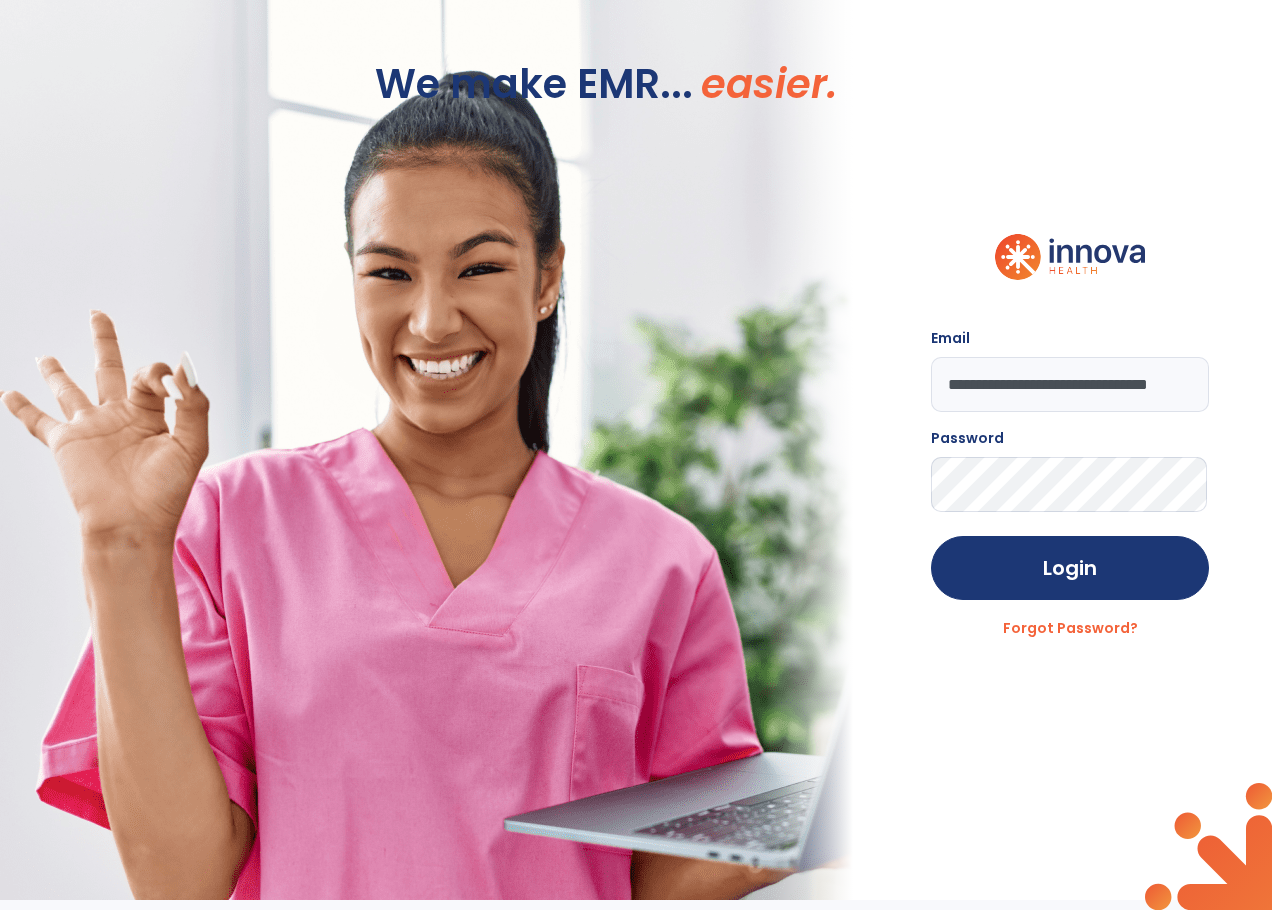 scroll, scrollTop: 0, scrollLeft: 0, axis: both 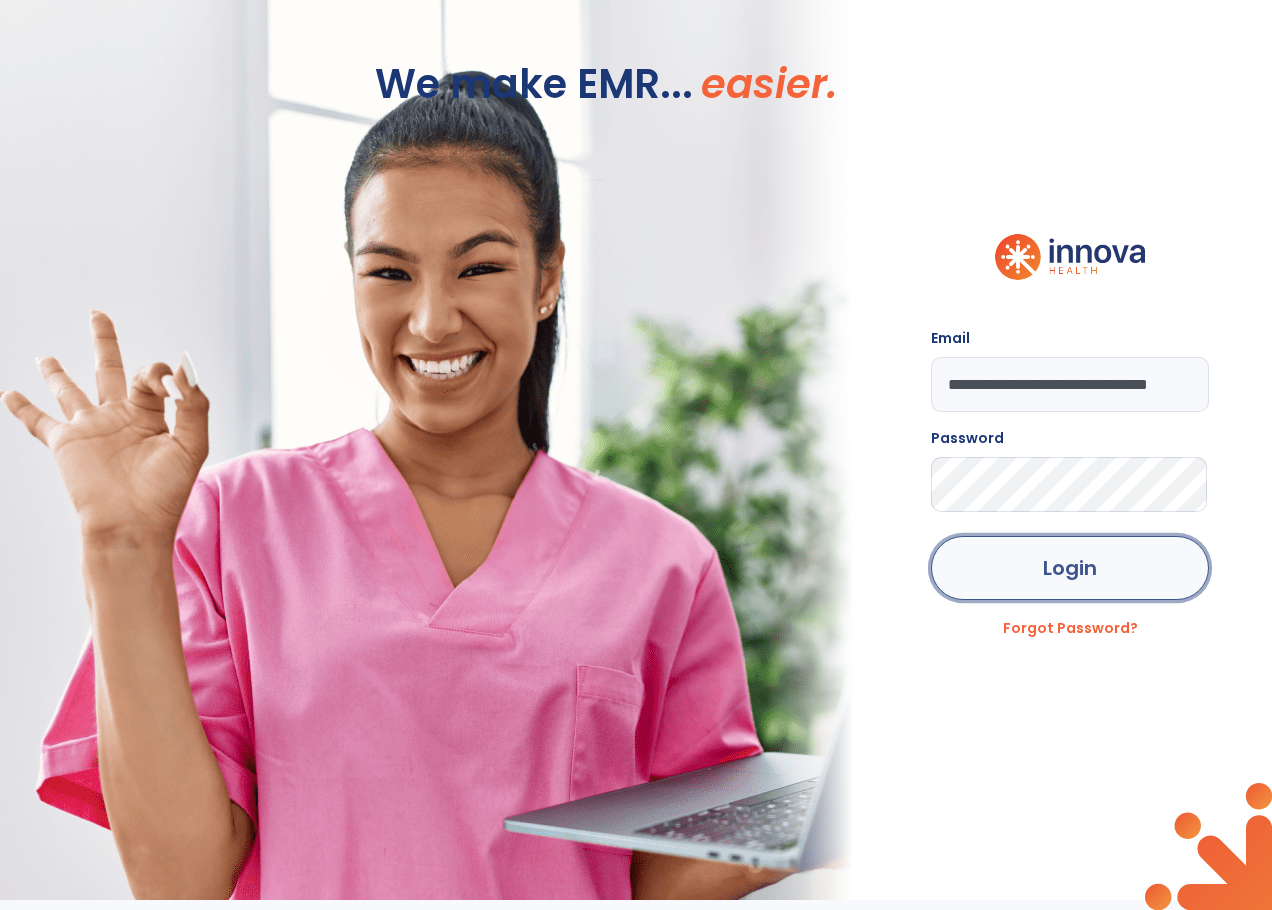 click on "Login" 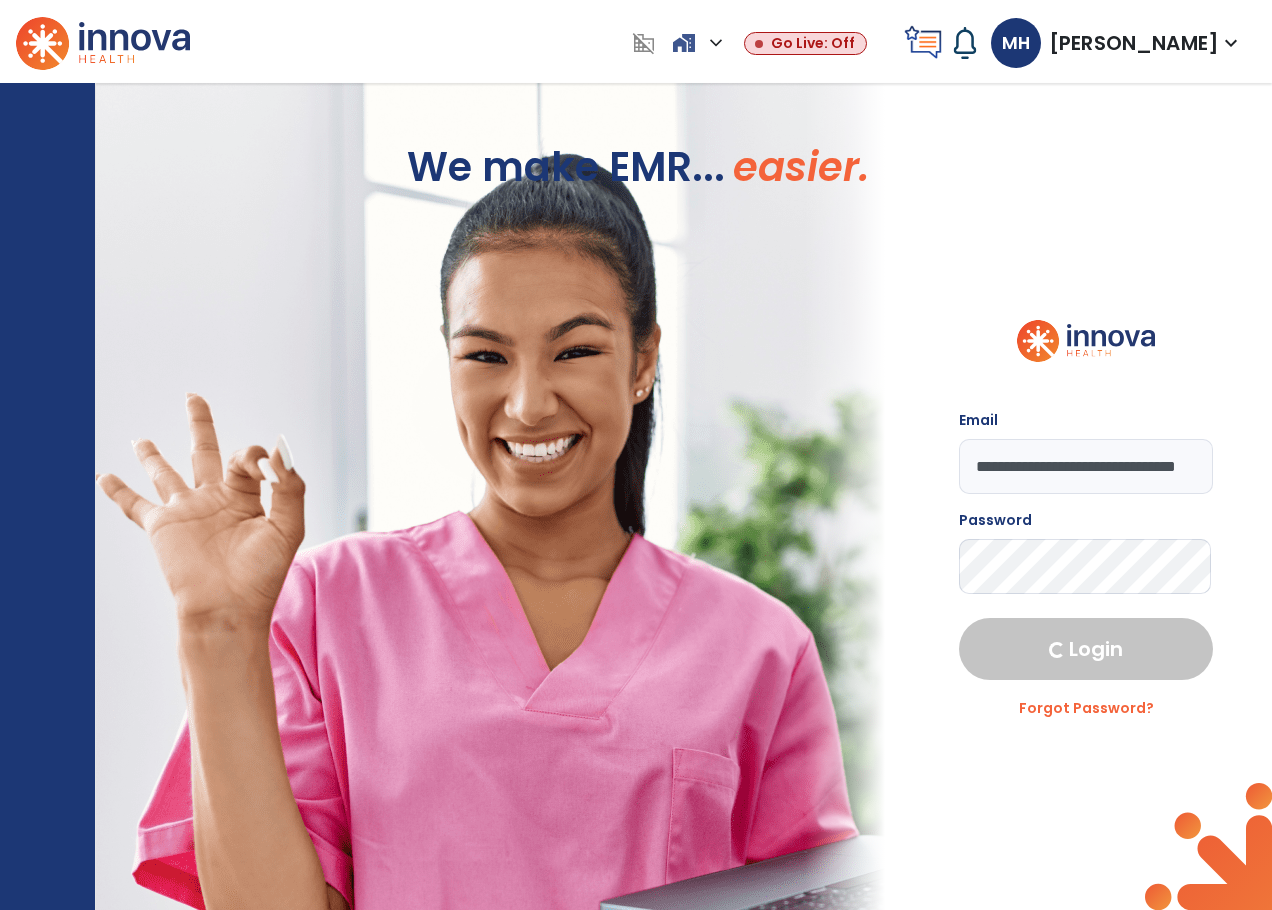 select on "***" 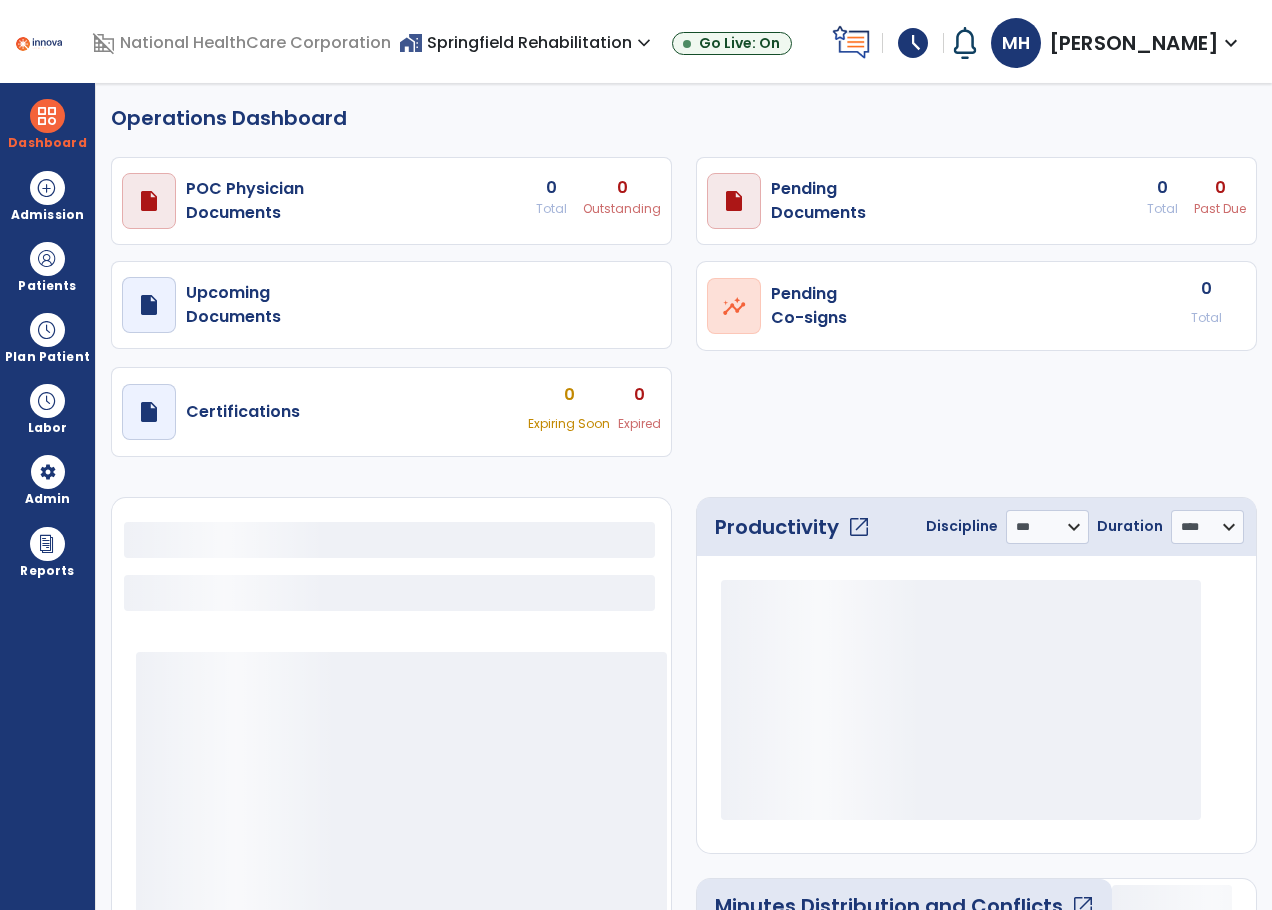 select on "***" 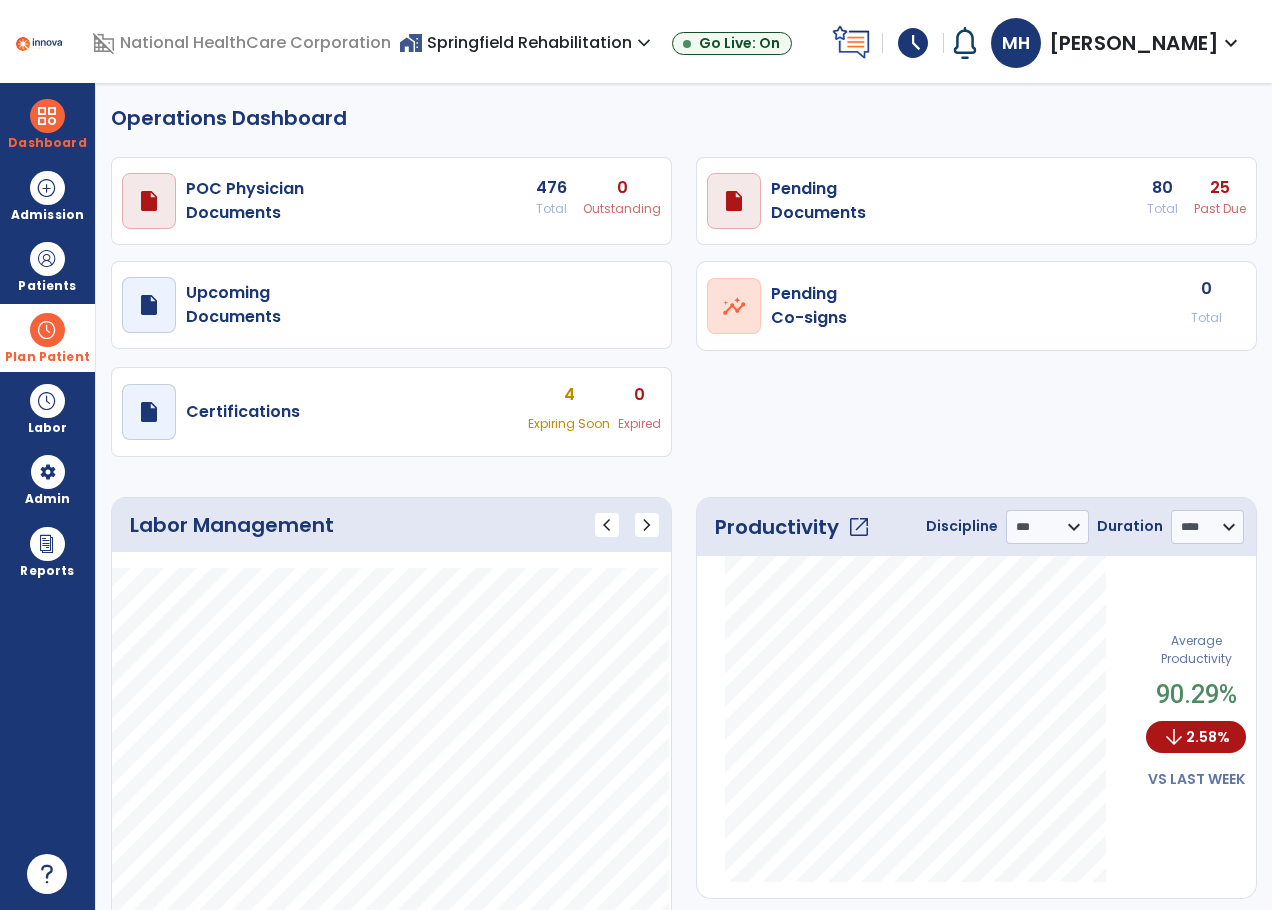 click at bounding box center (47, 330) 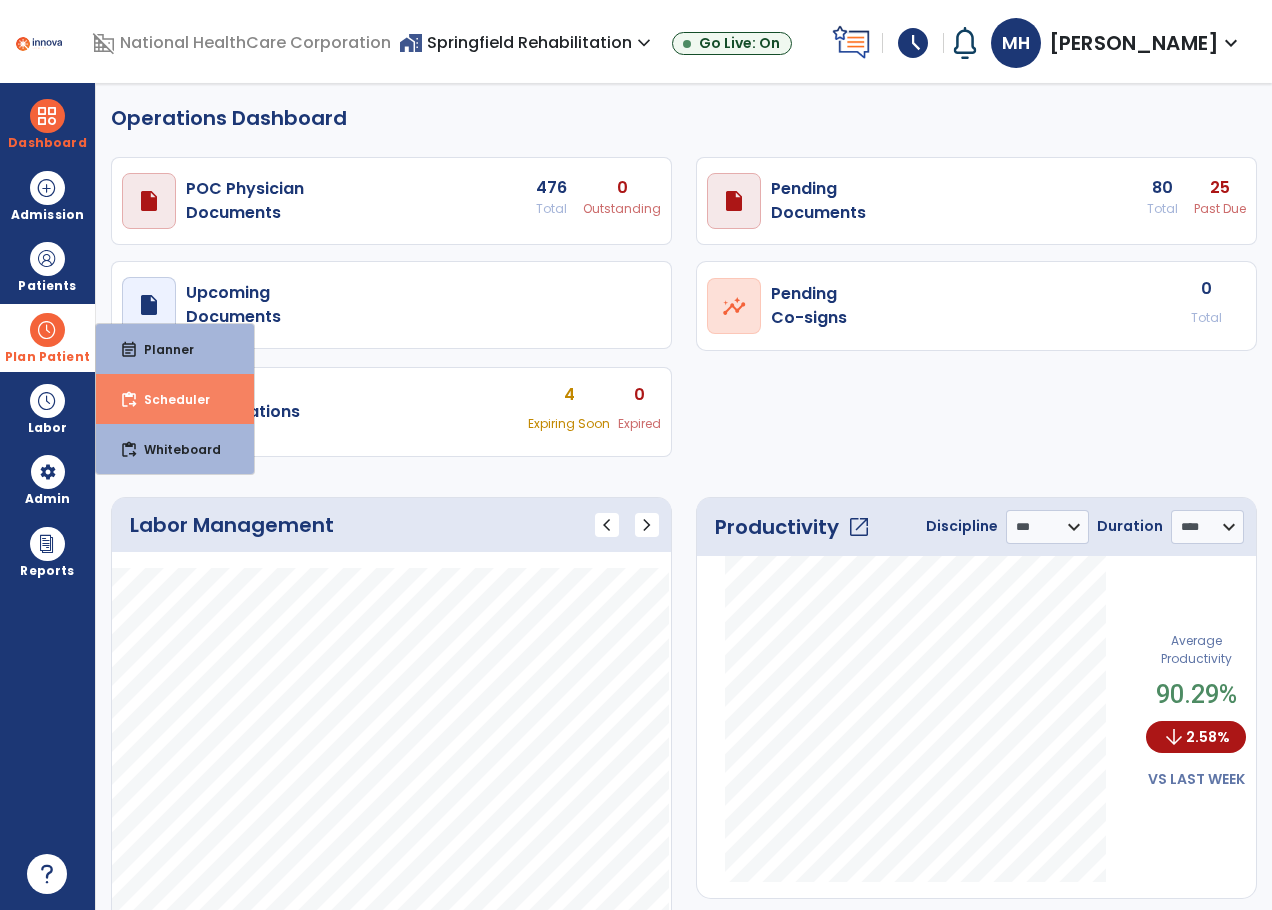 click on "content_paste_go  Scheduler" at bounding box center (175, 399) 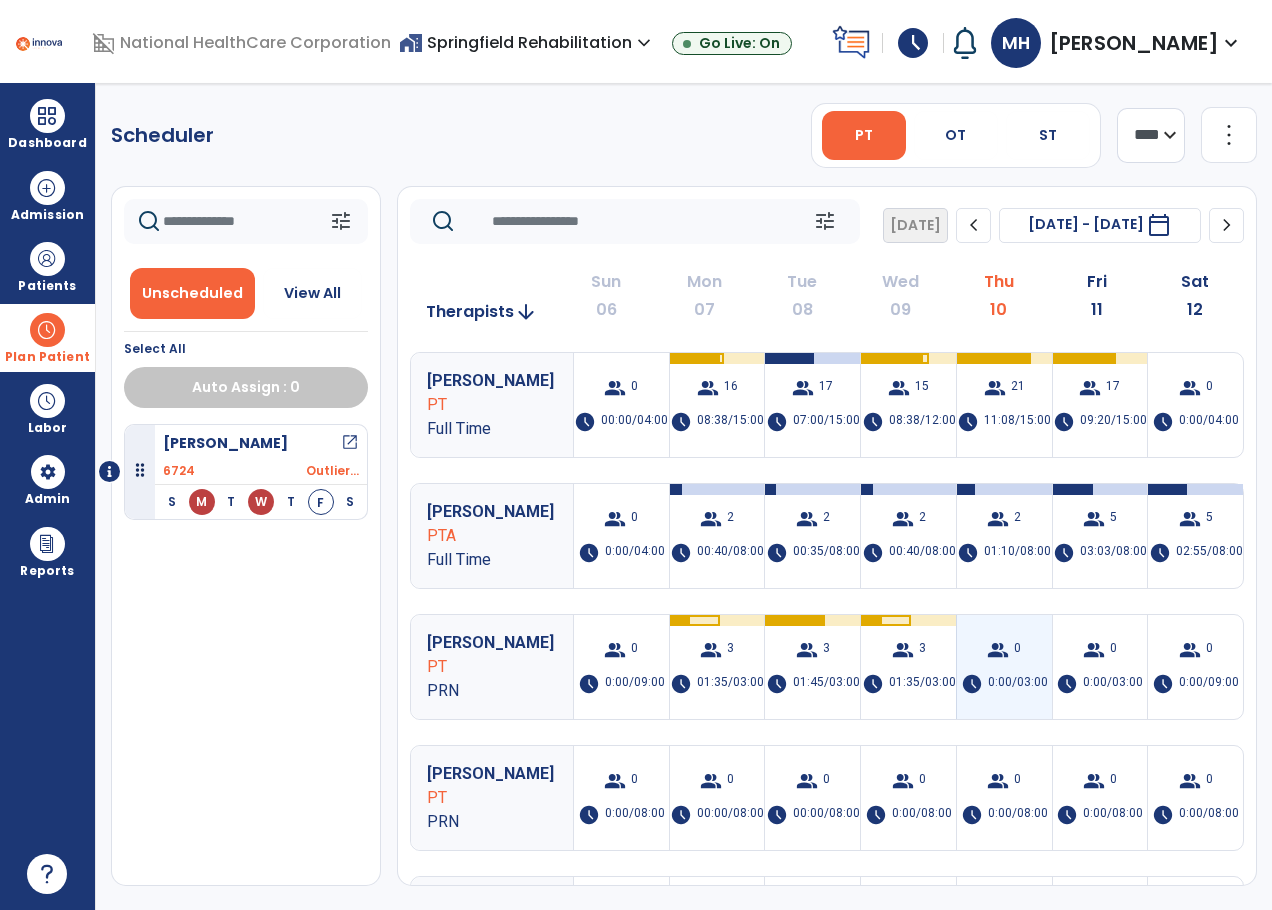 click on "0:00/03:00" at bounding box center (1018, 684) 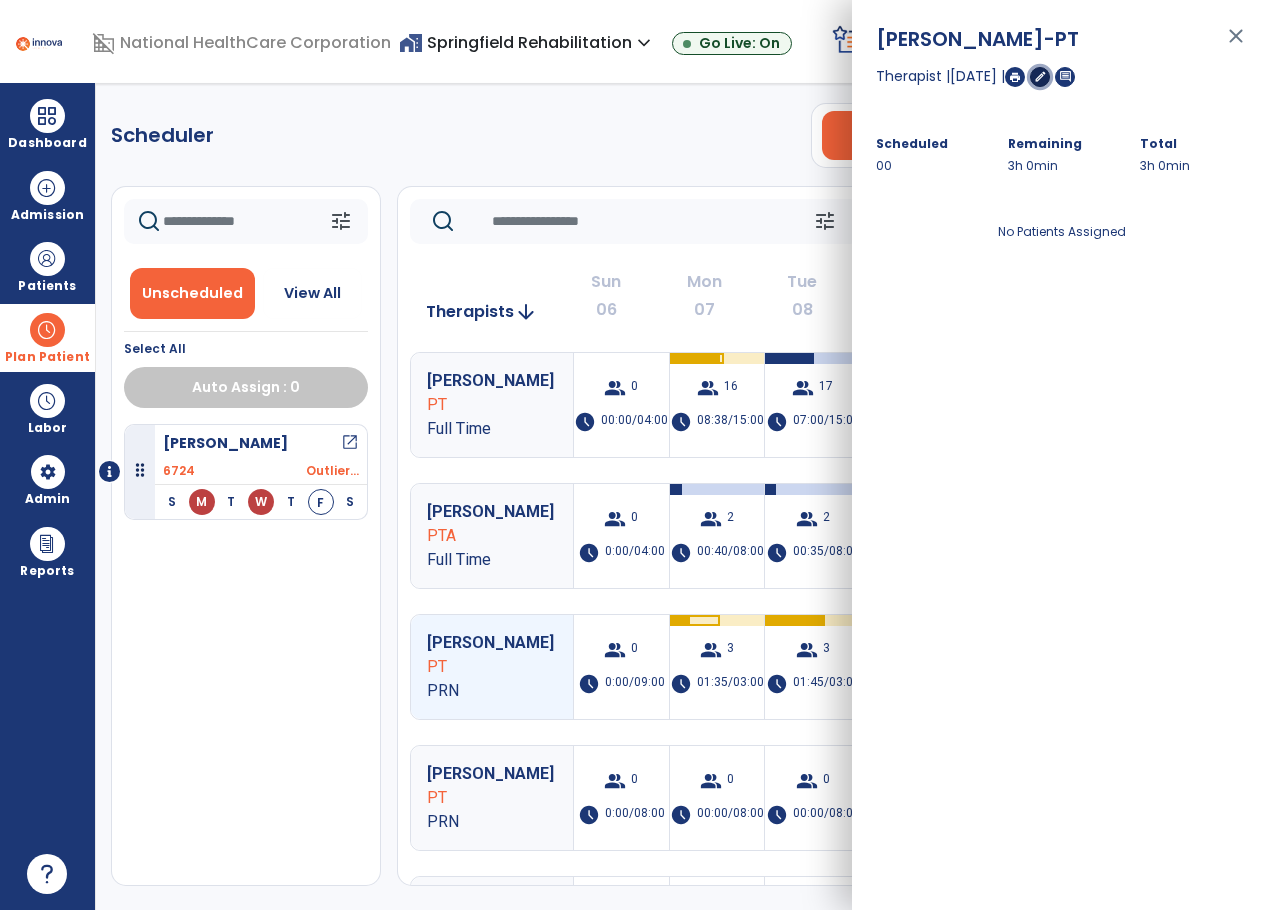click on "edit" at bounding box center [1040, 76] 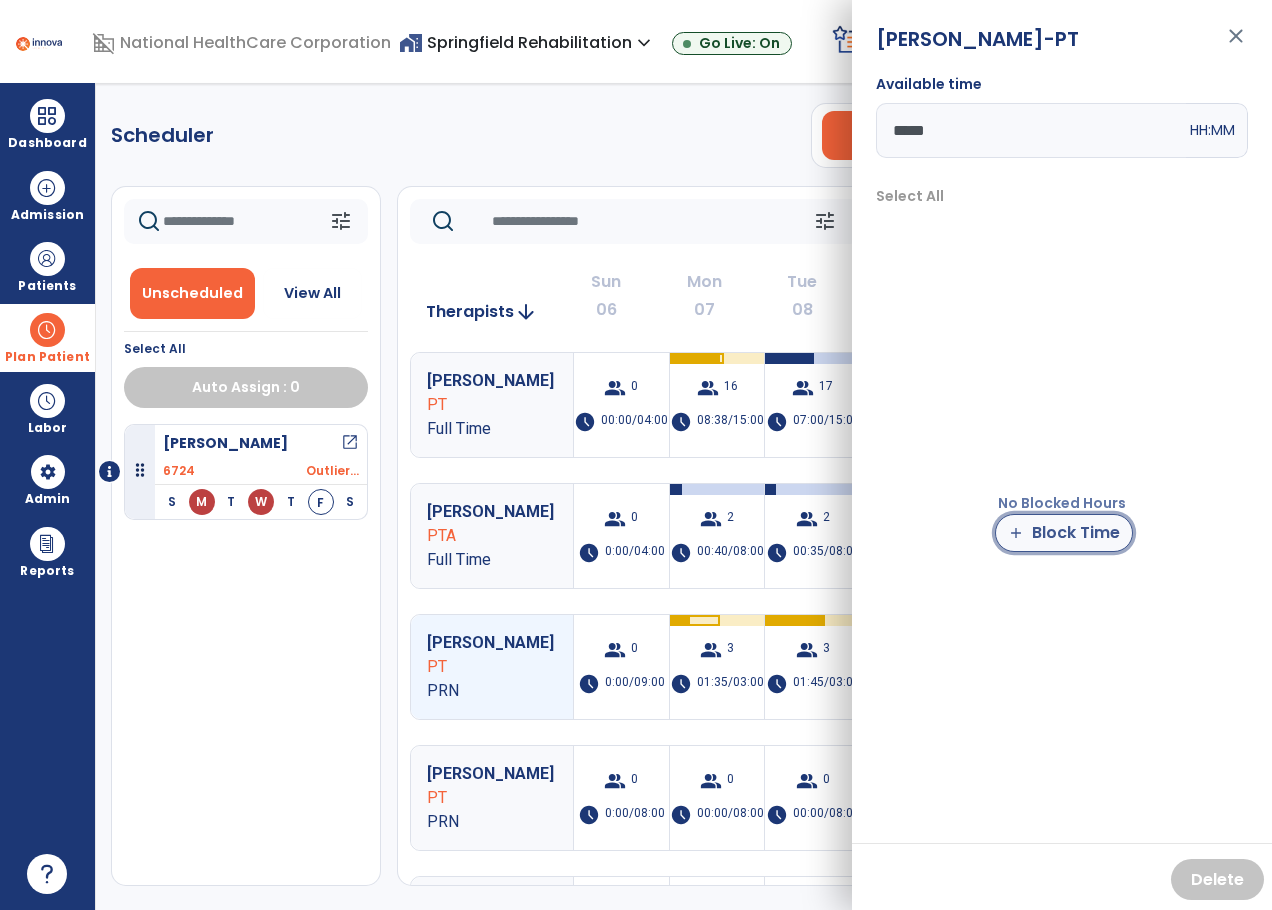 click on "add   Block Time" at bounding box center [1064, 533] 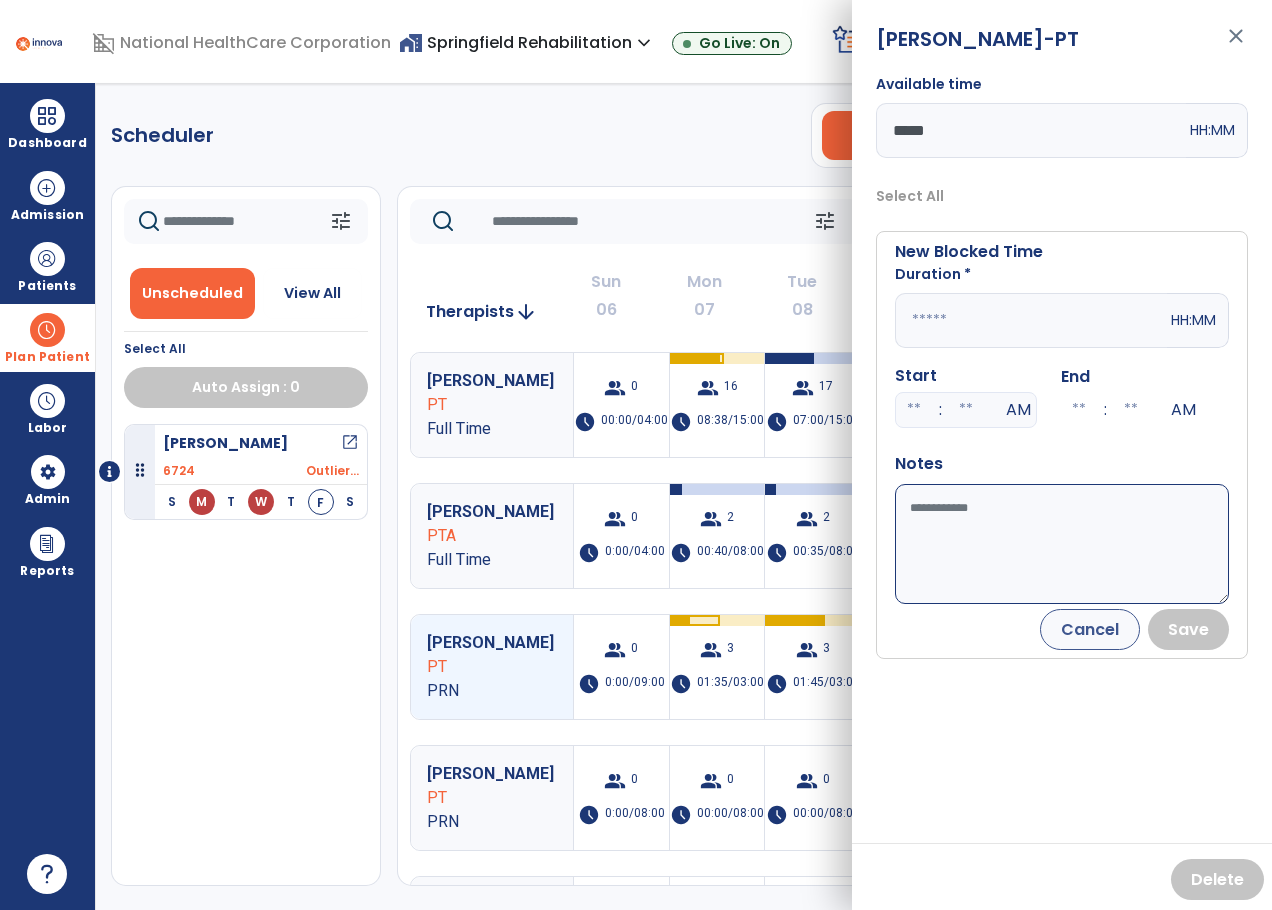 click at bounding box center (1031, 320) 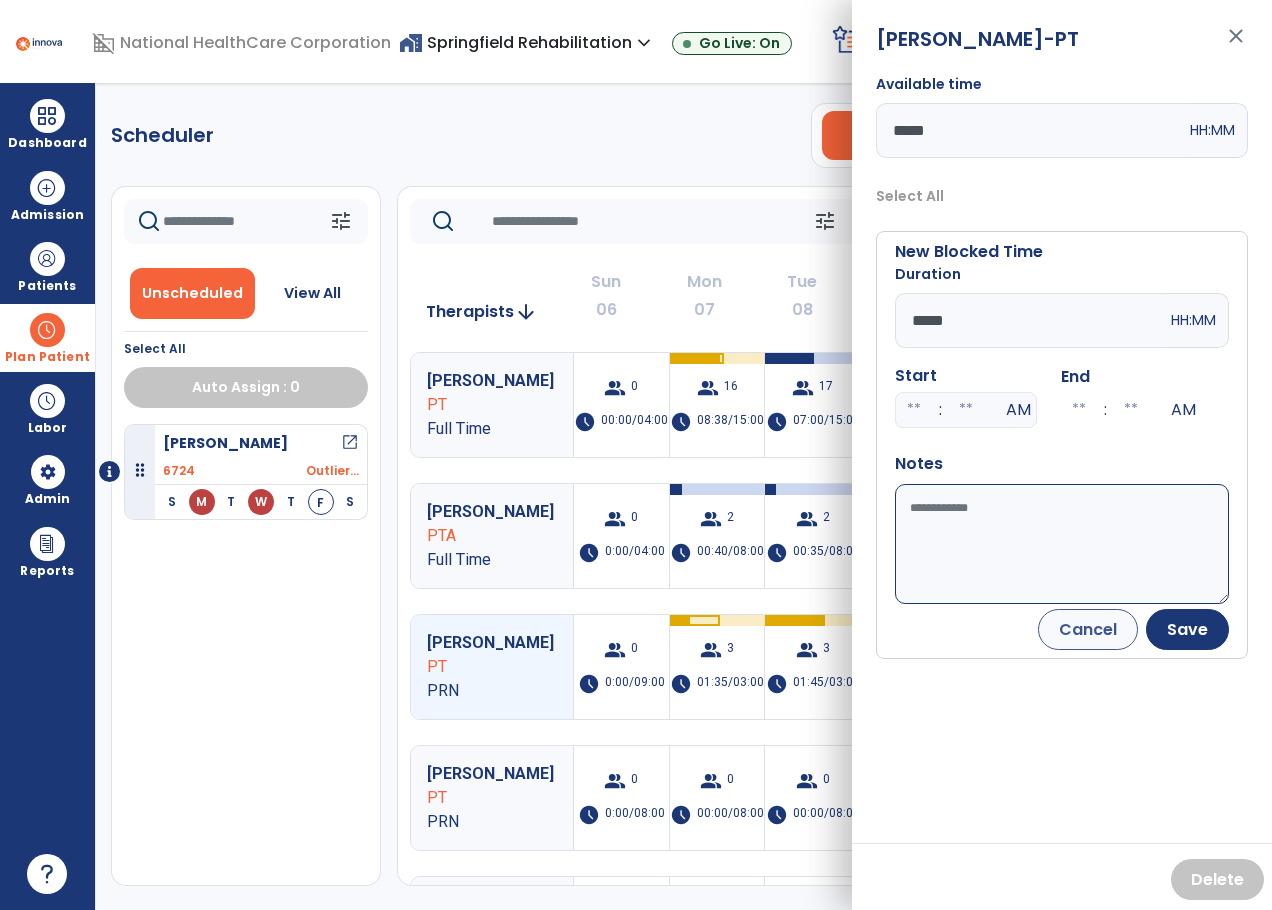 type on "*****" 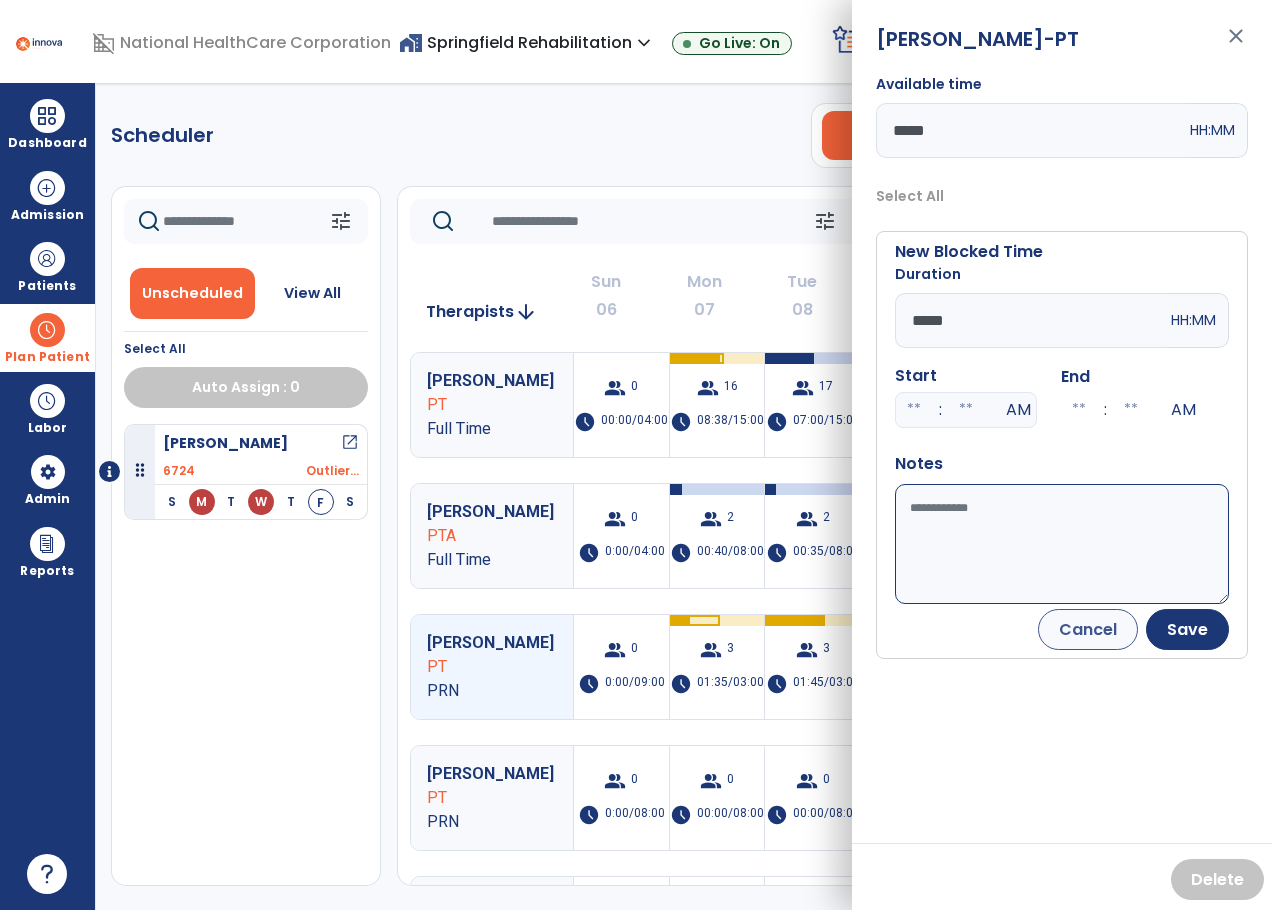 click on "Available time" at bounding box center (1062, 544) 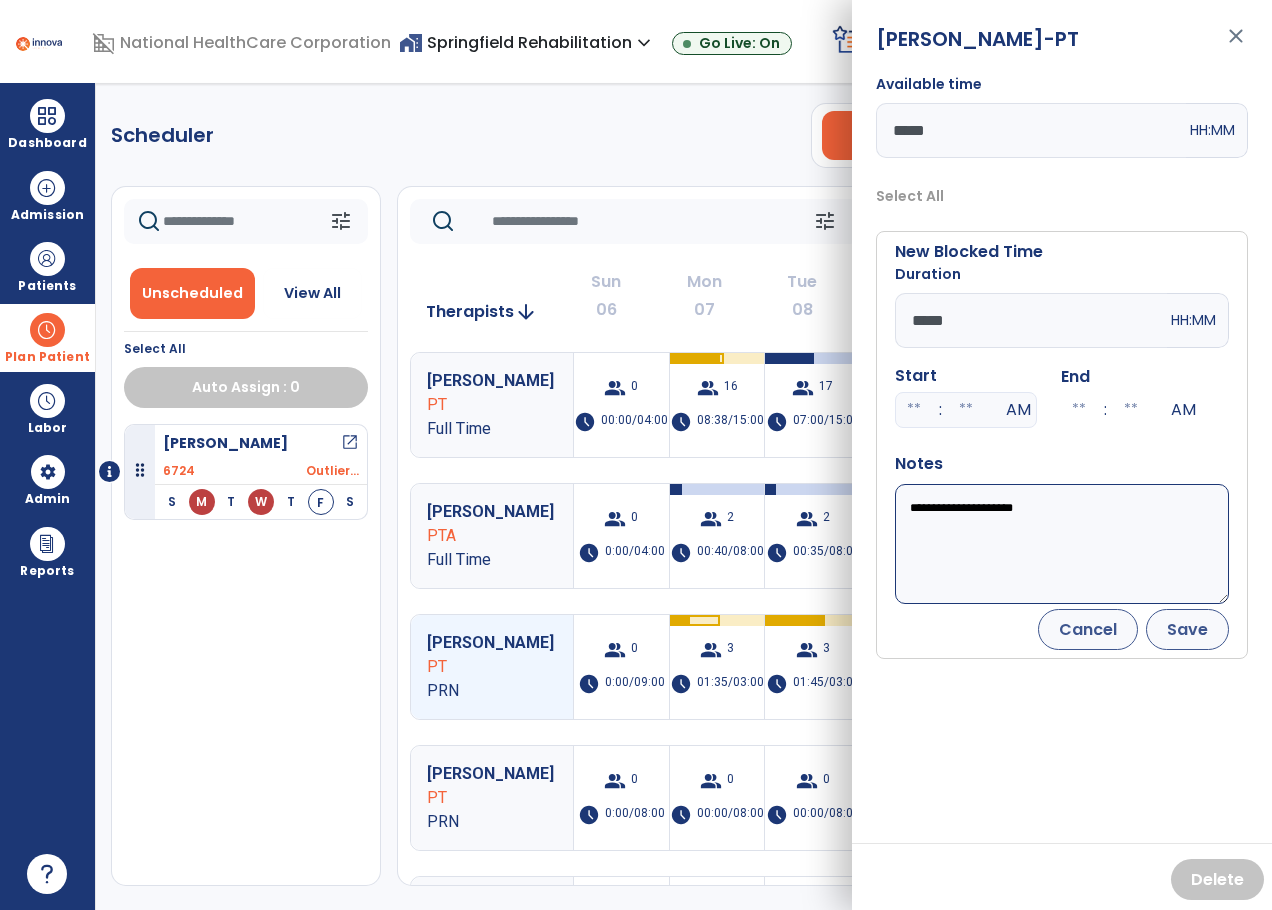 type on "**********" 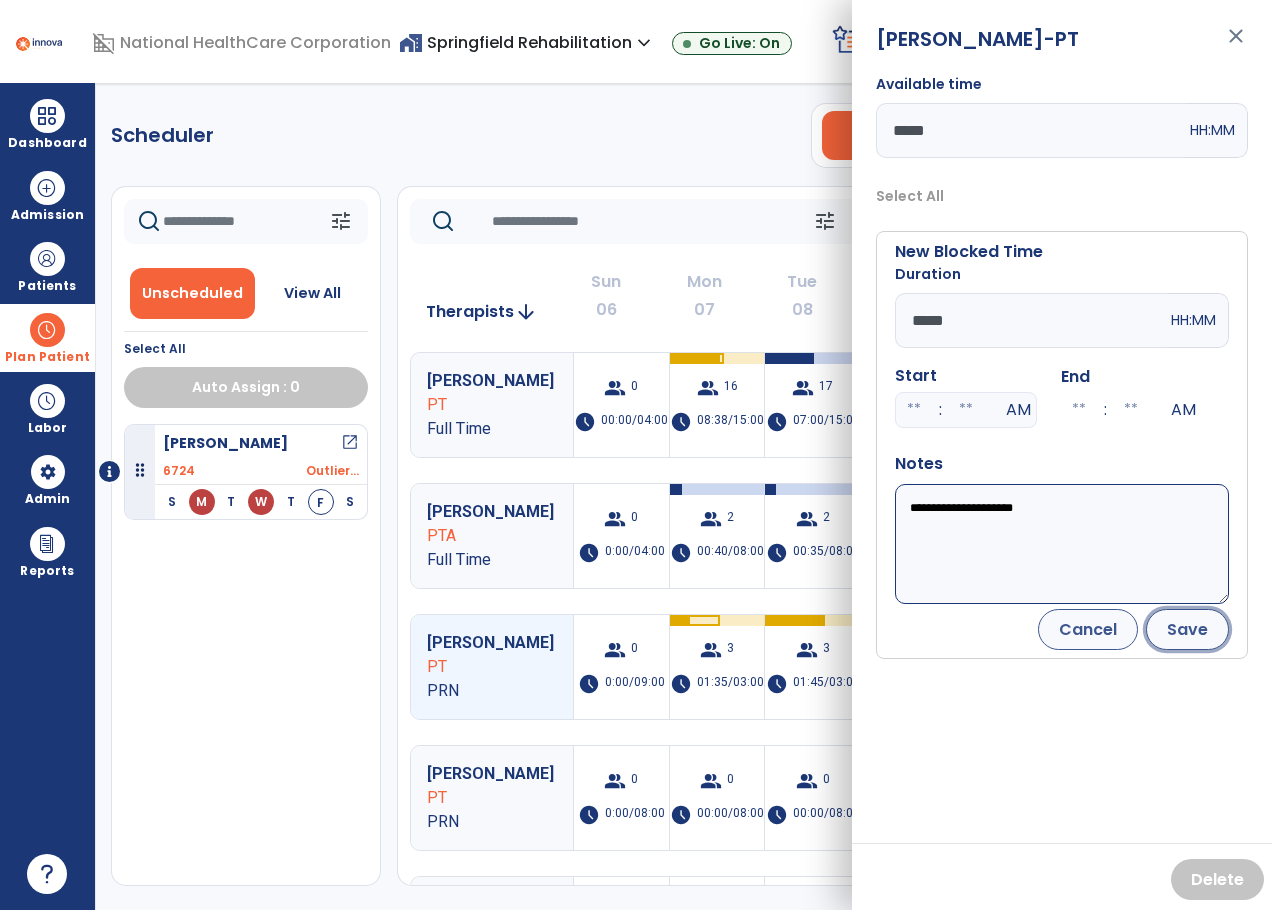 click on "Save" at bounding box center (1187, 629) 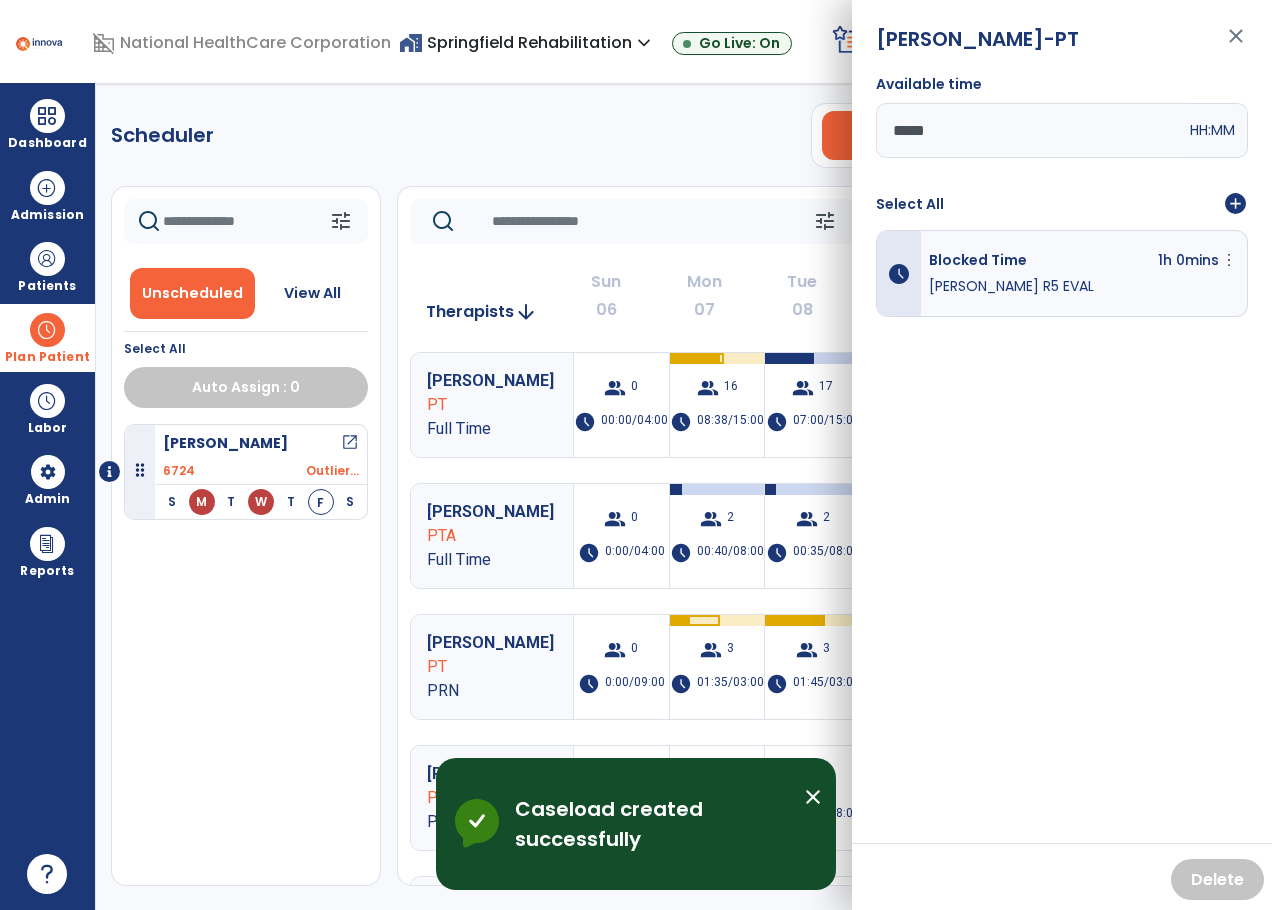 click on "Scheduler   PT   OT   ST  **** *** more_vert  Manage Labor   View All Therapists   Print" 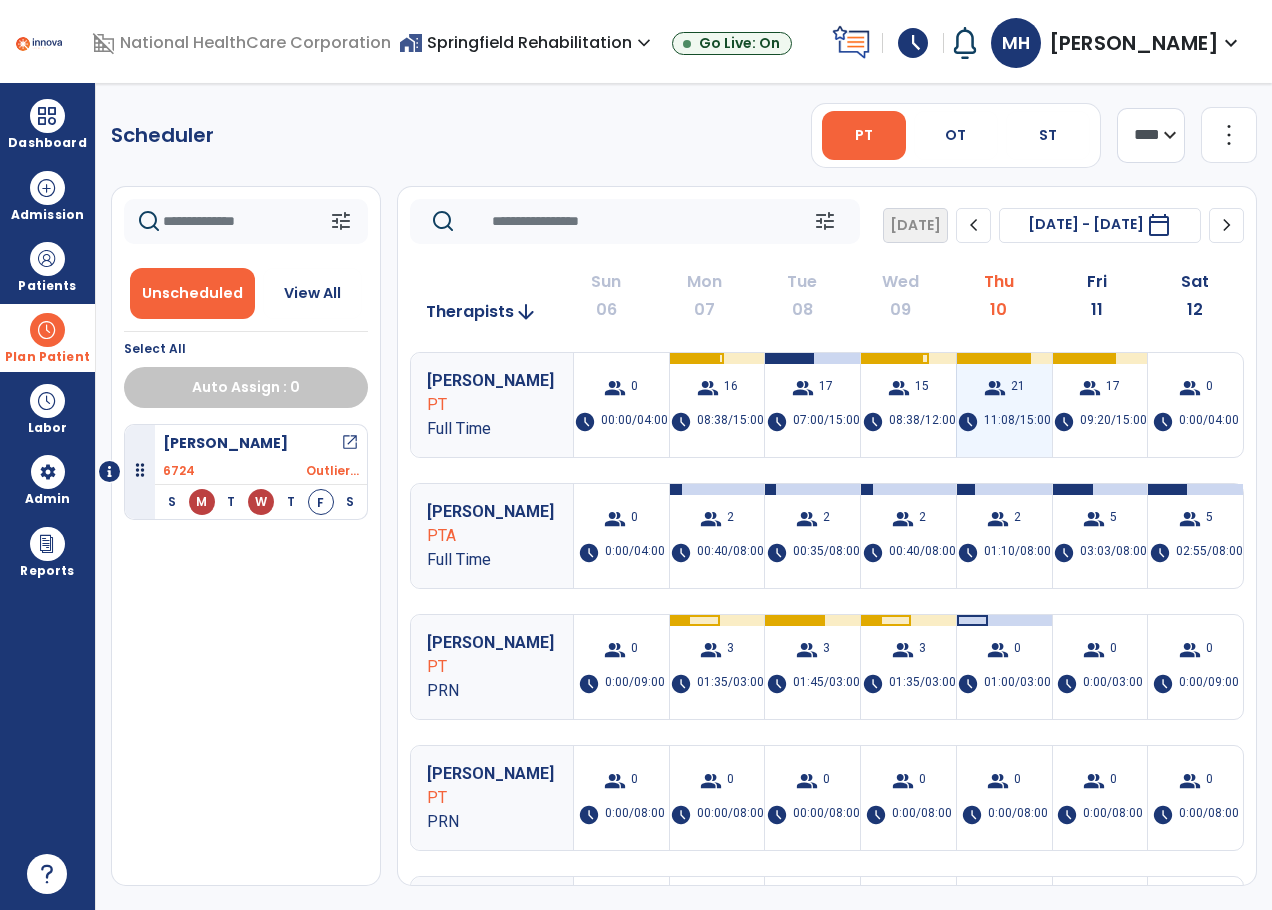 click on "11:08/15:00" at bounding box center [1017, 422] 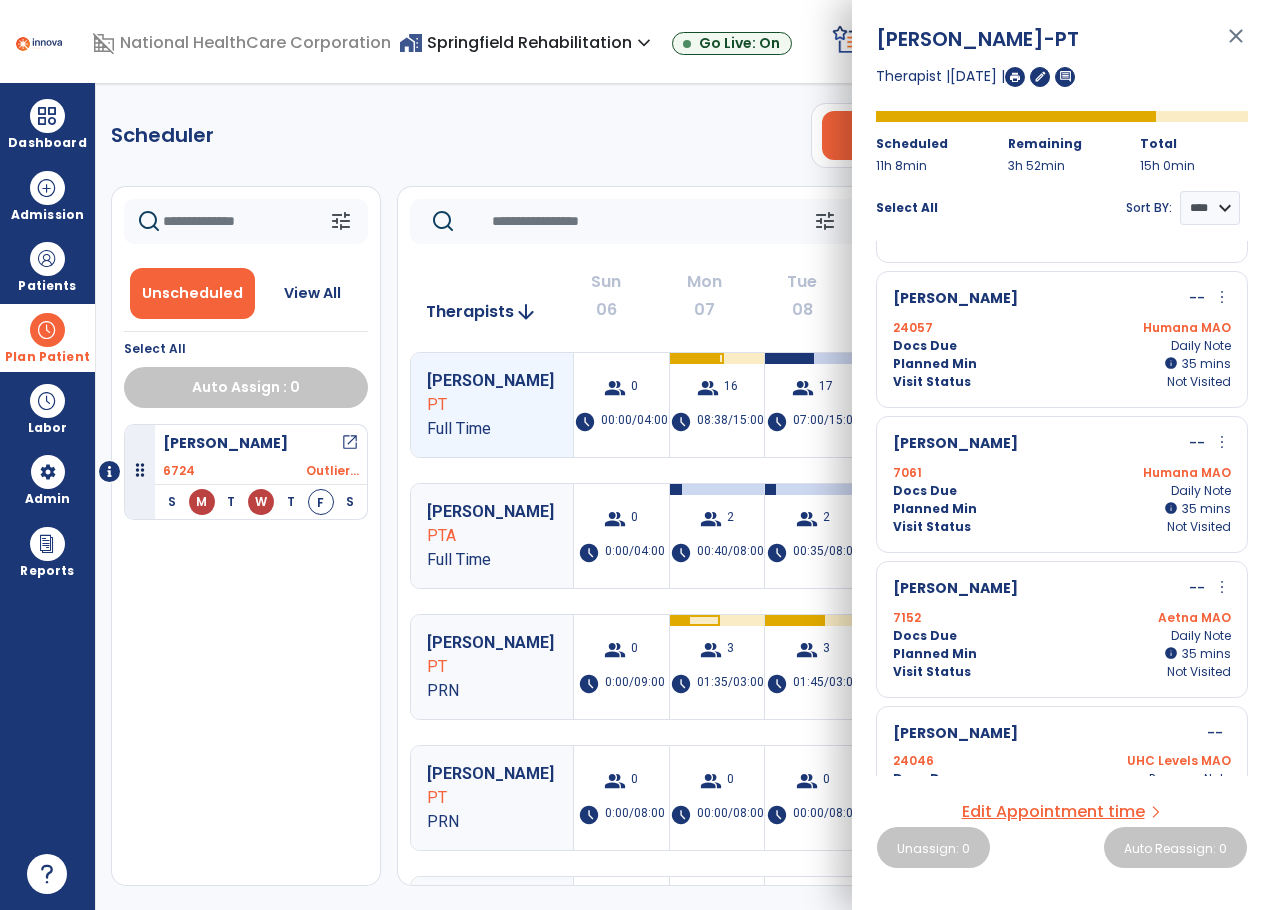scroll, scrollTop: 2300, scrollLeft: 0, axis: vertical 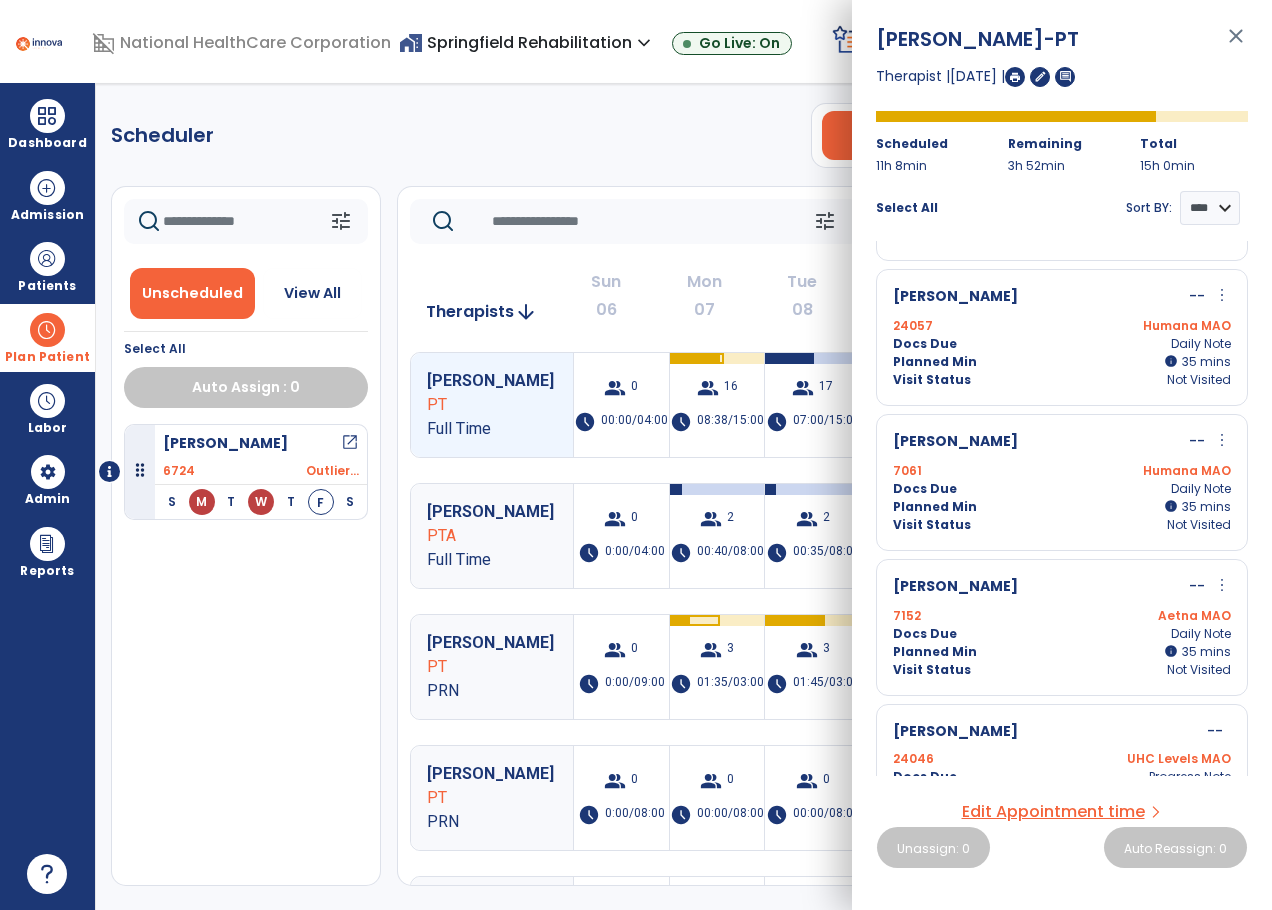 click on "7152 Aetna MAO" at bounding box center [1062, 616] 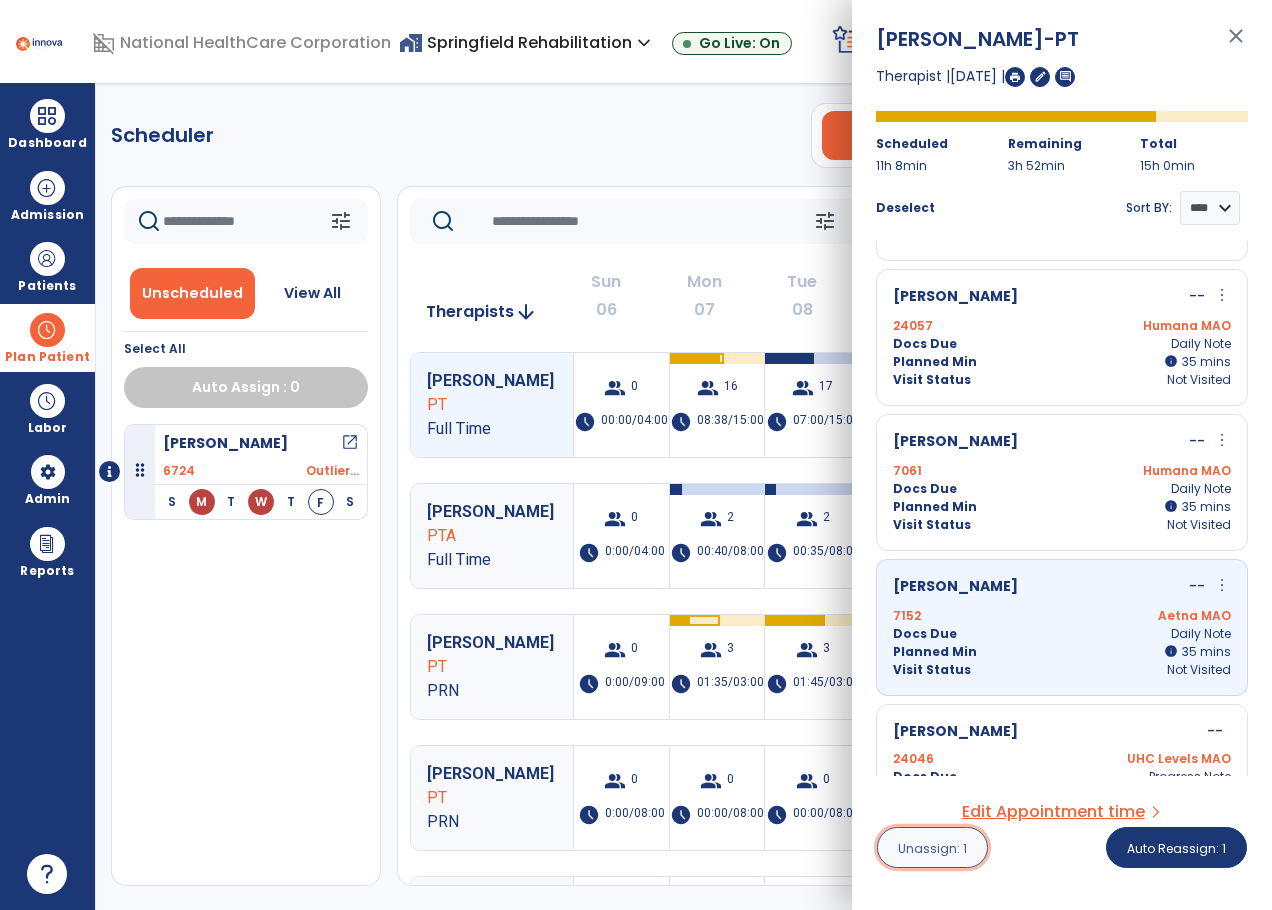 click on "Unassign: 1" at bounding box center (932, 848) 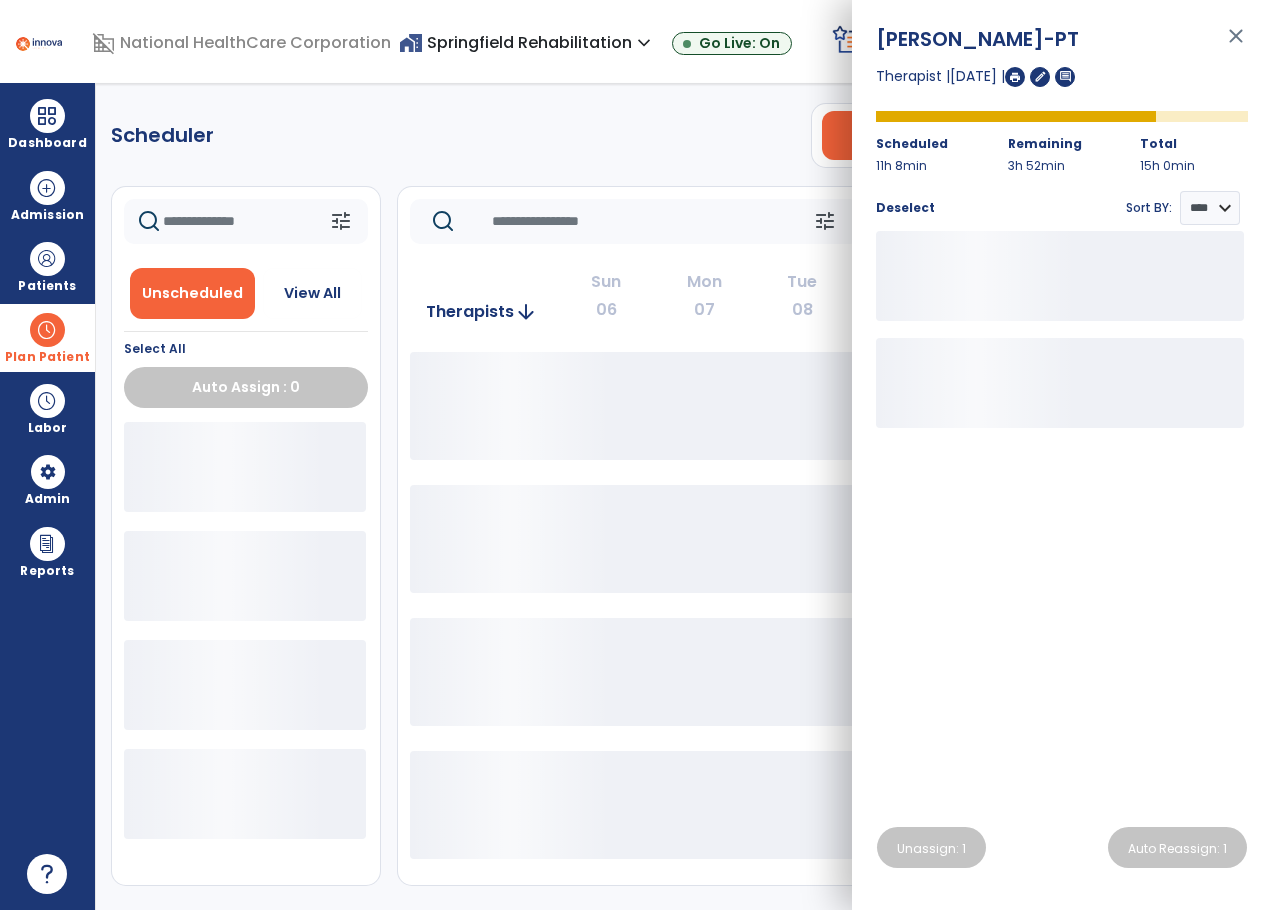 click on "Scheduler   PT   OT   ST  **** *** more_vert  Manage Labor   View All Therapists   Print" 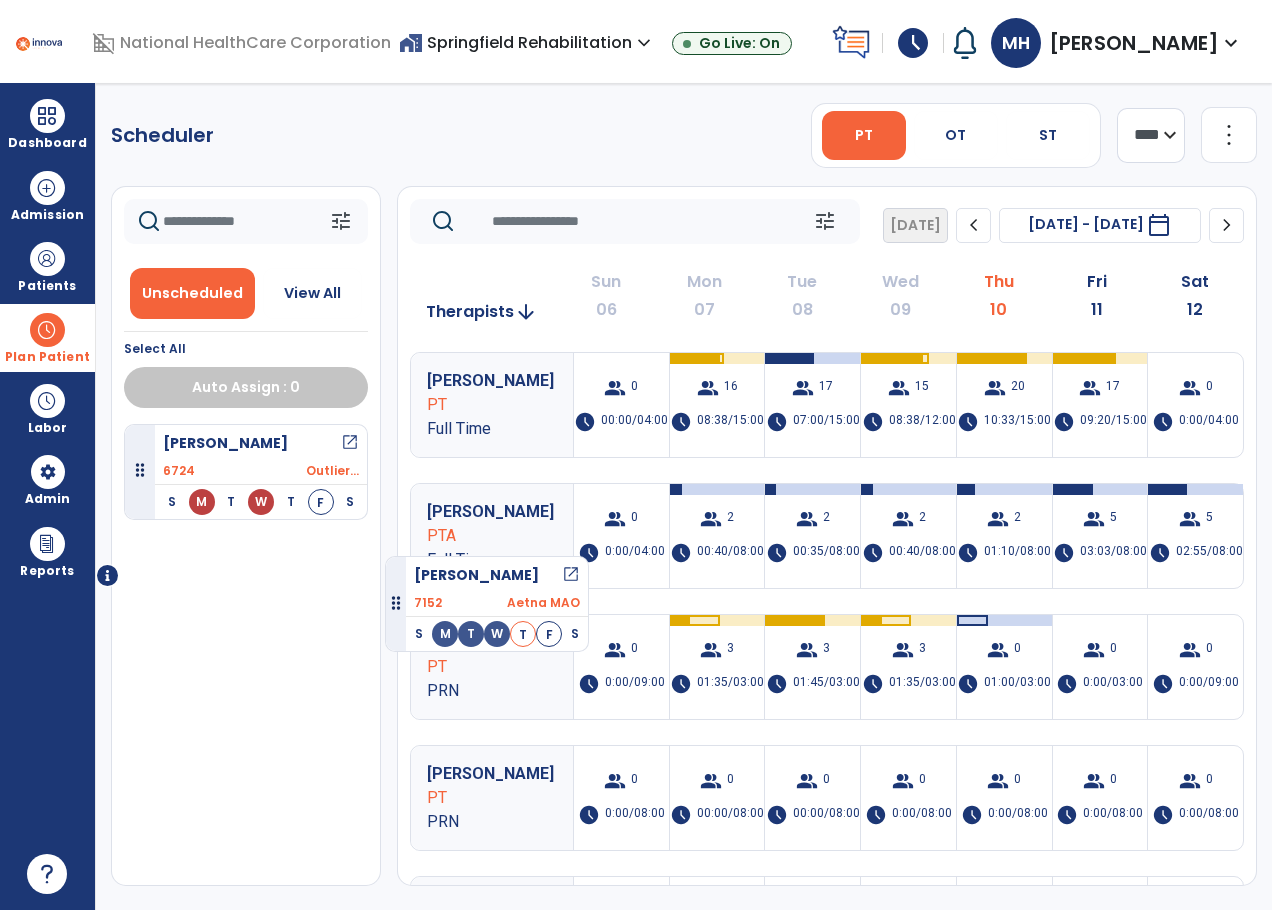 scroll, scrollTop: 0, scrollLeft: 0, axis: both 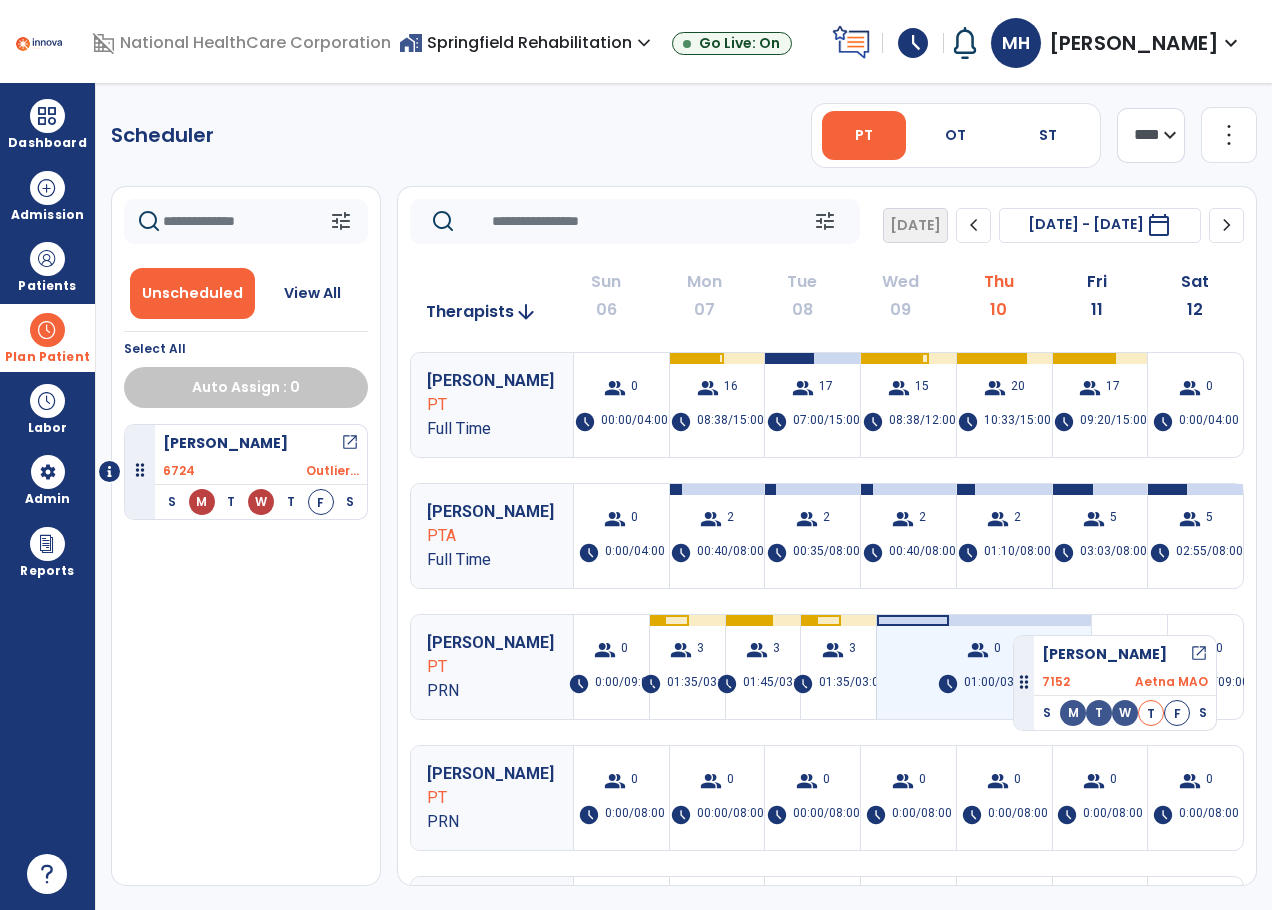 drag, startPoint x: 287, startPoint y: 508, endPoint x: 1013, endPoint y: 627, distance: 735.6881 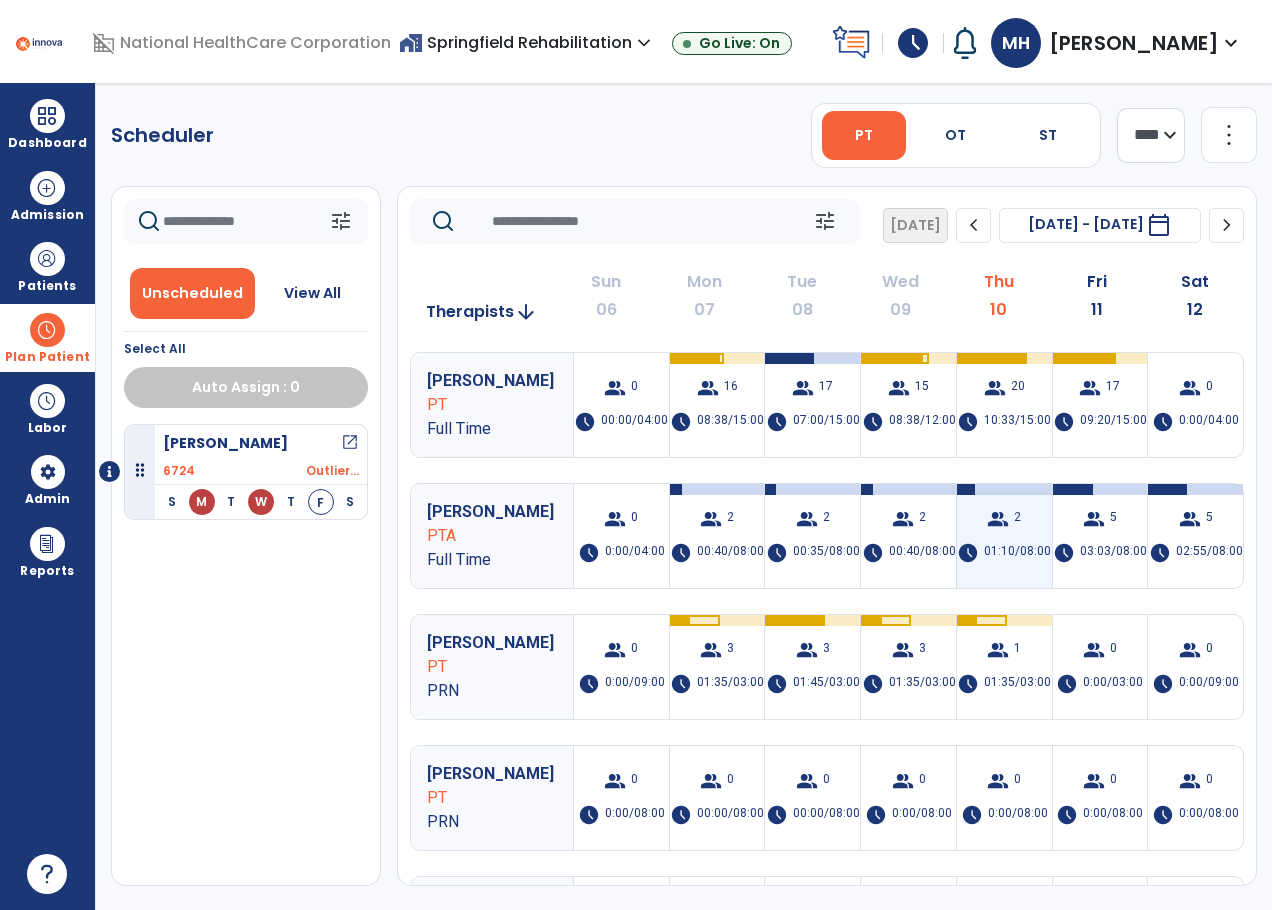 click on "01:10/08:00" at bounding box center [1017, 553] 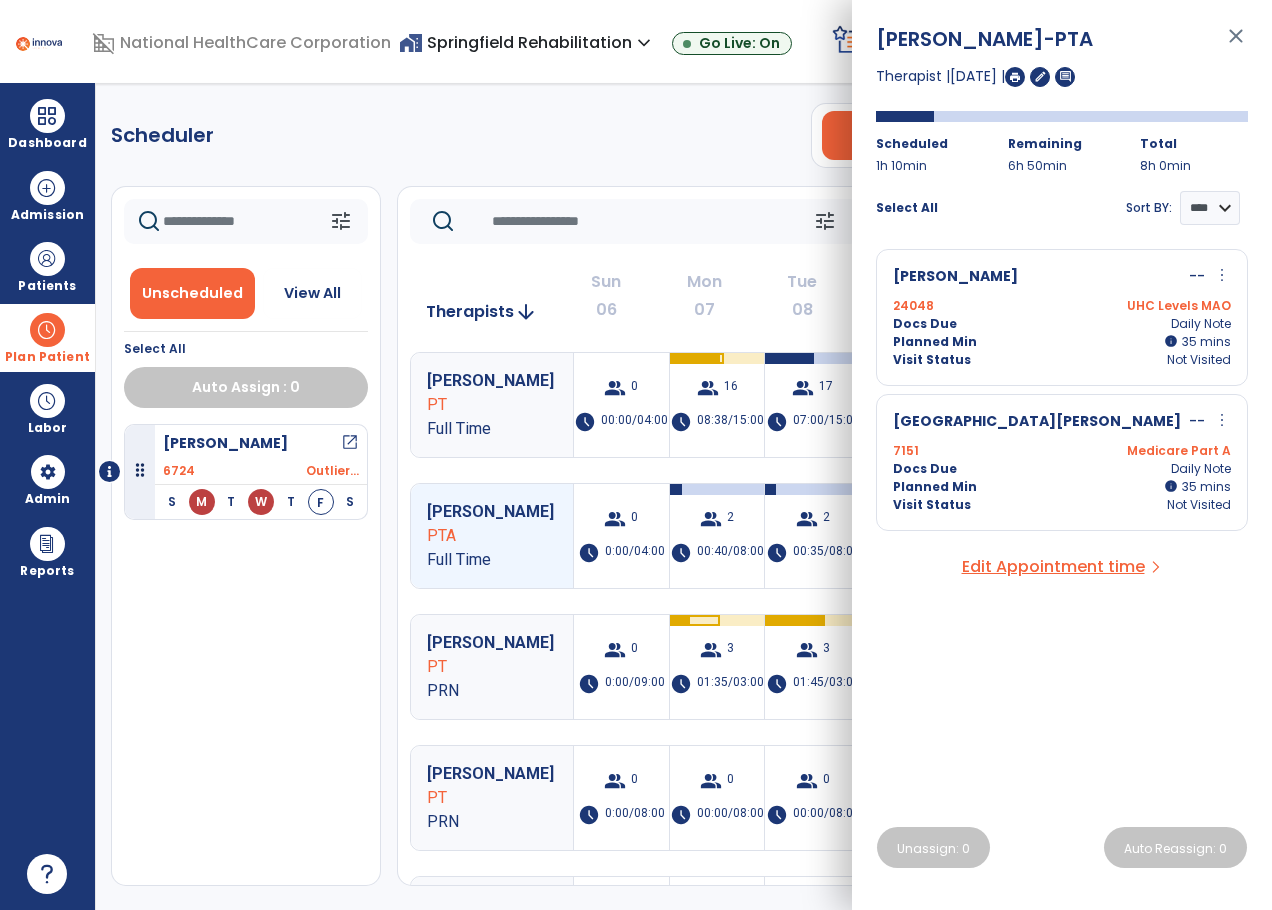 click on "Scheduler   PT   OT   ST  **** *** more_vert  Manage Labor   View All Therapists   Print" 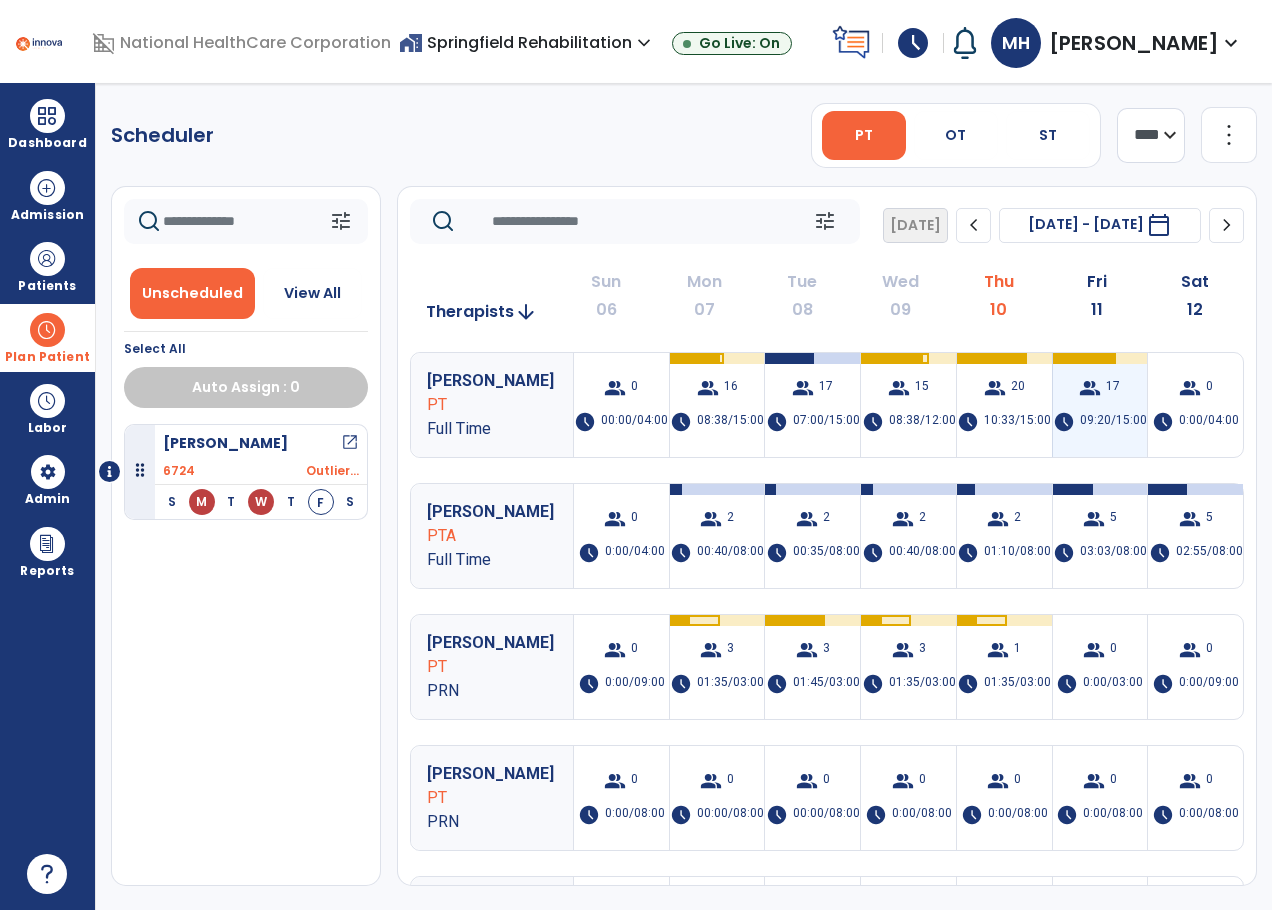 click on "group  17  schedule  09:20/15:00" at bounding box center (1100, 405) 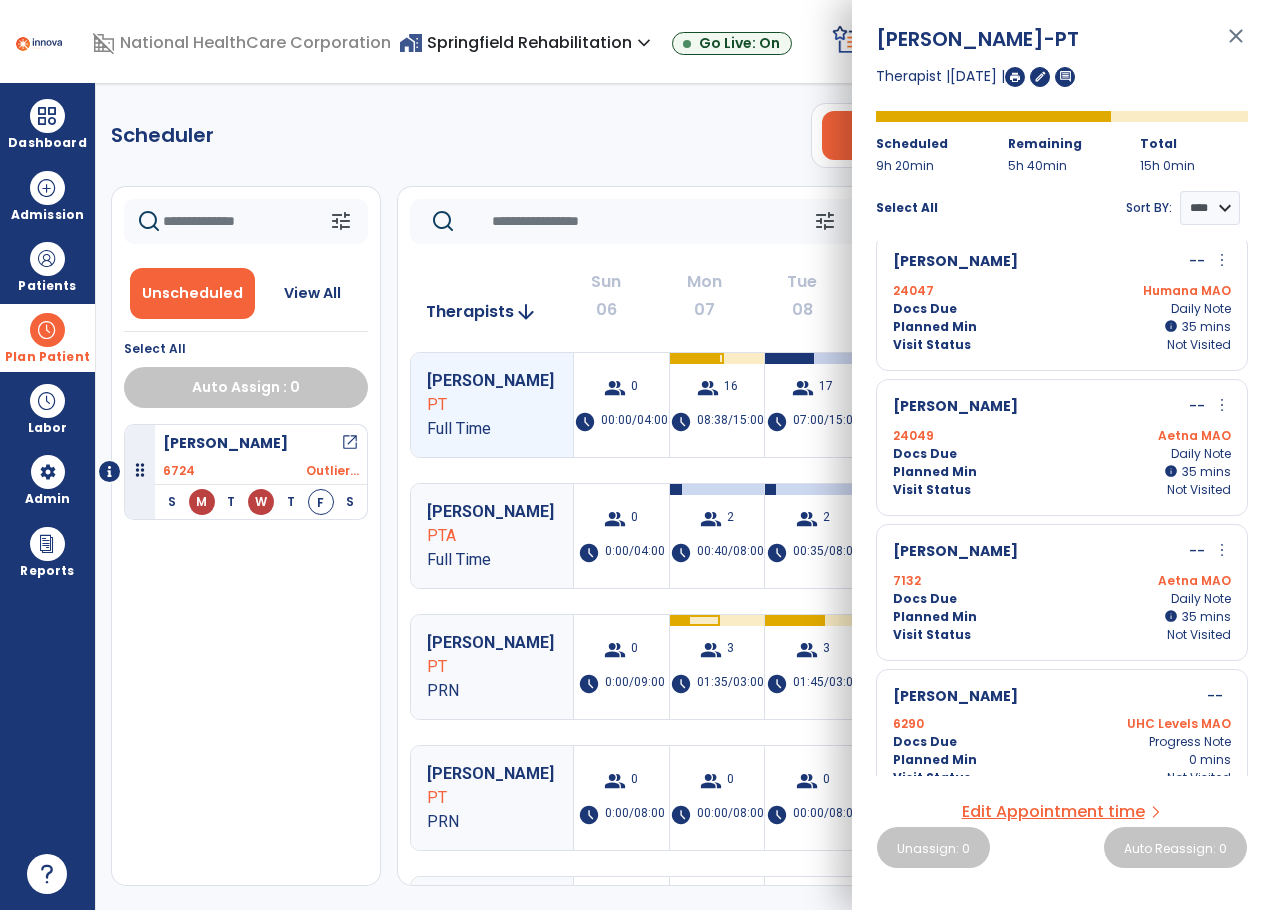 scroll, scrollTop: 1928, scrollLeft: 0, axis: vertical 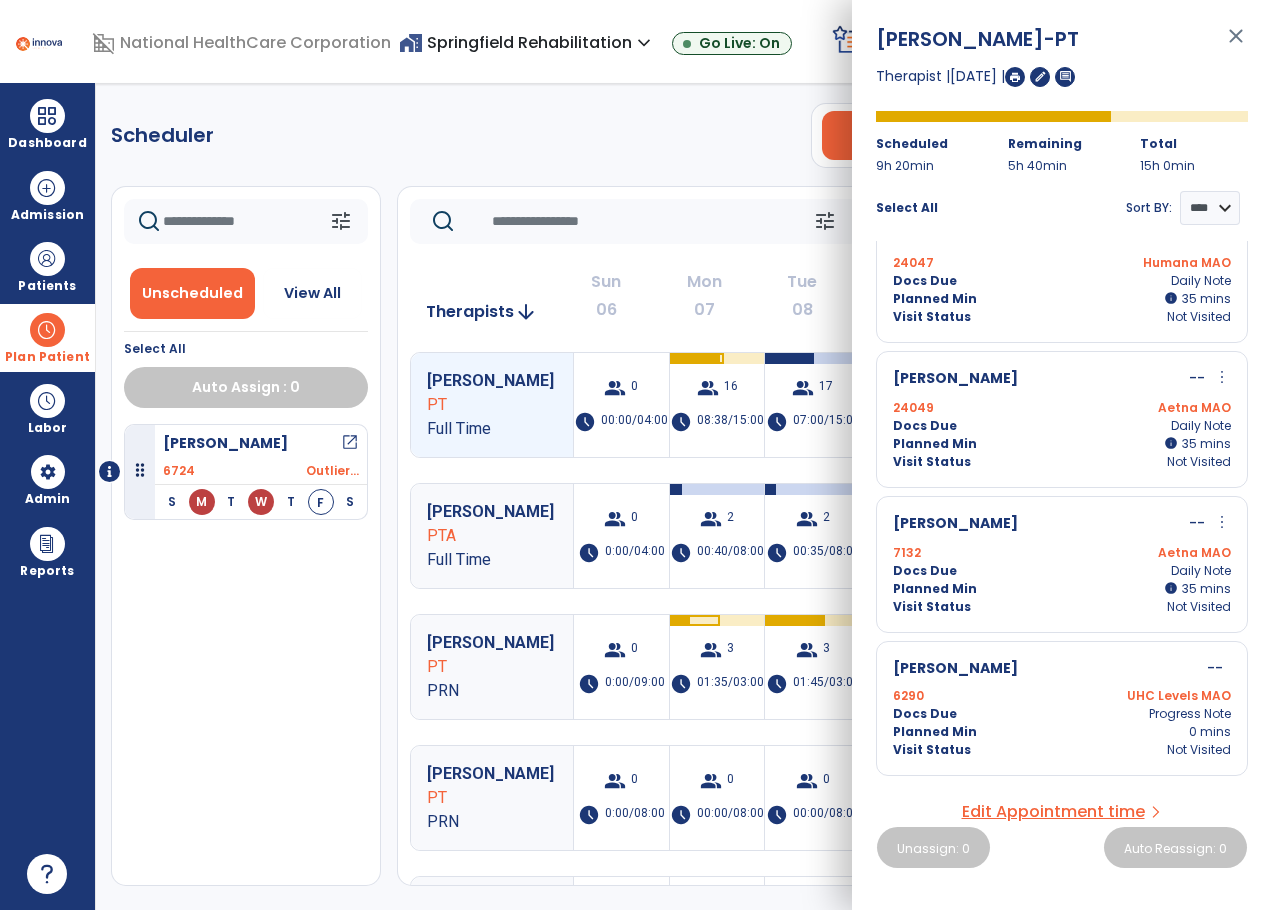 click on "Scheduler   PT   OT   ST  **** *** more_vert  Manage Labor   View All Therapists   Print   tune   Unscheduled   View All  Select All  Auto Assign : 0   [PERSON_NAME]   open_in_new  6724 Outlier...  S M T W T F S  tune   [DATE]  chevron_left [DATE] - [DATE]  *********  calendar_today  chevron_right   Therapists  arrow_downward Sun  06  Mon  07  Tue  08  Wed  09  Thu  10  Fri  11  Sat  12  [PERSON_NAME] PT Full Time  group  0  schedule  00:00/04:00   group  16  schedule  08:38/15:00   group  17  schedule  07:00/15:00   group  15  schedule  08:38/12:00   group  20  schedule  10:33/15:00   group  17  schedule  09:20/15:00   group  0  schedule  0:00/04:00 [PERSON_NAME] PTA Full Time  group  0  schedule  0:00/04:00  group  2  schedule  00:40/08:00   group  2  schedule  00:35/08:00   group  2  schedule  00:40/08:00   group  2  schedule  01:10/08:00   group  5  schedule  03:03/08:00   group  5  schedule  02:55/08:00  [PERSON_NAME] PT PRN  group  0  schedule  0:00/09:00  group  3  schedule" at bounding box center (684, 496) 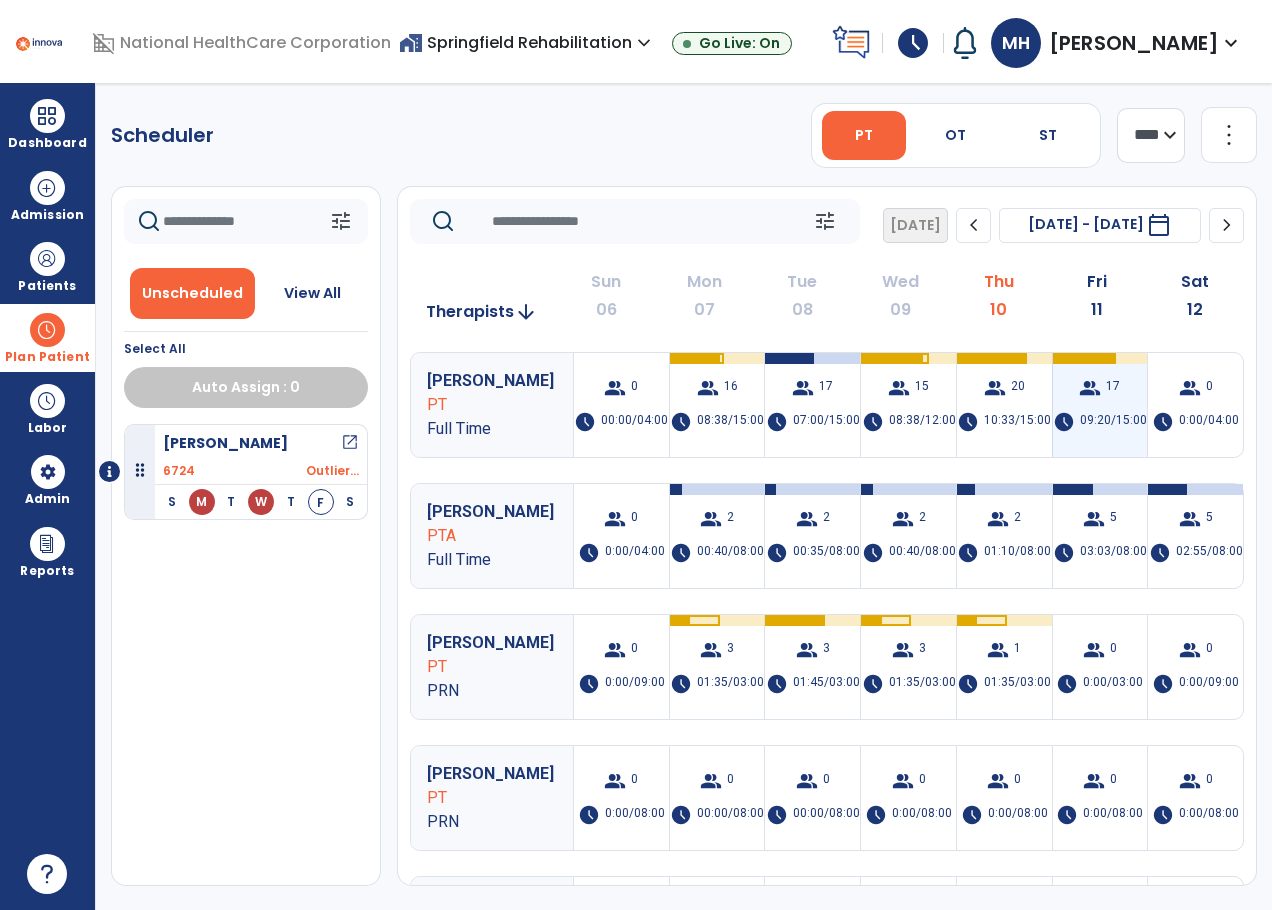 click on "group  17  schedule  09:20/15:00" at bounding box center [1100, 405] 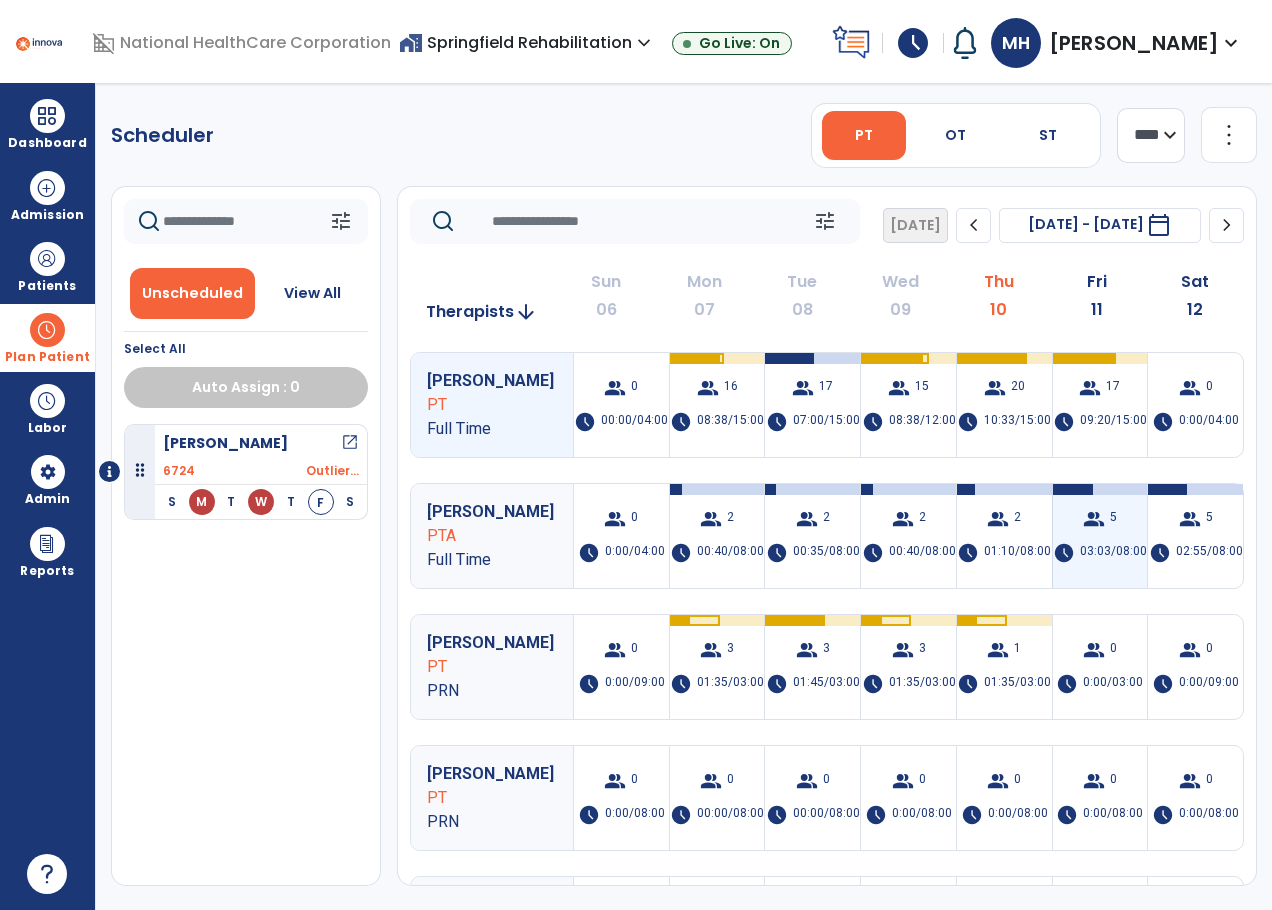 click on "group  5  schedule  03:03/08:00" at bounding box center [1100, 536] 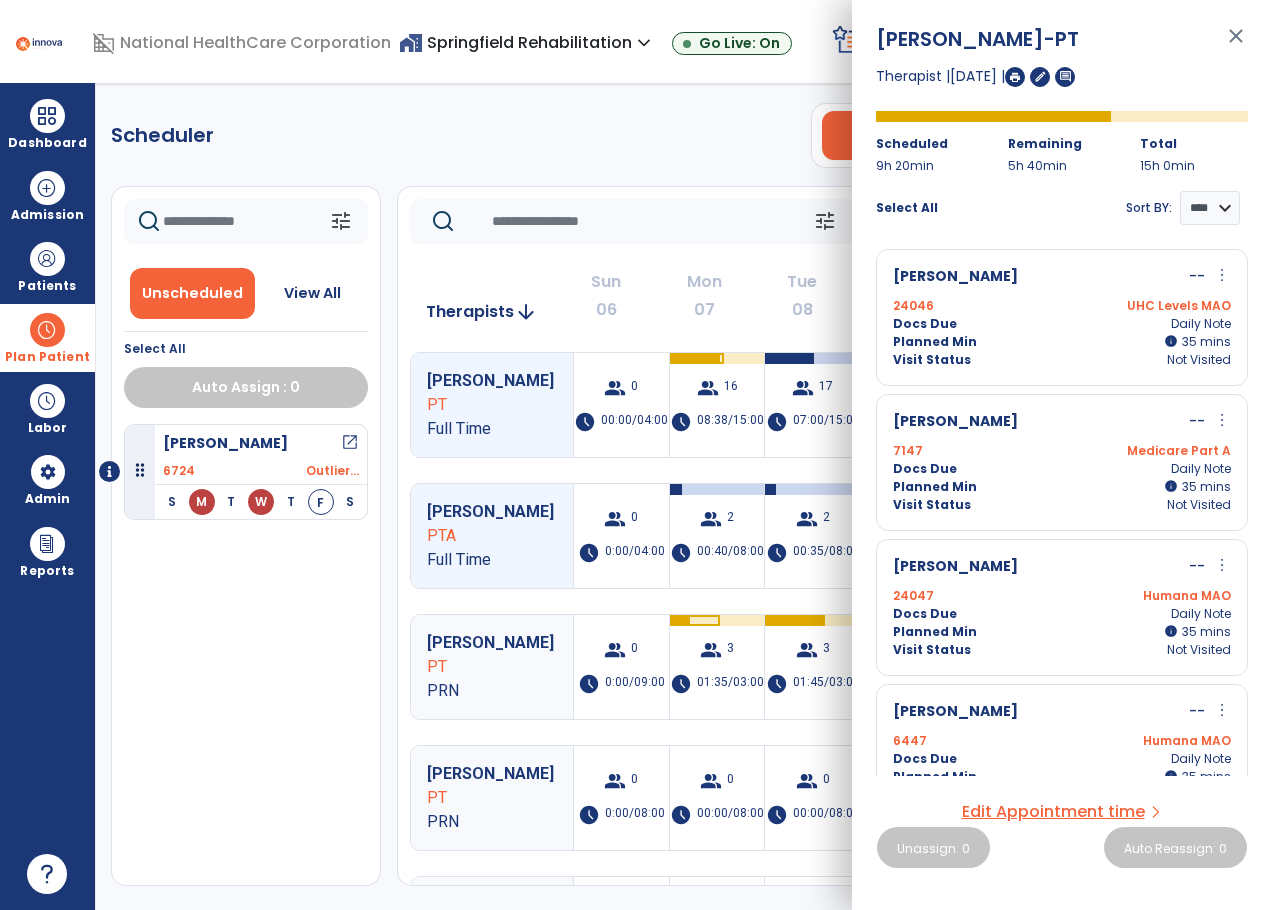 click on "[PERSON_NAME]   --  more_vert  edit   Edit Session   alt_route   Split Minutes  24047 Humana MAO  Docs Due Daily Note   Planned Min  info   15 I  20 C 35 mins  Visit Status  Not Visited" at bounding box center [1062, 607] 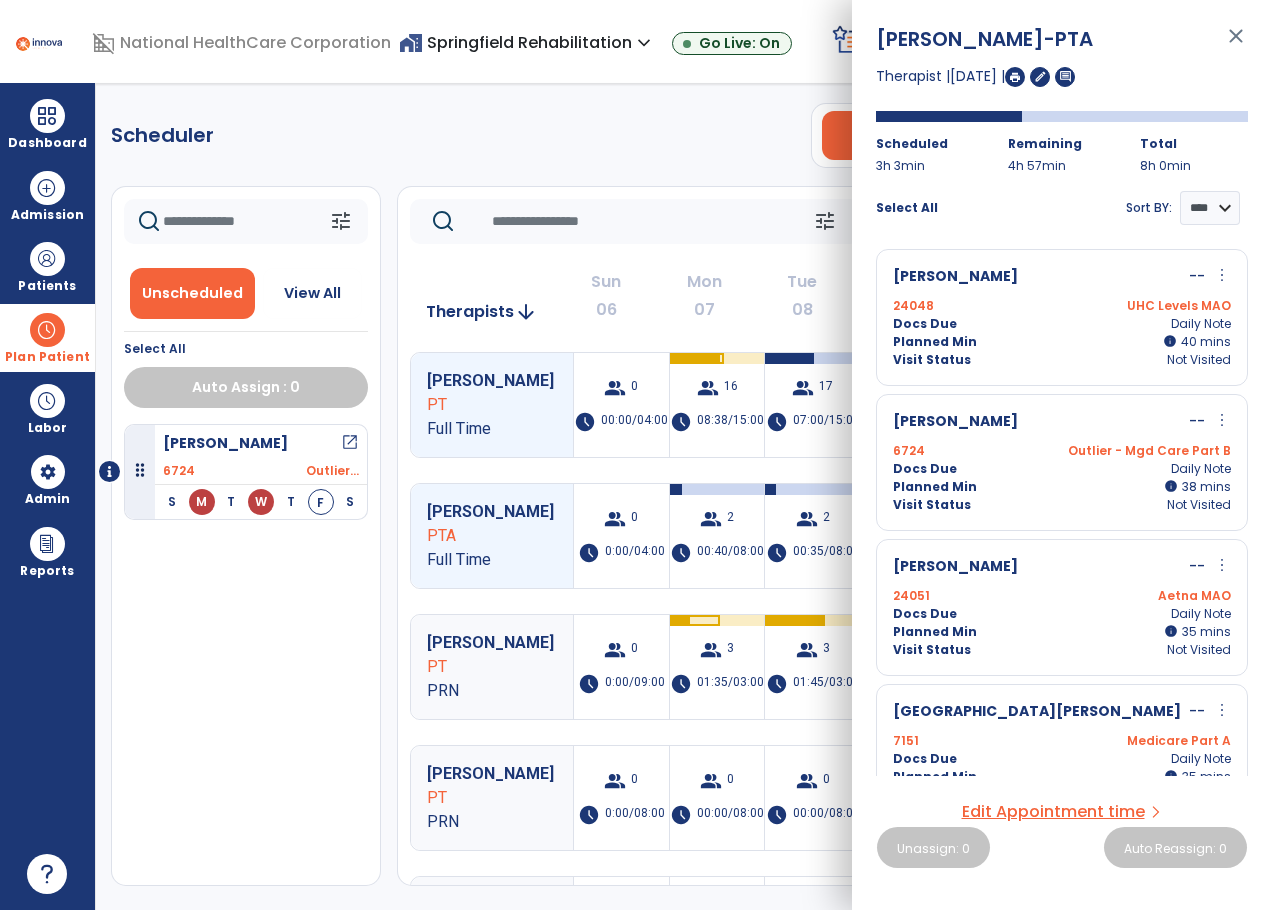 click on "Scheduler   PT   OT   ST  **** *** more_vert  Manage Labor   View All Therapists   Print" 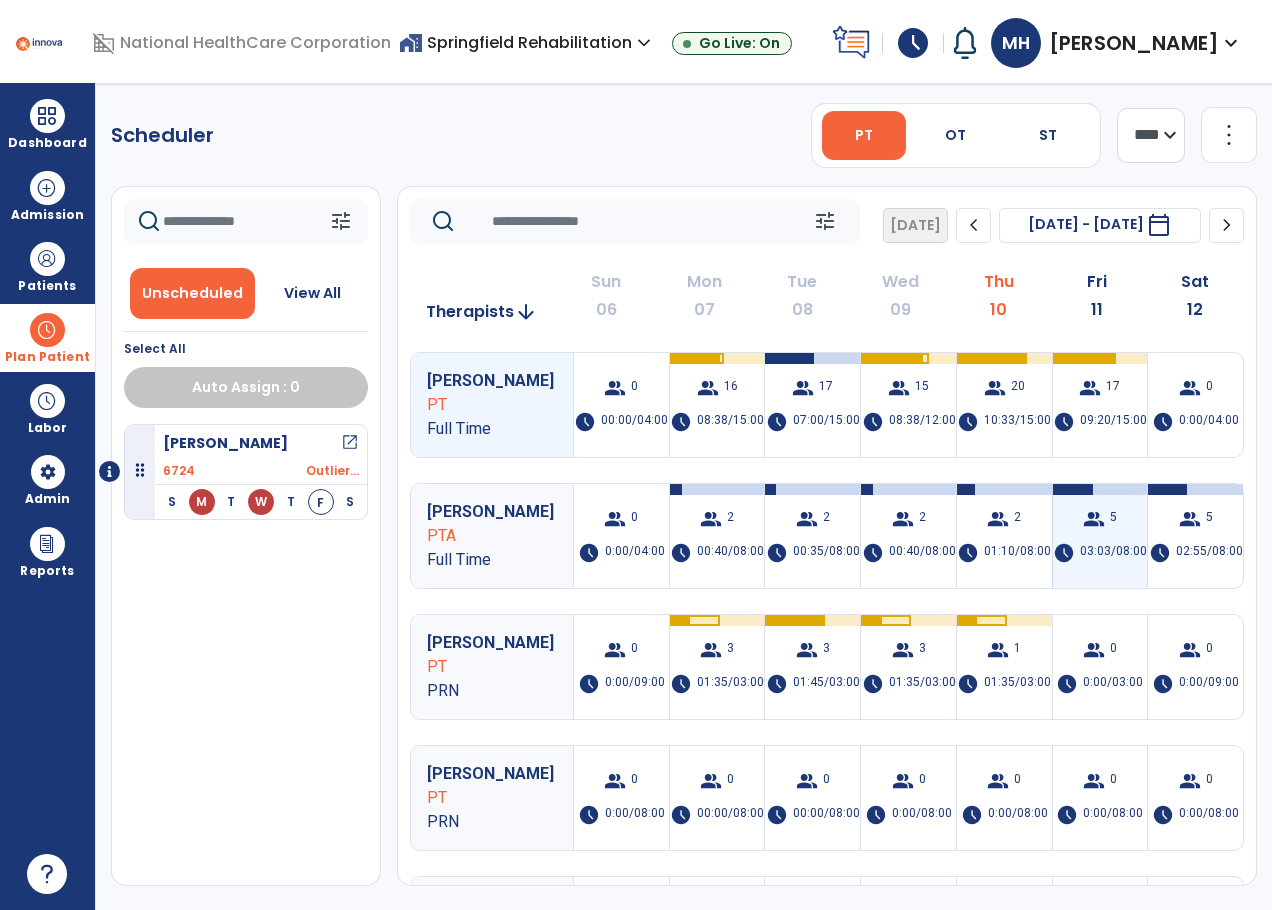 click on "03:03/08:00" at bounding box center [1113, 553] 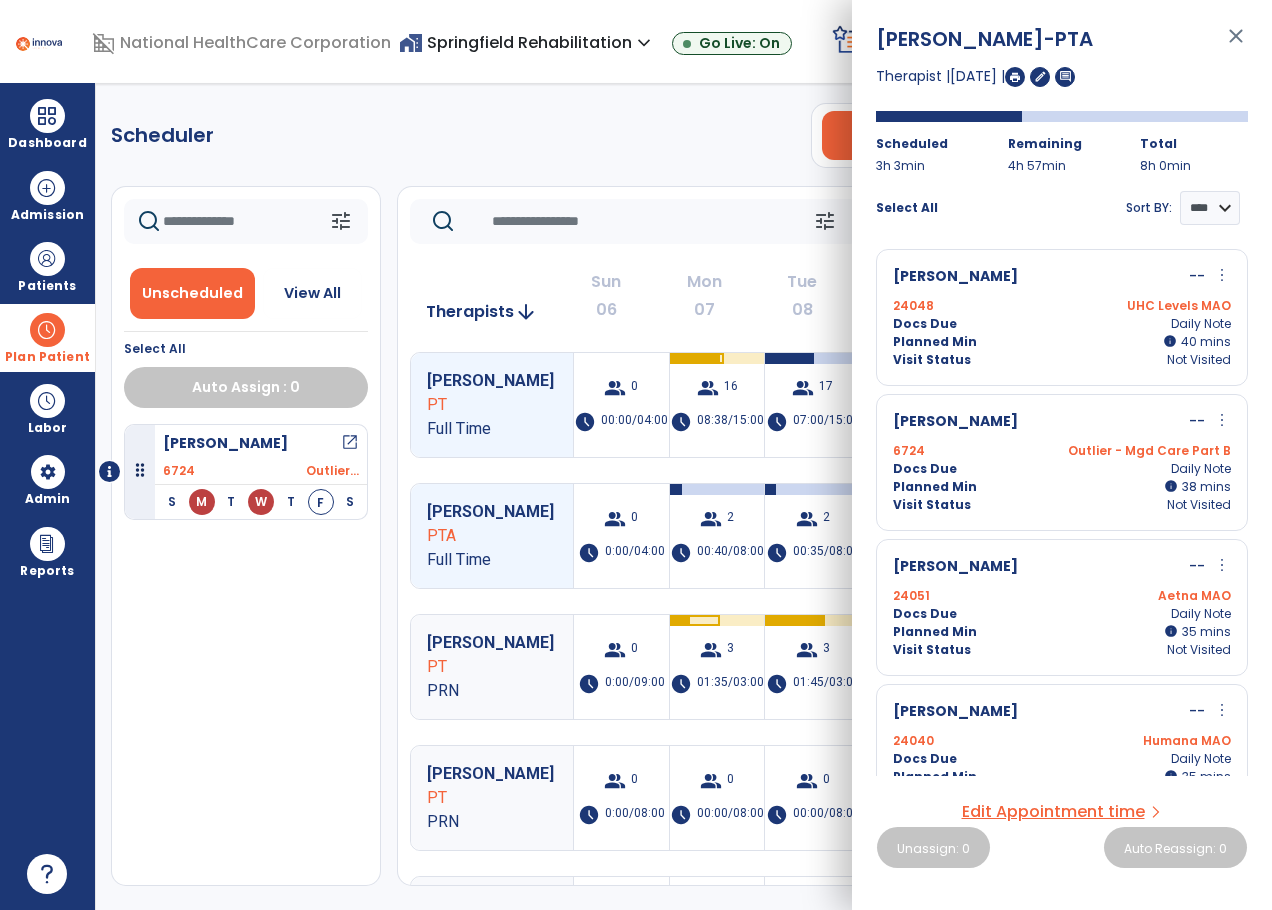 click on "Planned Min  info   38 I 38 mins" at bounding box center [1062, 487] 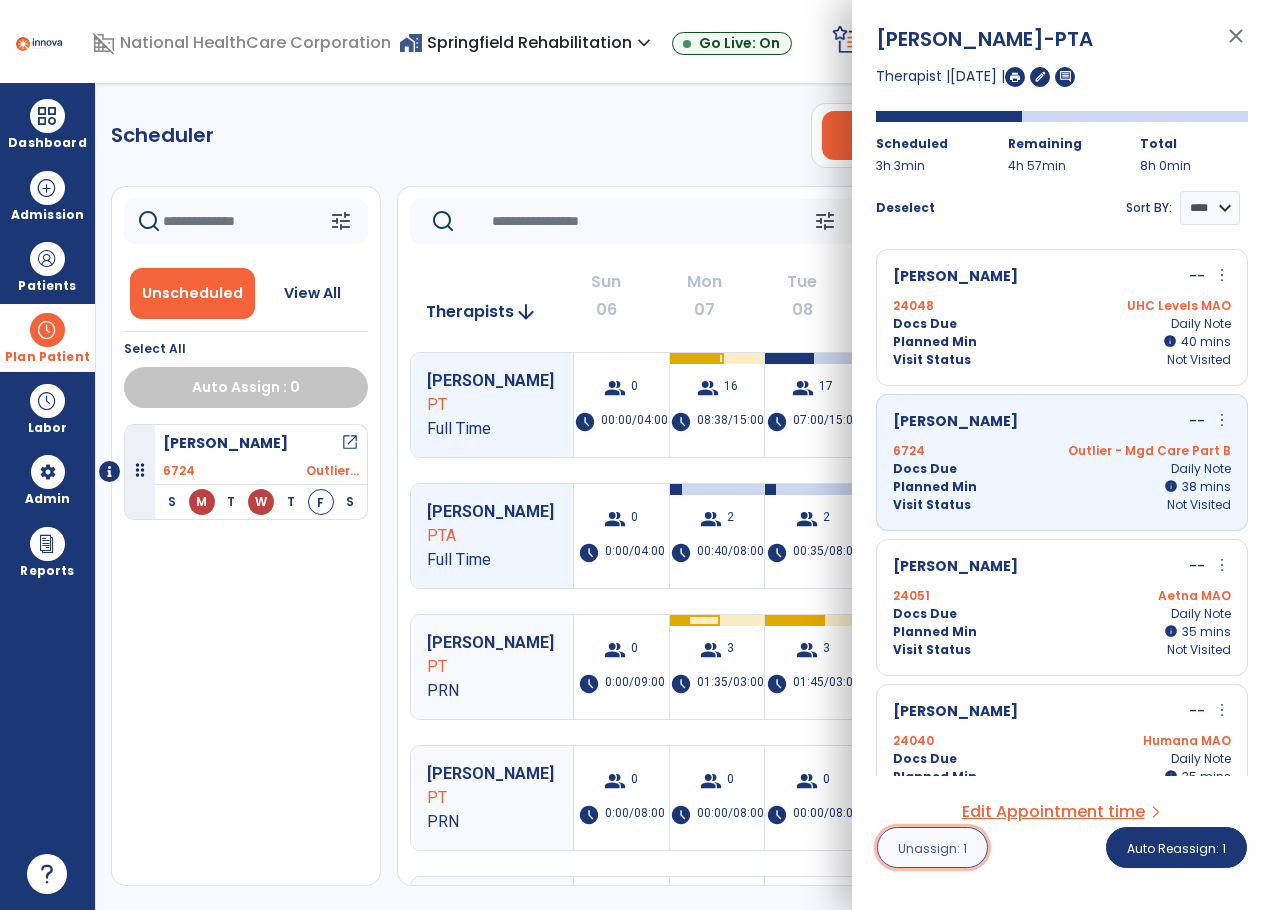 click on "Unassign: 1" at bounding box center (932, 848) 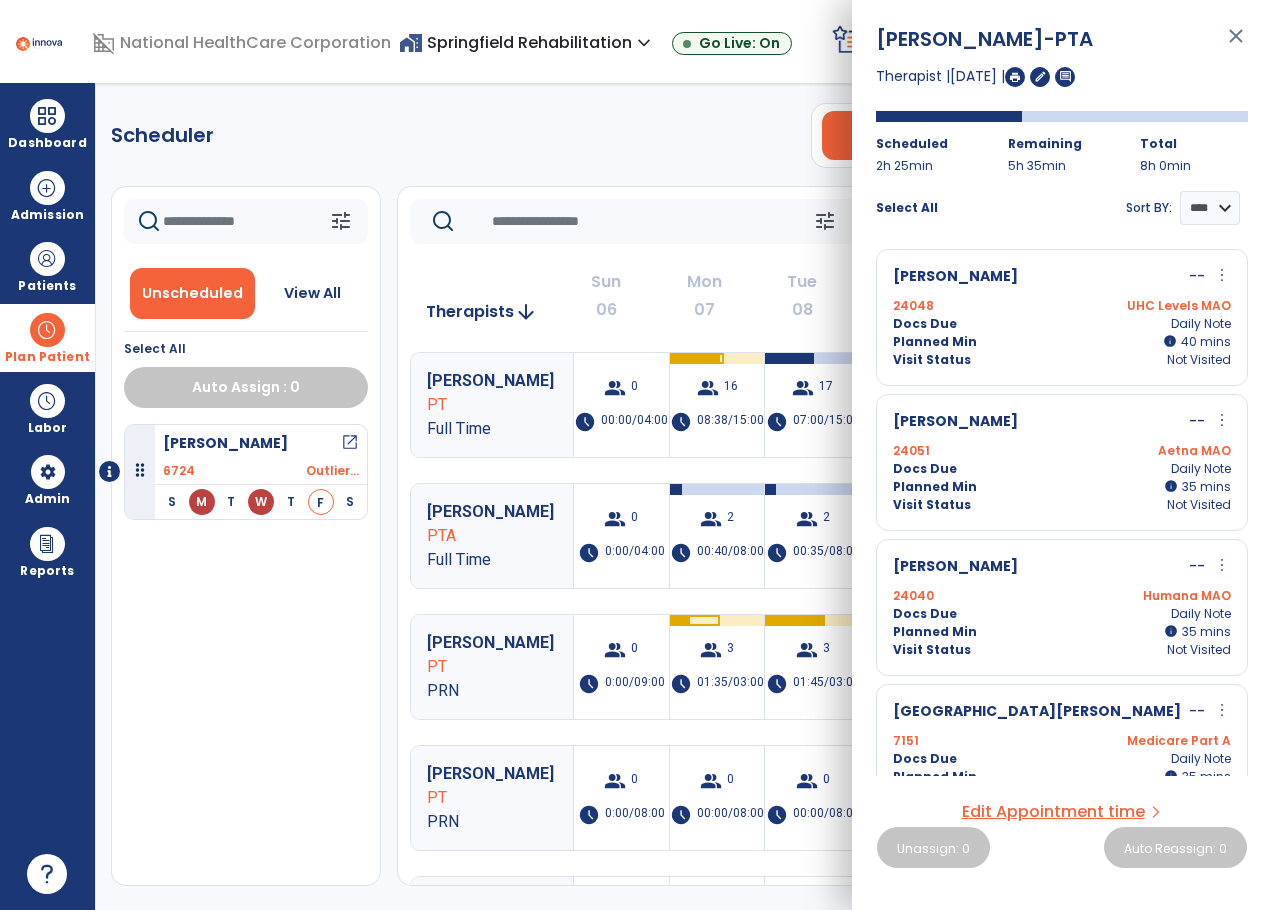 click on "[GEOGRAPHIC_DATA][PERSON_NAME]   --  more_vert  edit   Edit Session   alt_route   Split Minutes  7151 Medicare Part A  Docs Due Daily Note   Planned Min  info   15 I  20 C 35 mins  Visit Status  Not Visited" at bounding box center (1062, 752) 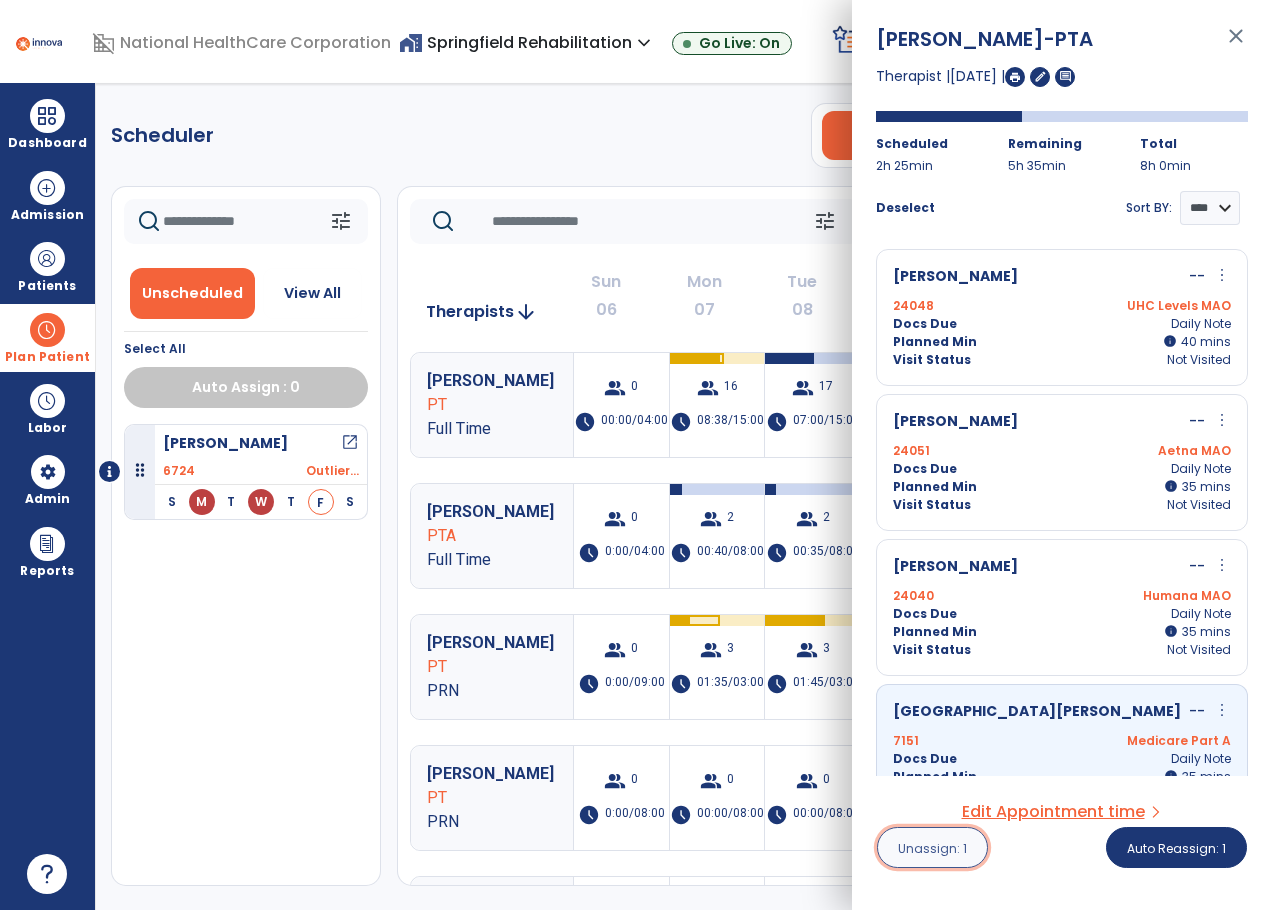 click on "Unassign: 1" at bounding box center [932, 848] 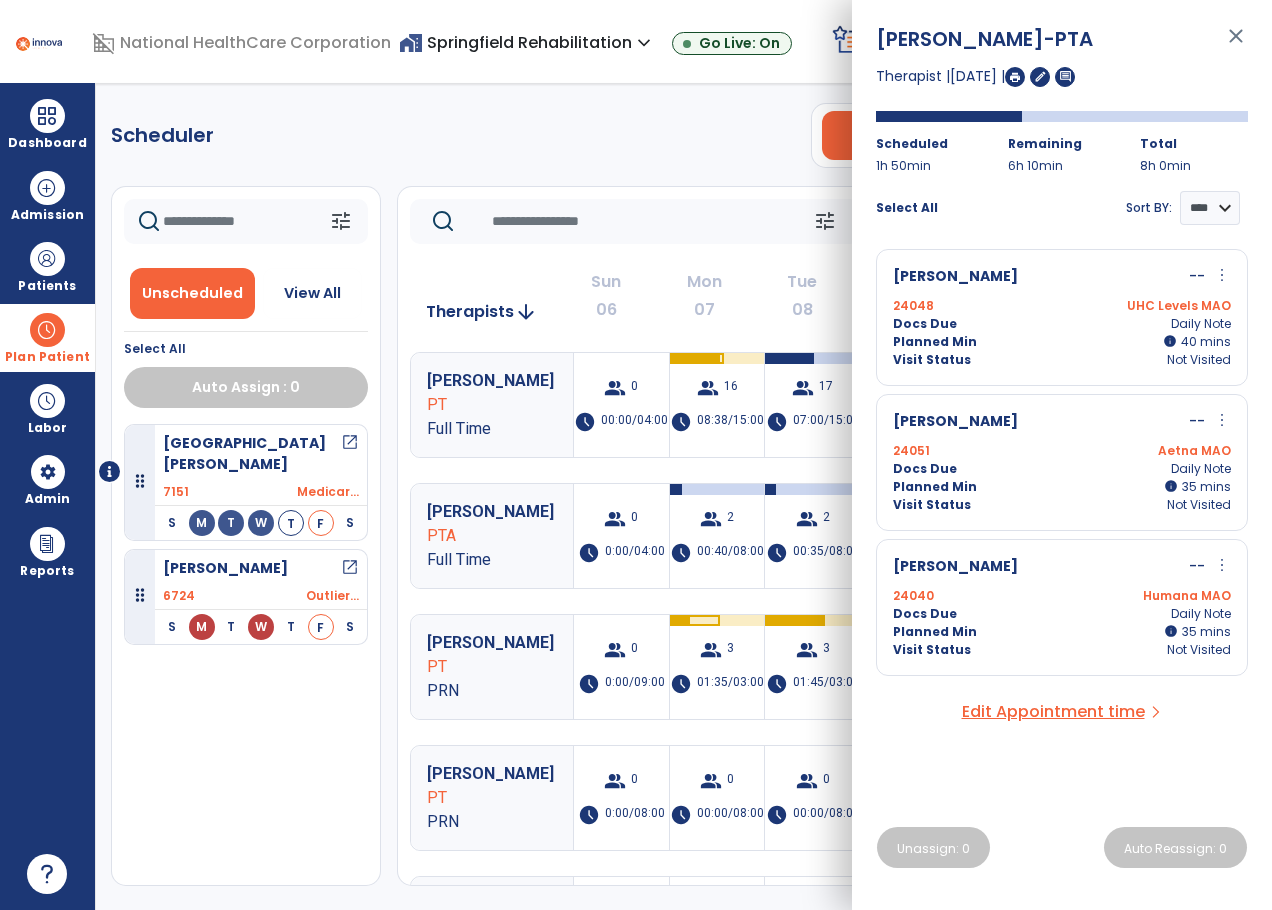 click on "Scheduler   PT   OT   ST  **** *** more_vert  Manage Labor   View All Therapists   Print" 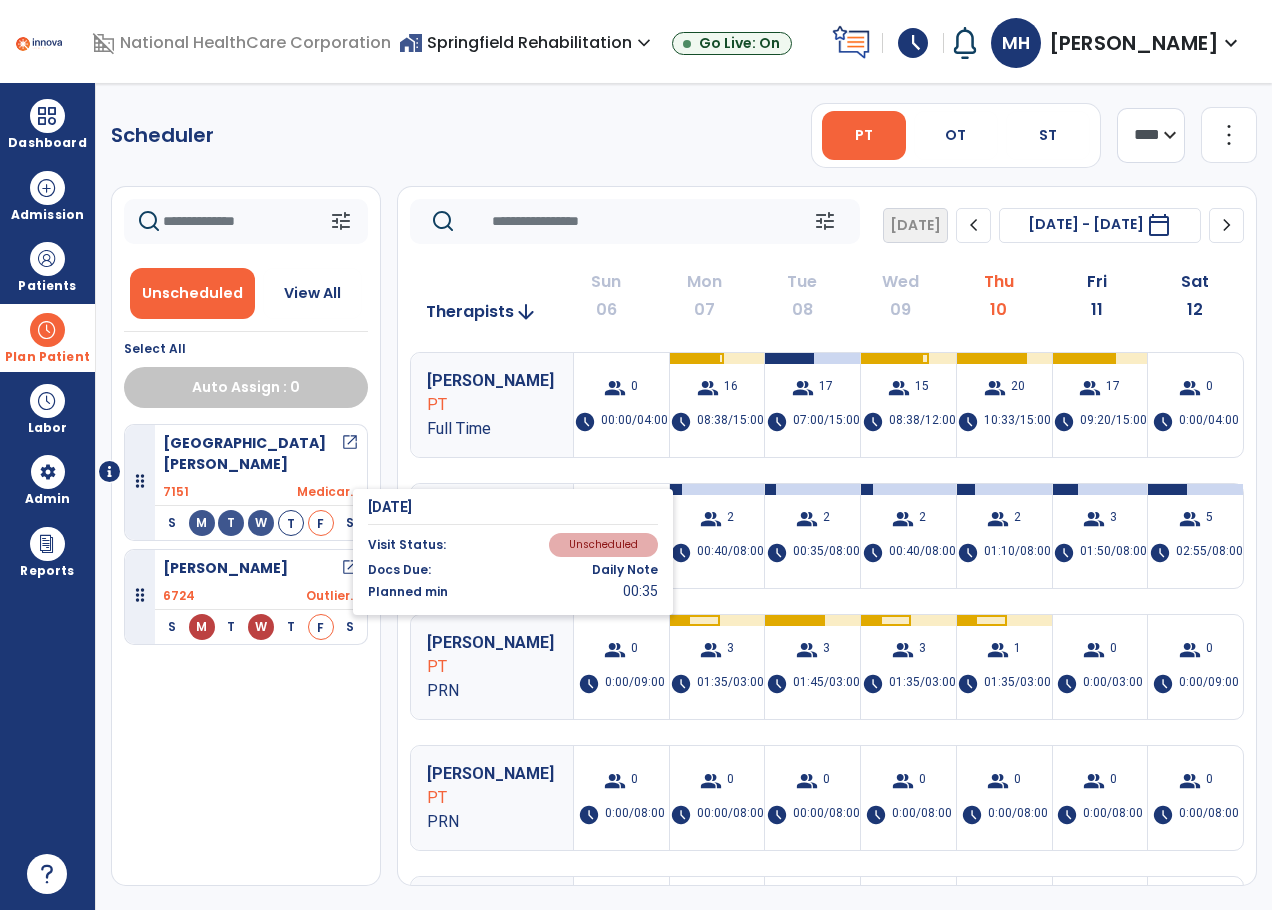 click on "F" at bounding box center [321, 523] 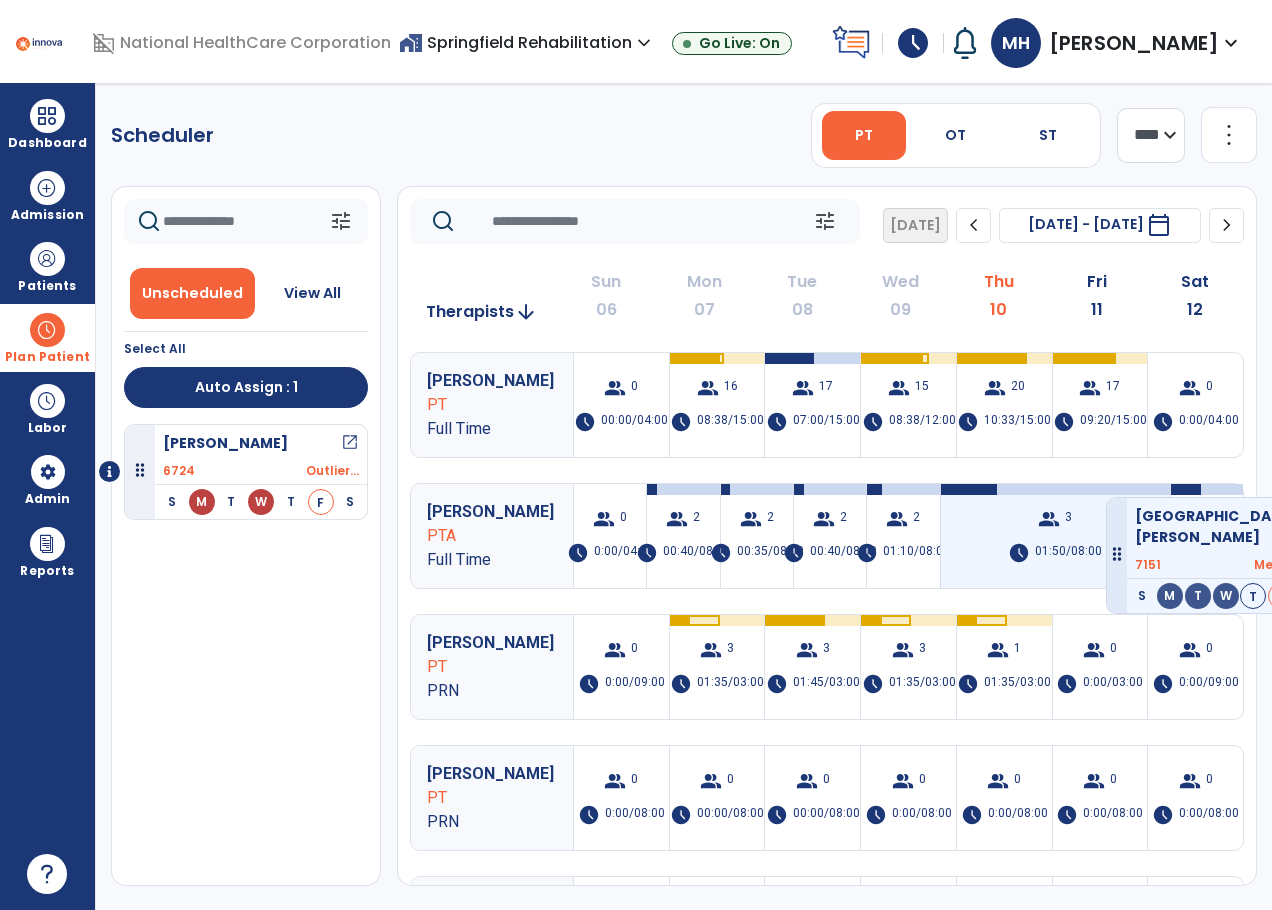 drag, startPoint x: 321, startPoint y: 502, endPoint x: 1106, endPoint y: 489, distance: 785.10767 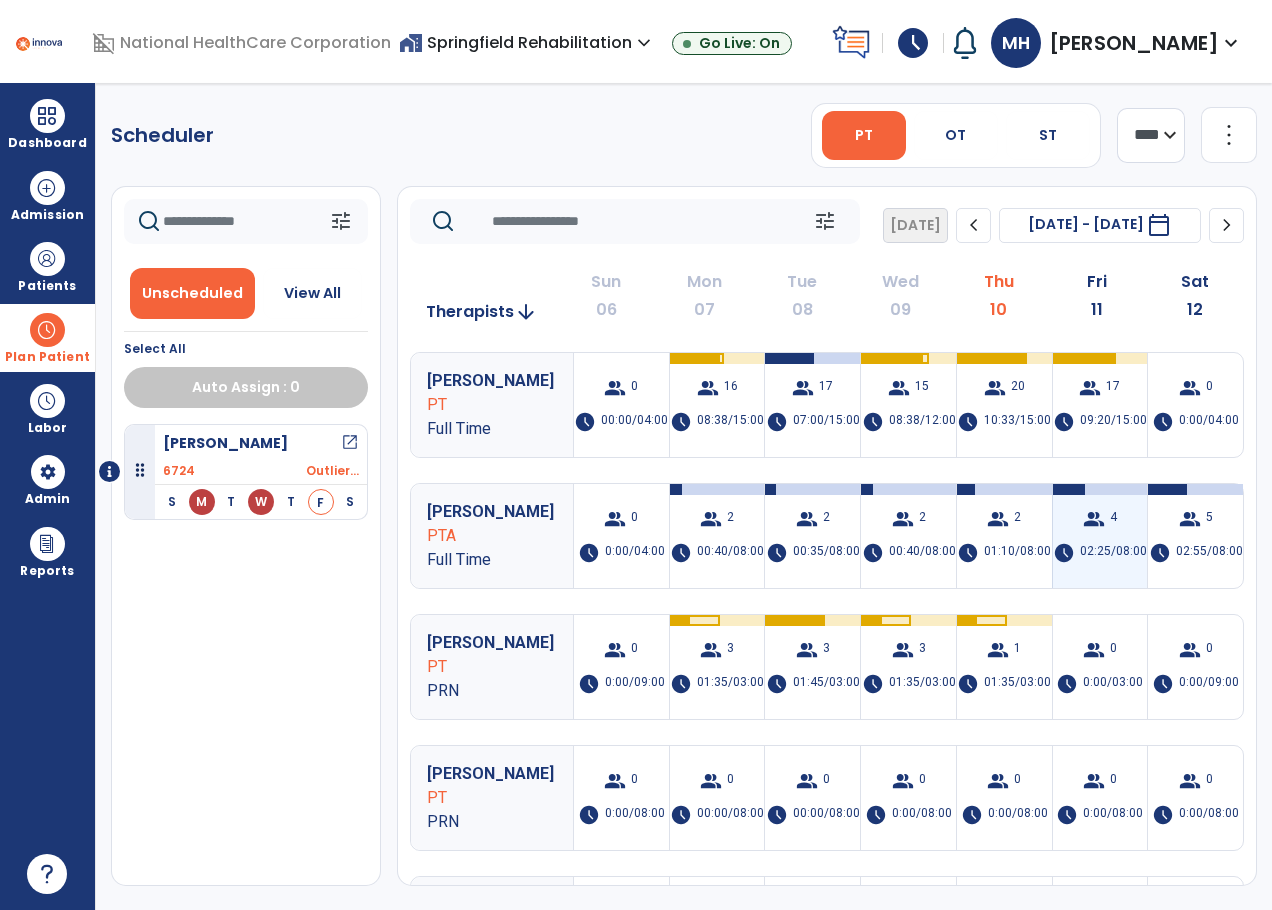 click on "group  4" at bounding box center (1100, 519) 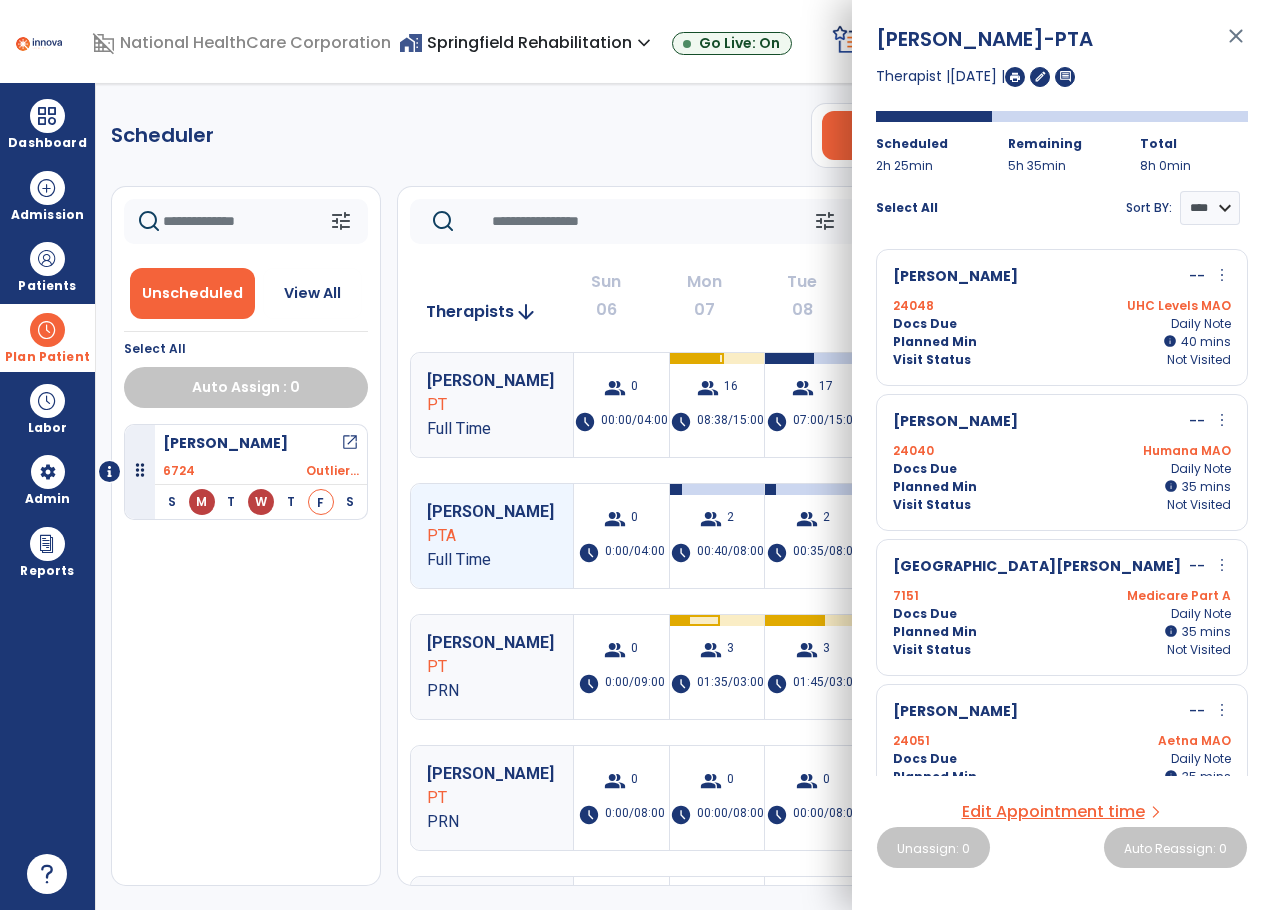 click on "more_vert" at bounding box center (1222, 565) 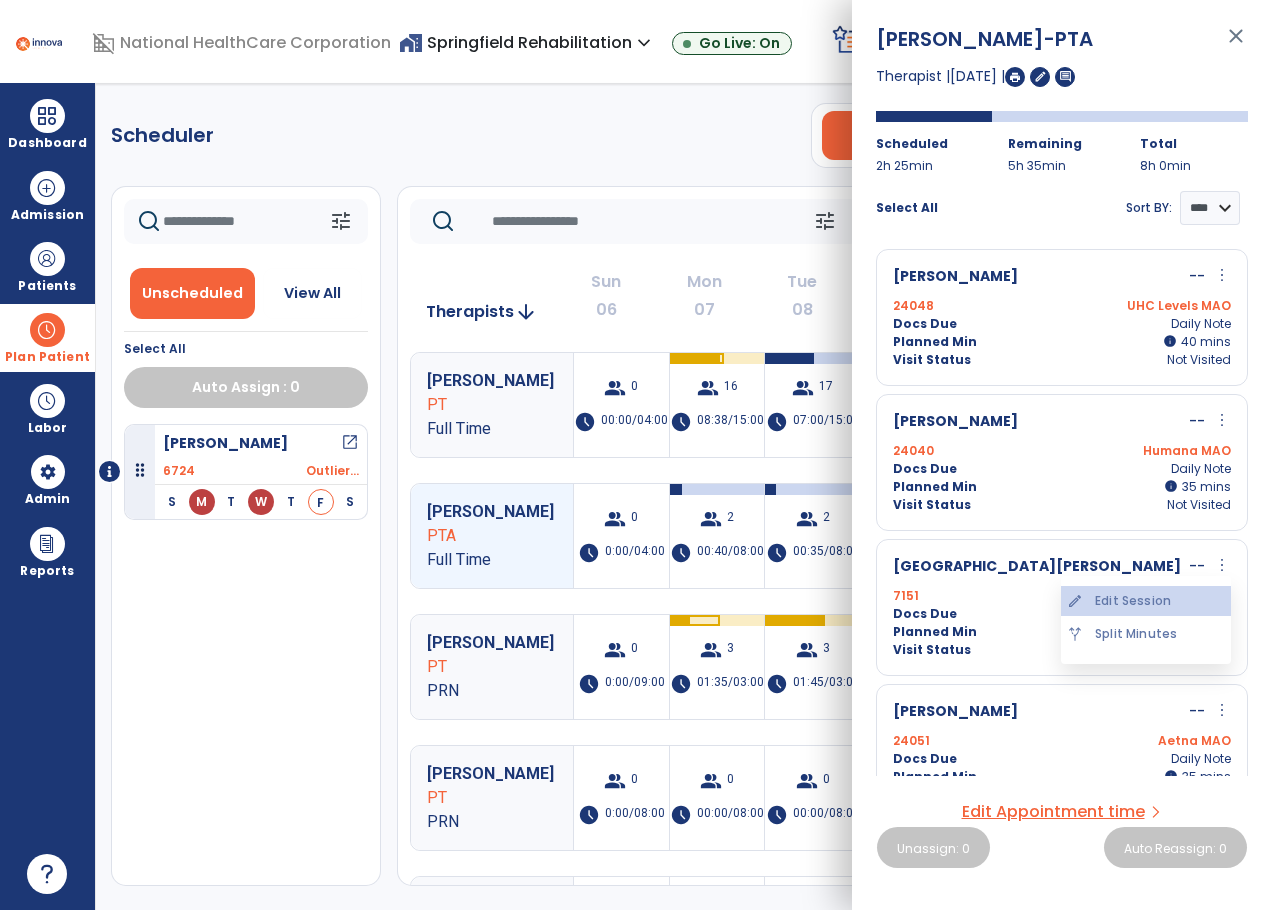 click on "edit   Edit Session" at bounding box center [1146, 601] 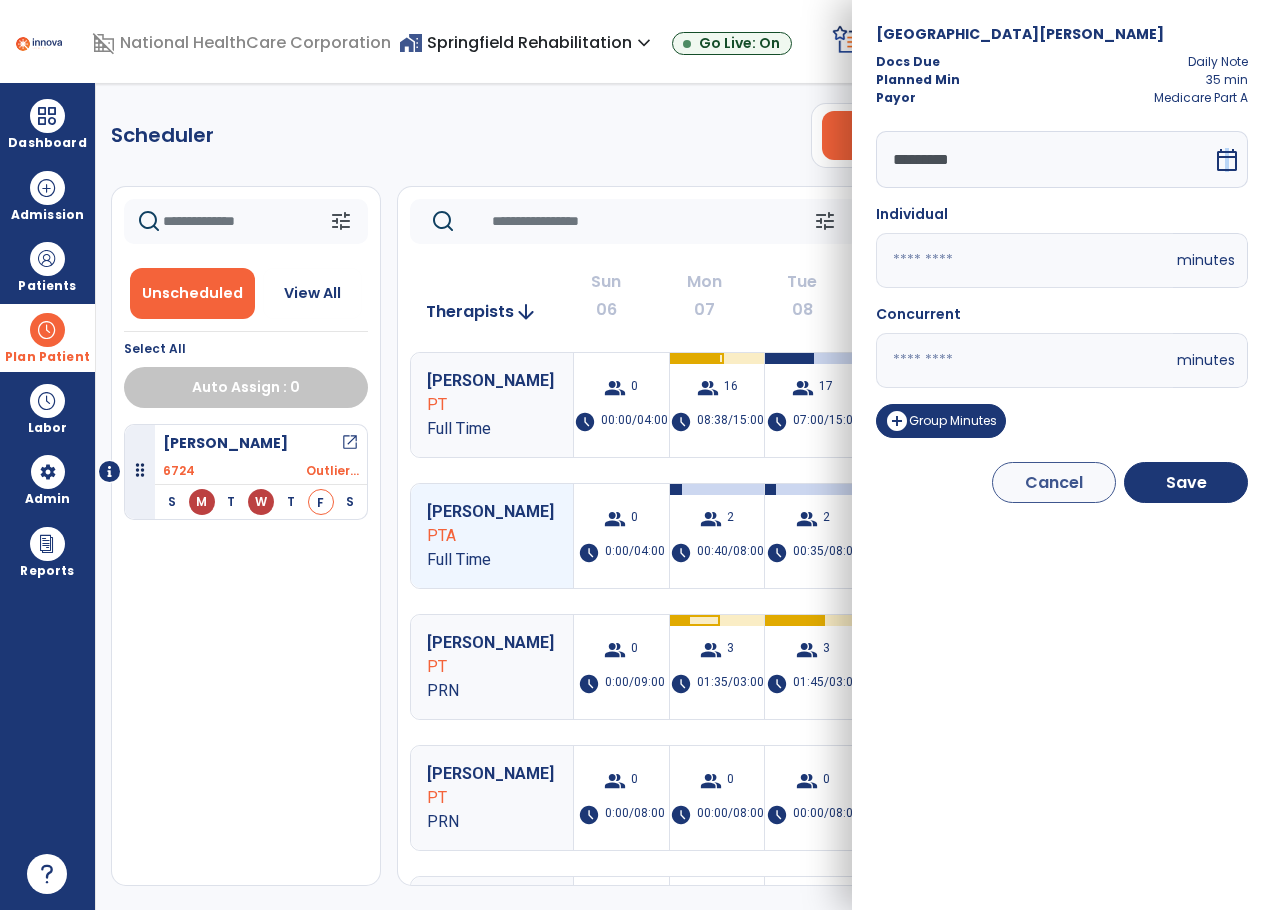 click on "calendar_today" at bounding box center [1227, 160] 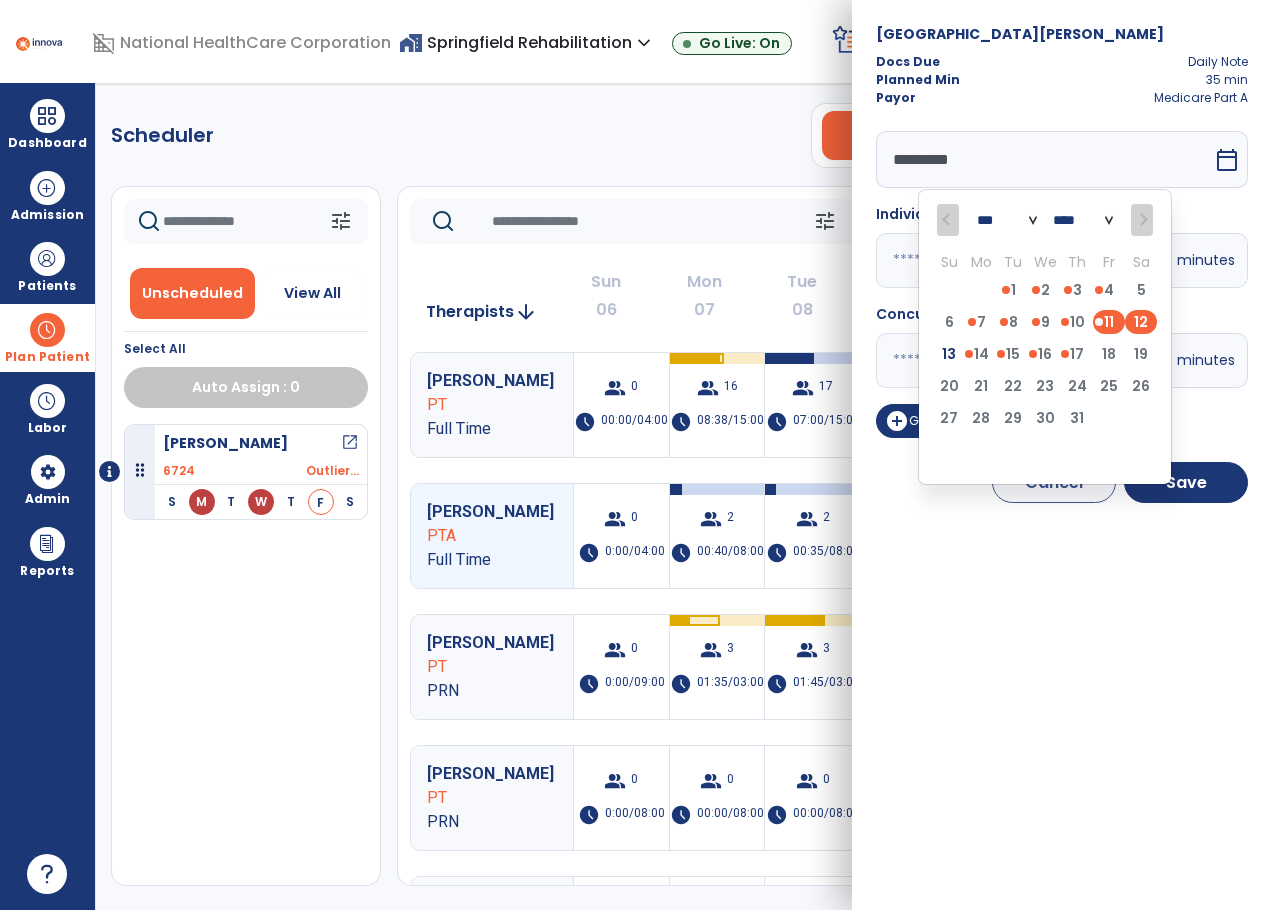 click on "12" at bounding box center (1141, 322) 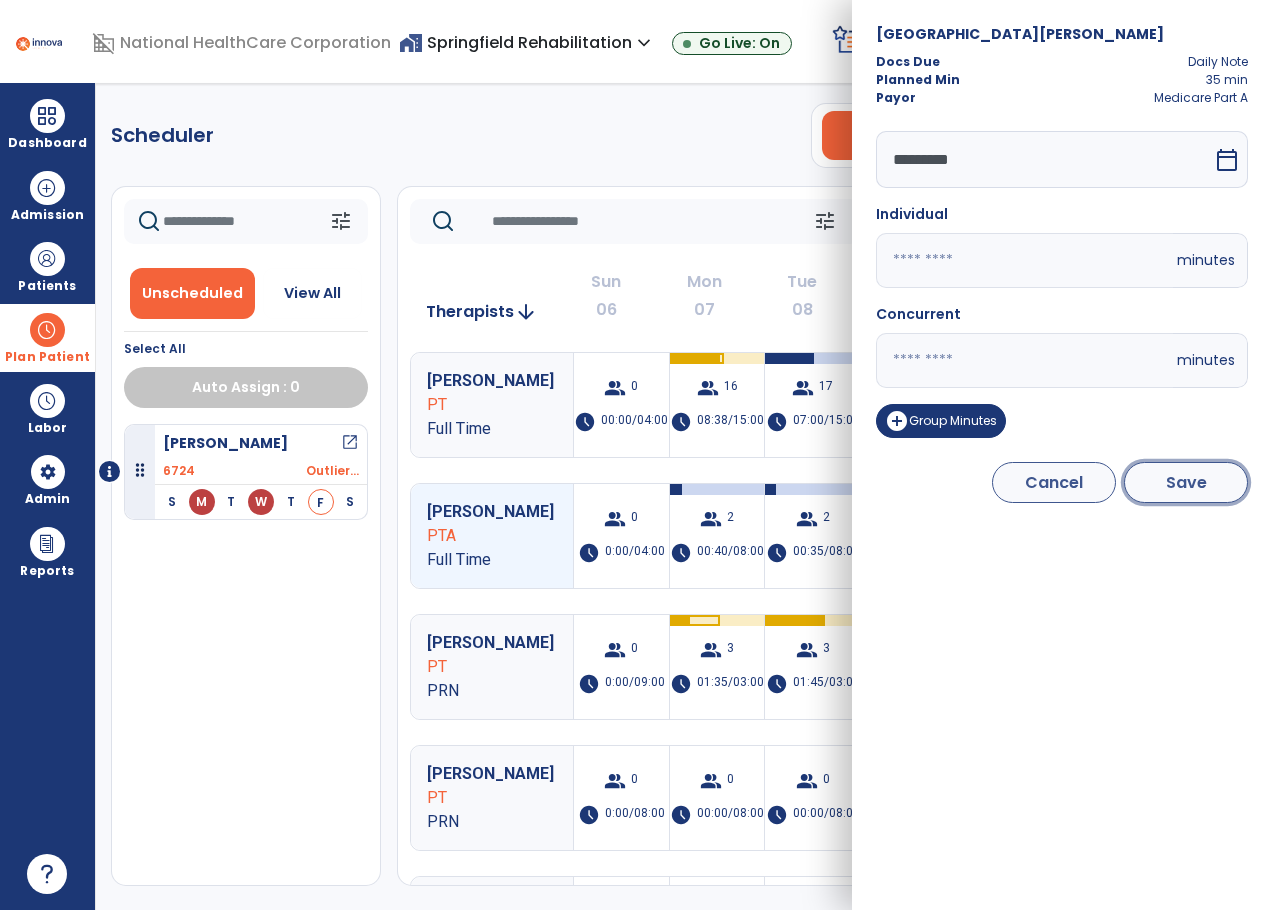 click on "Save" at bounding box center (1186, 482) 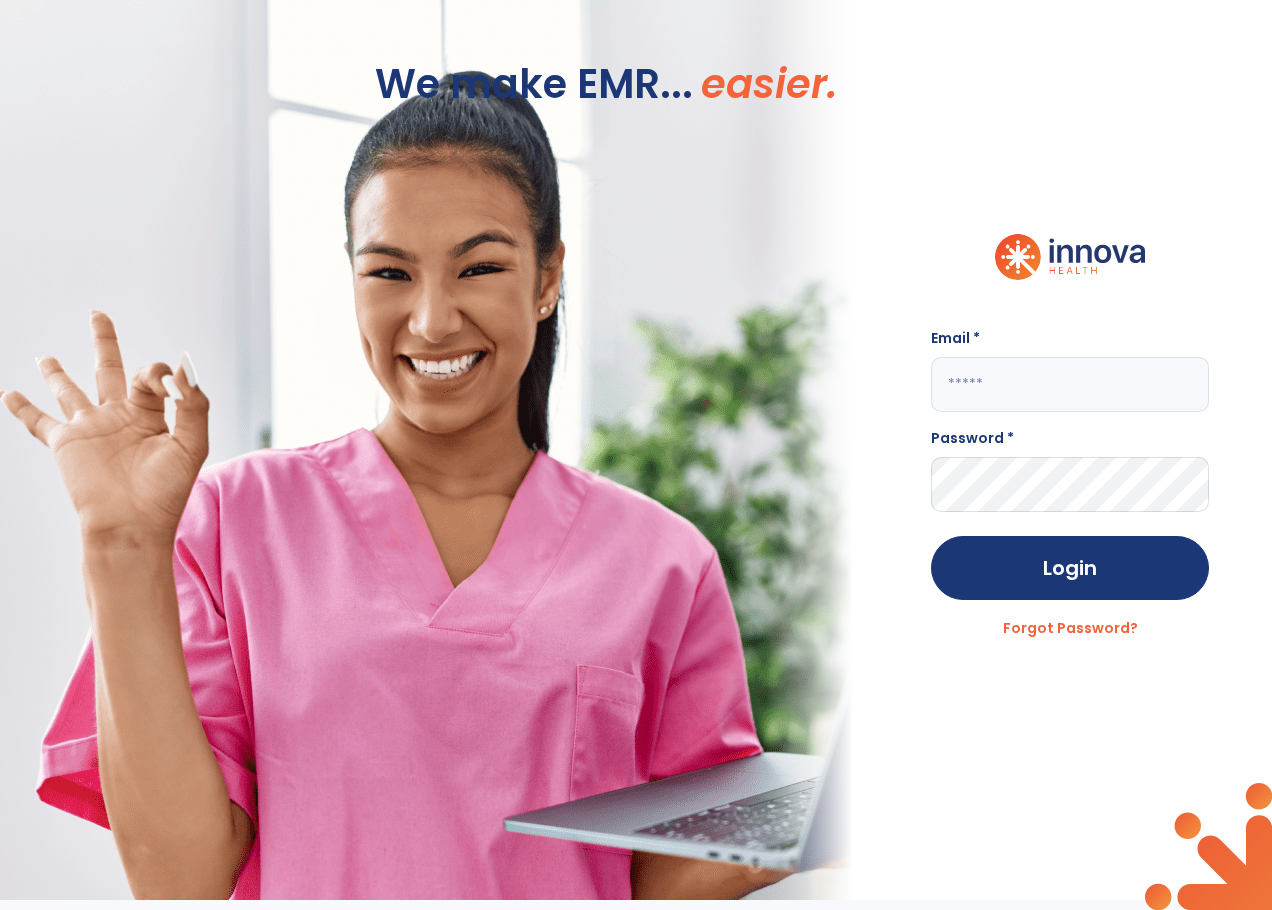 type on "**********" 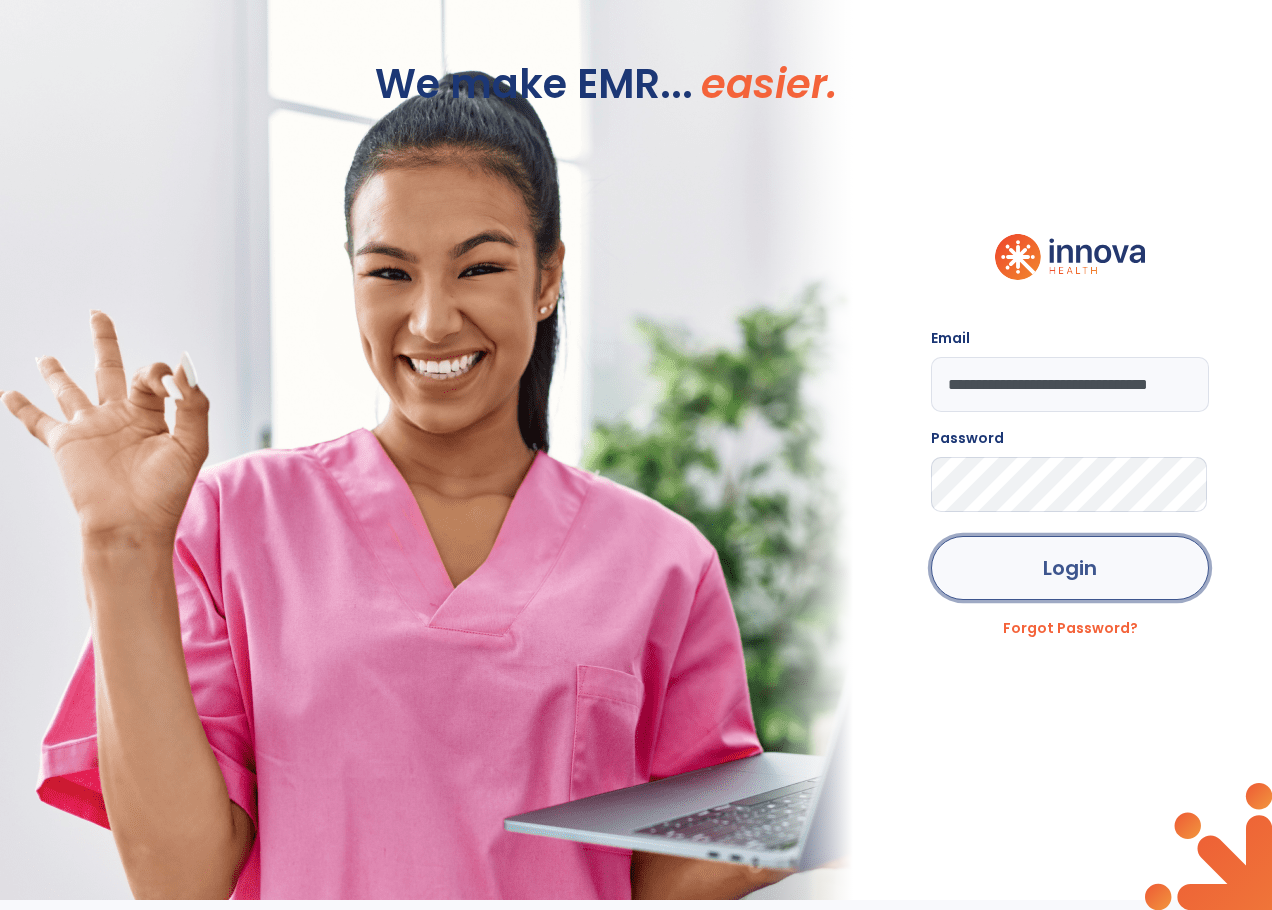 click on "Login" 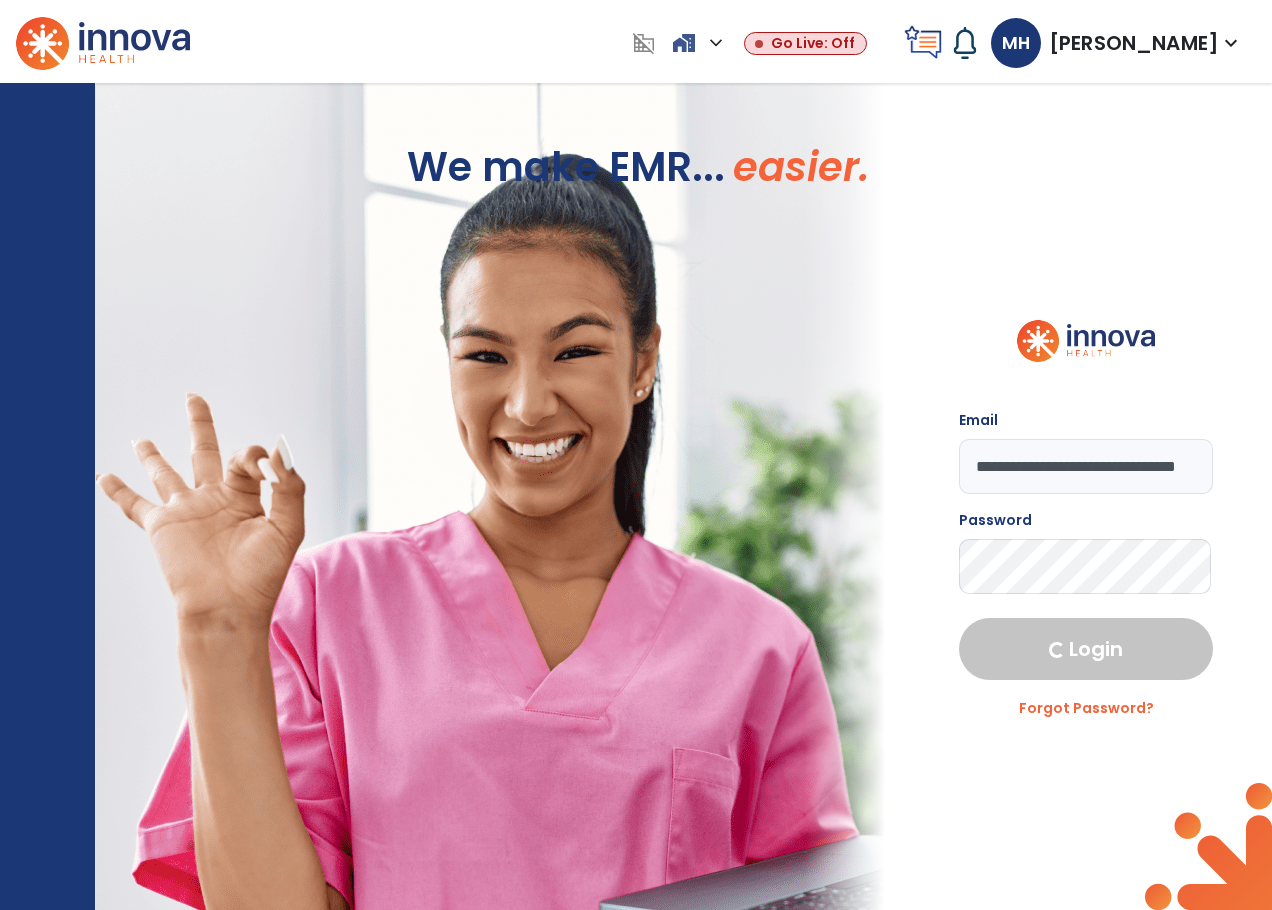 select on "***" 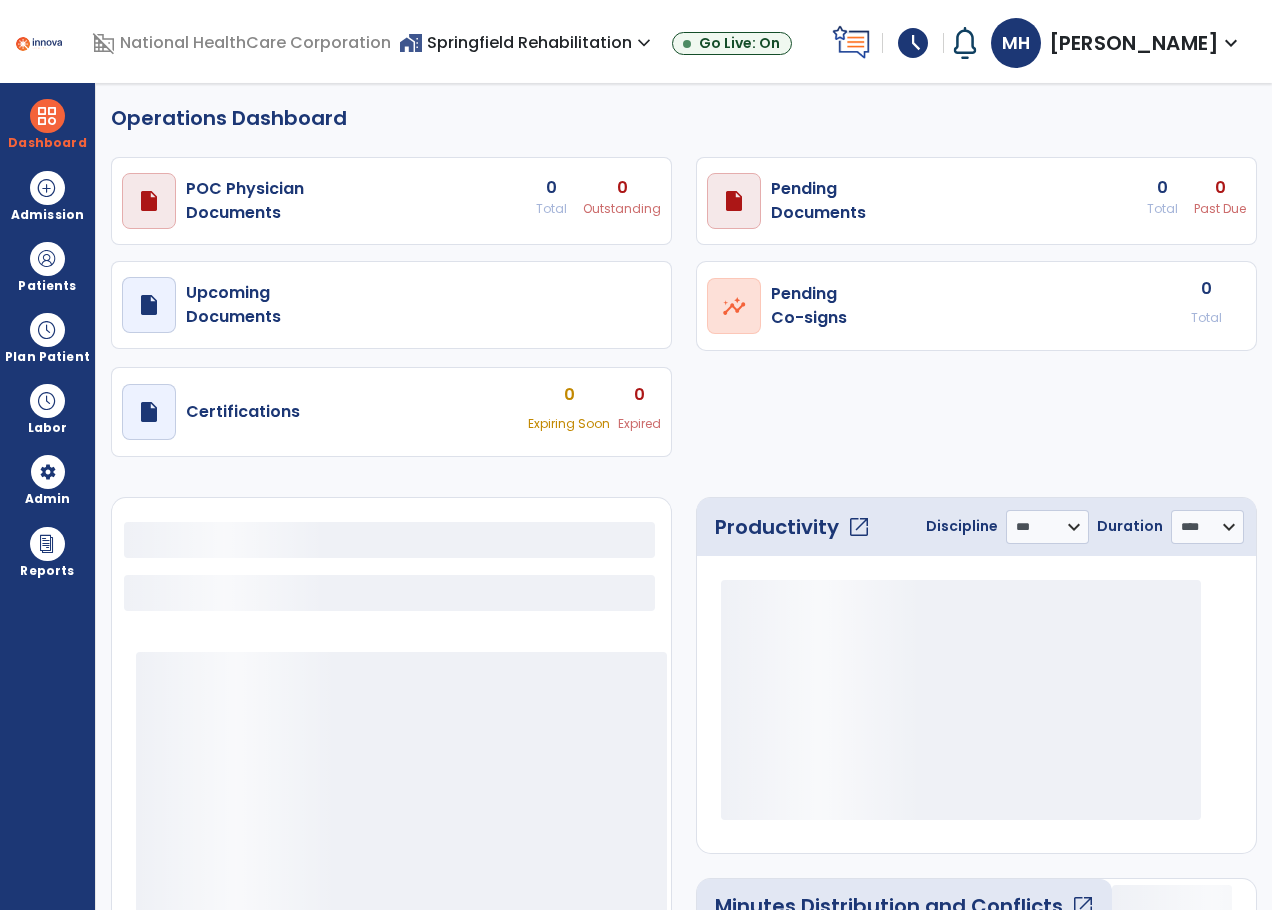 select on "***" 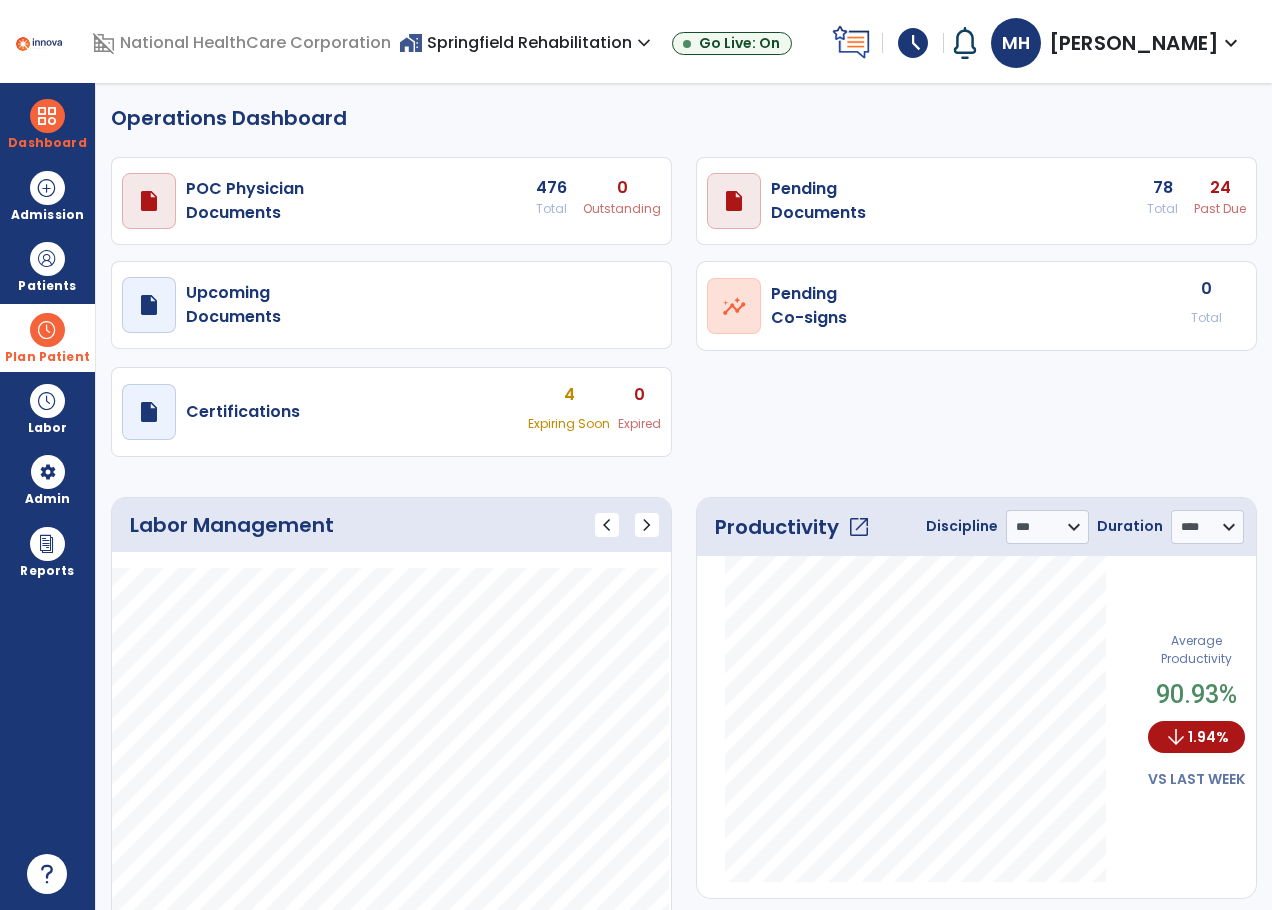 click at bounding box center (47, 330) 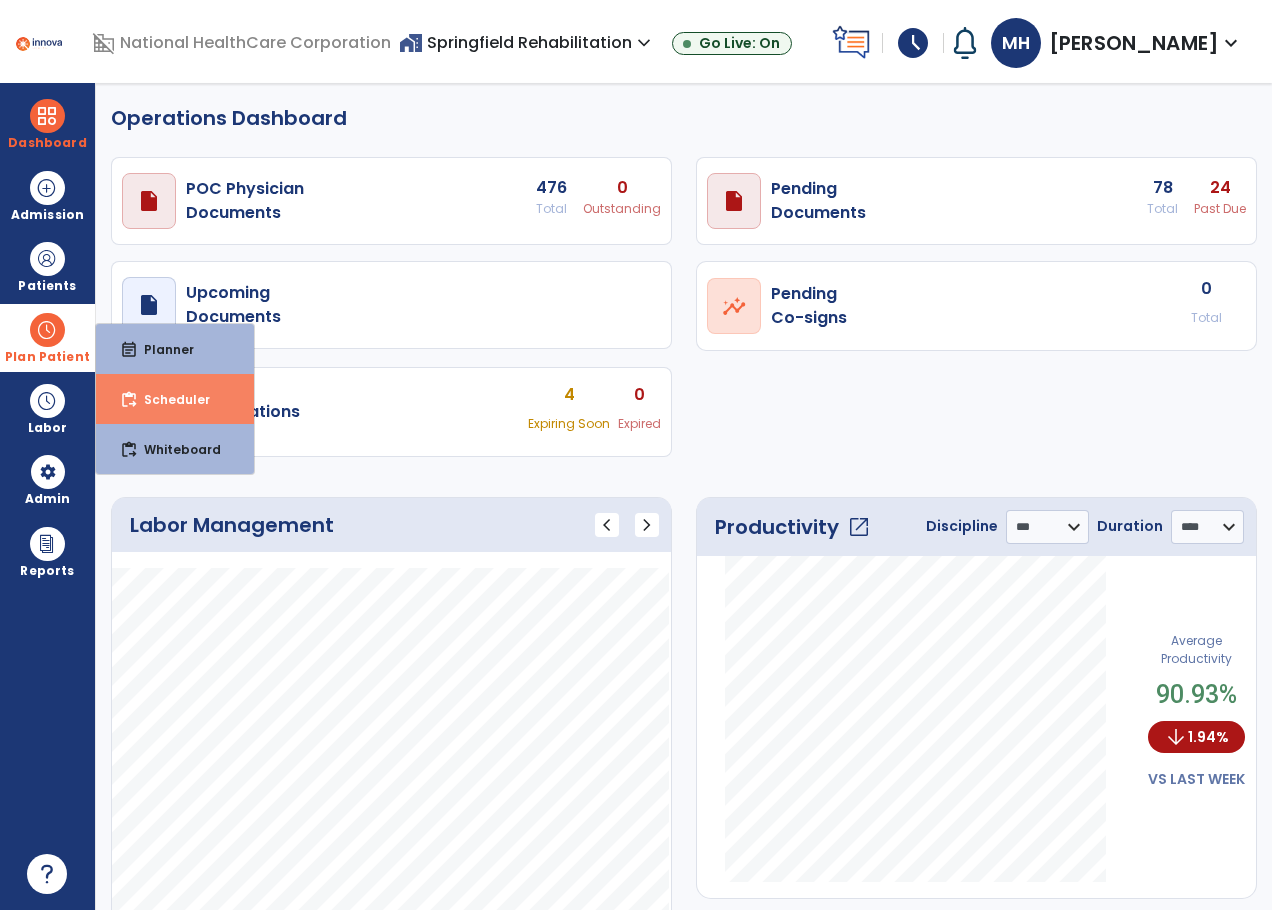 click on "content_paste_go  Scheduler" at bounding box center (175, 399) 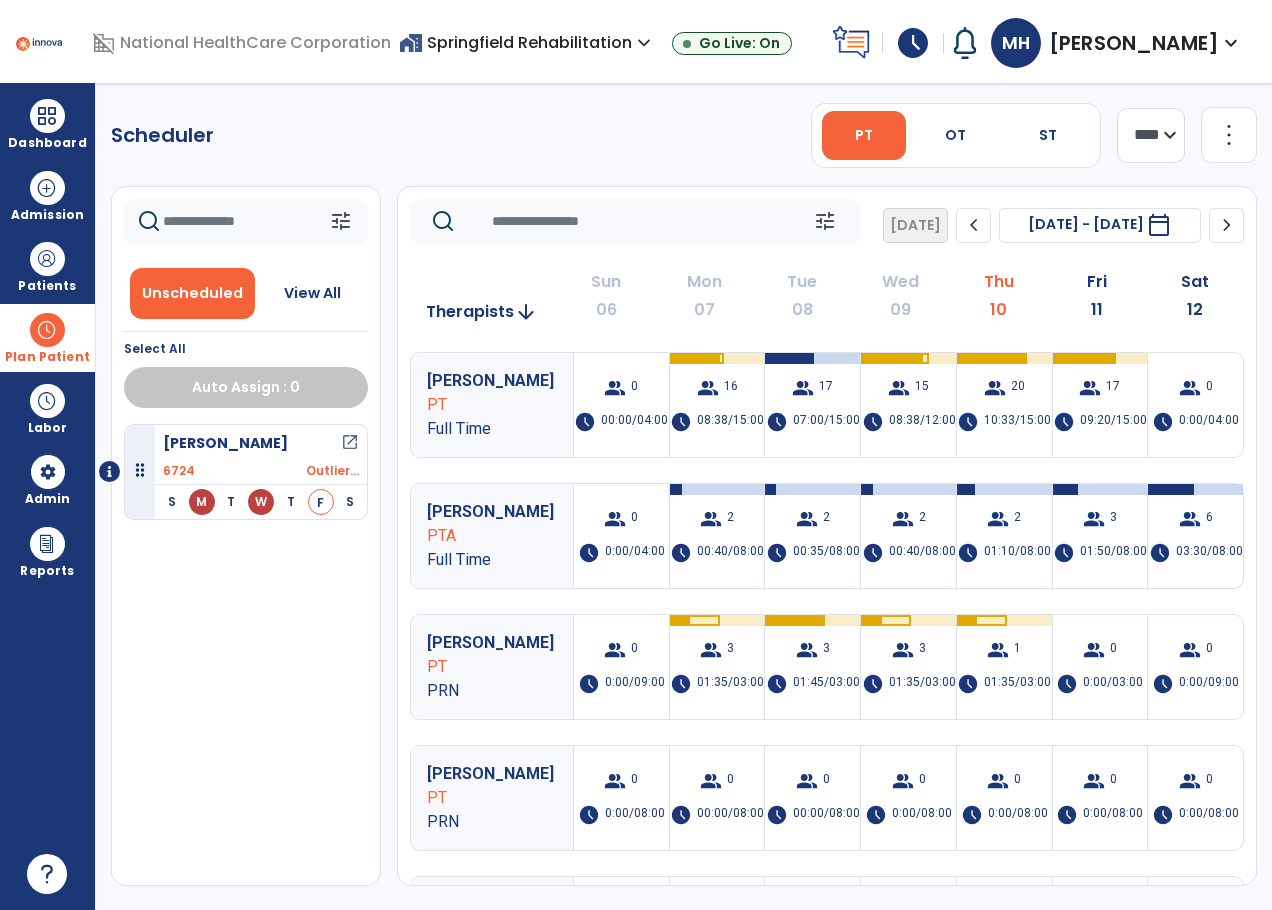 click on "Plan Patient" at bounding box center (47, 337) 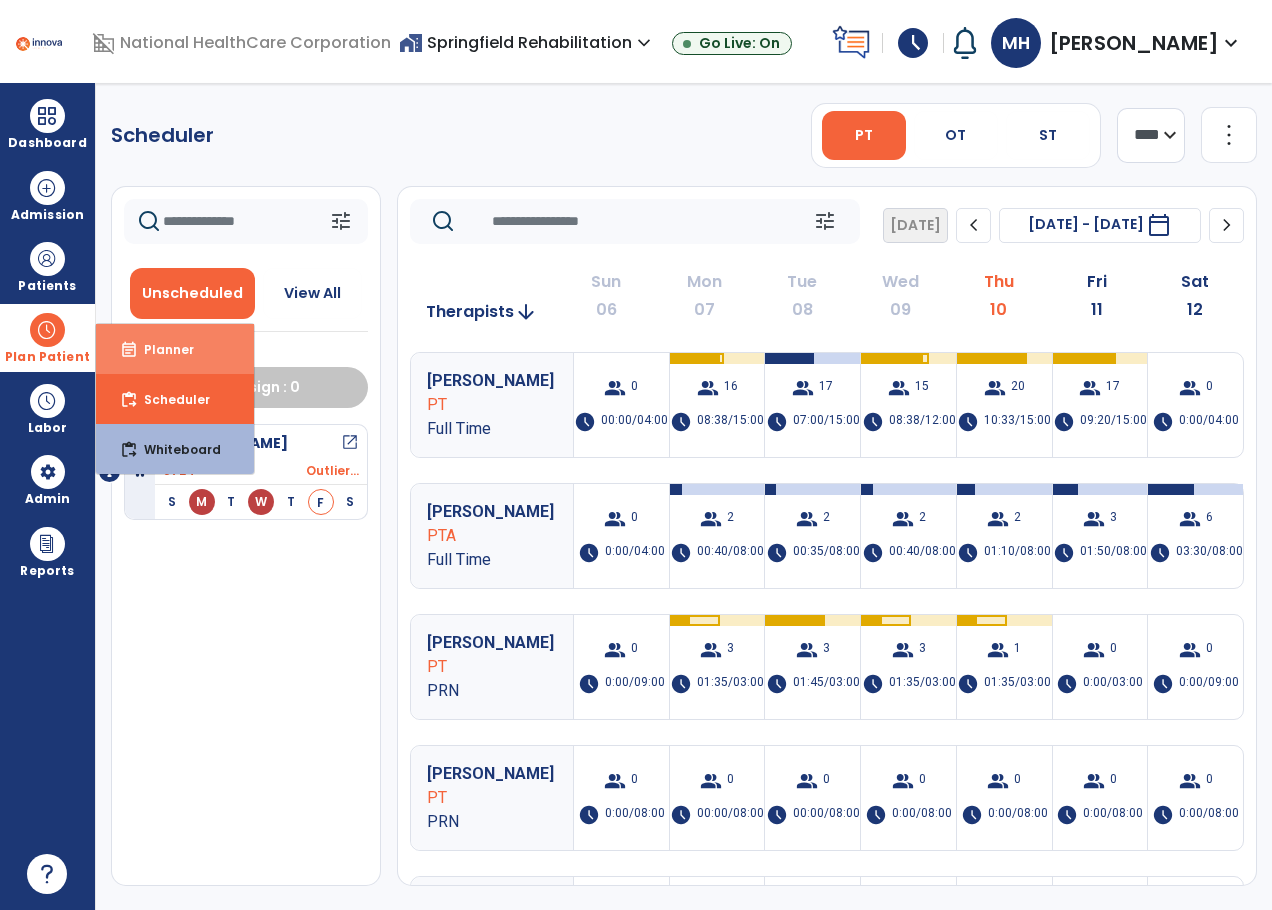 click on "Planner" at bounding box center (161, 349) 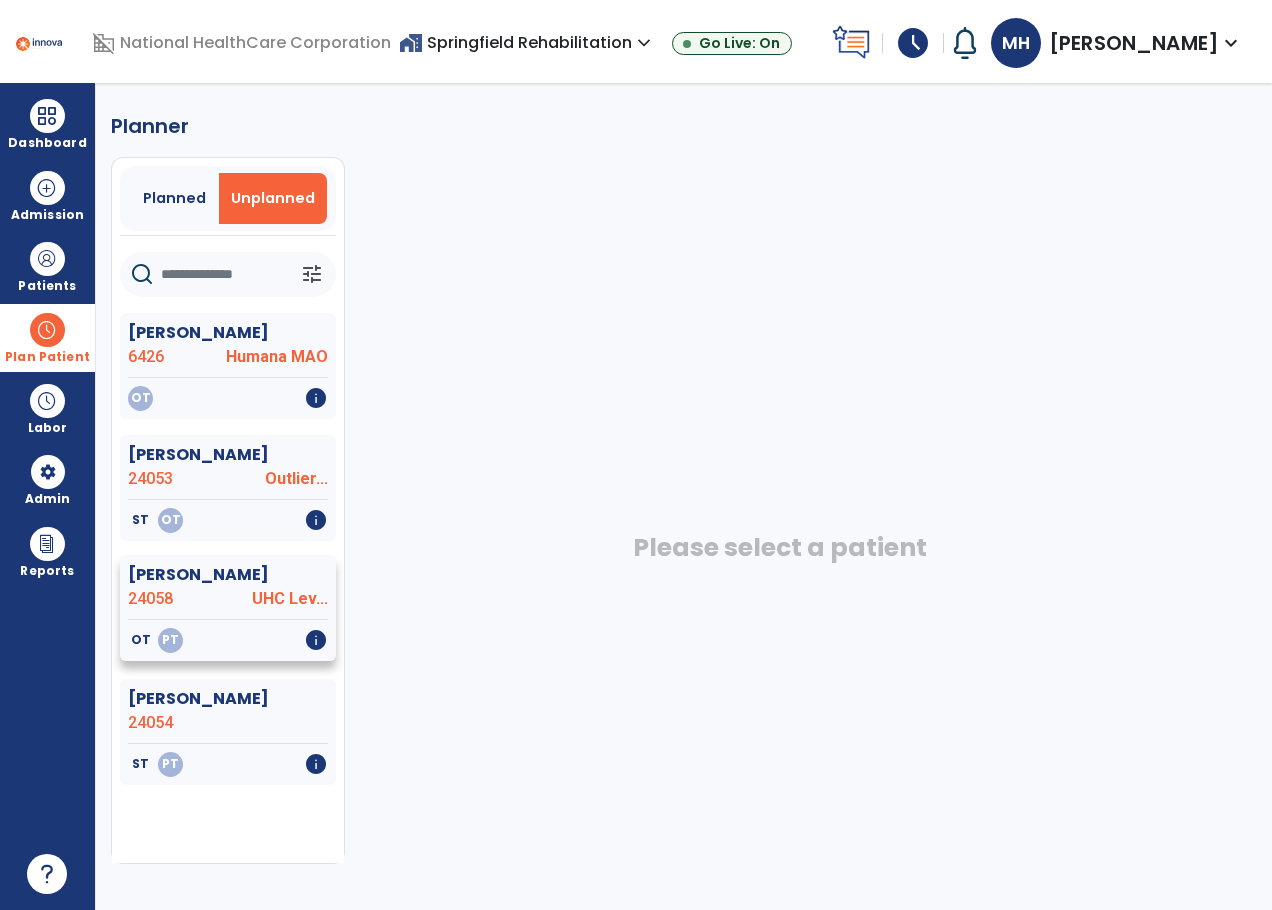 click on "OT   PT   info" 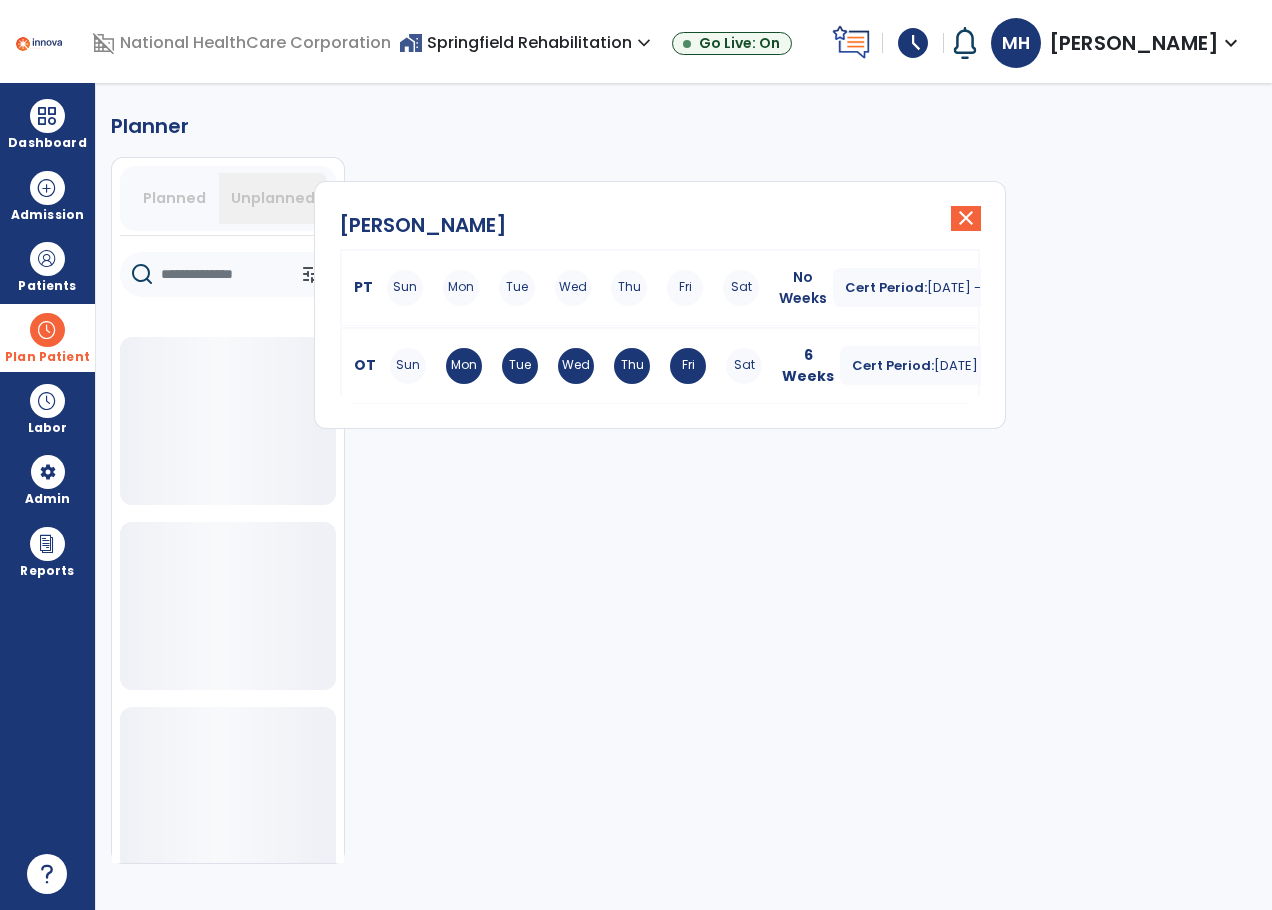 click on "Sun Mon Tue Wed Thu Fri Sat" at bounding box center [573, 288] 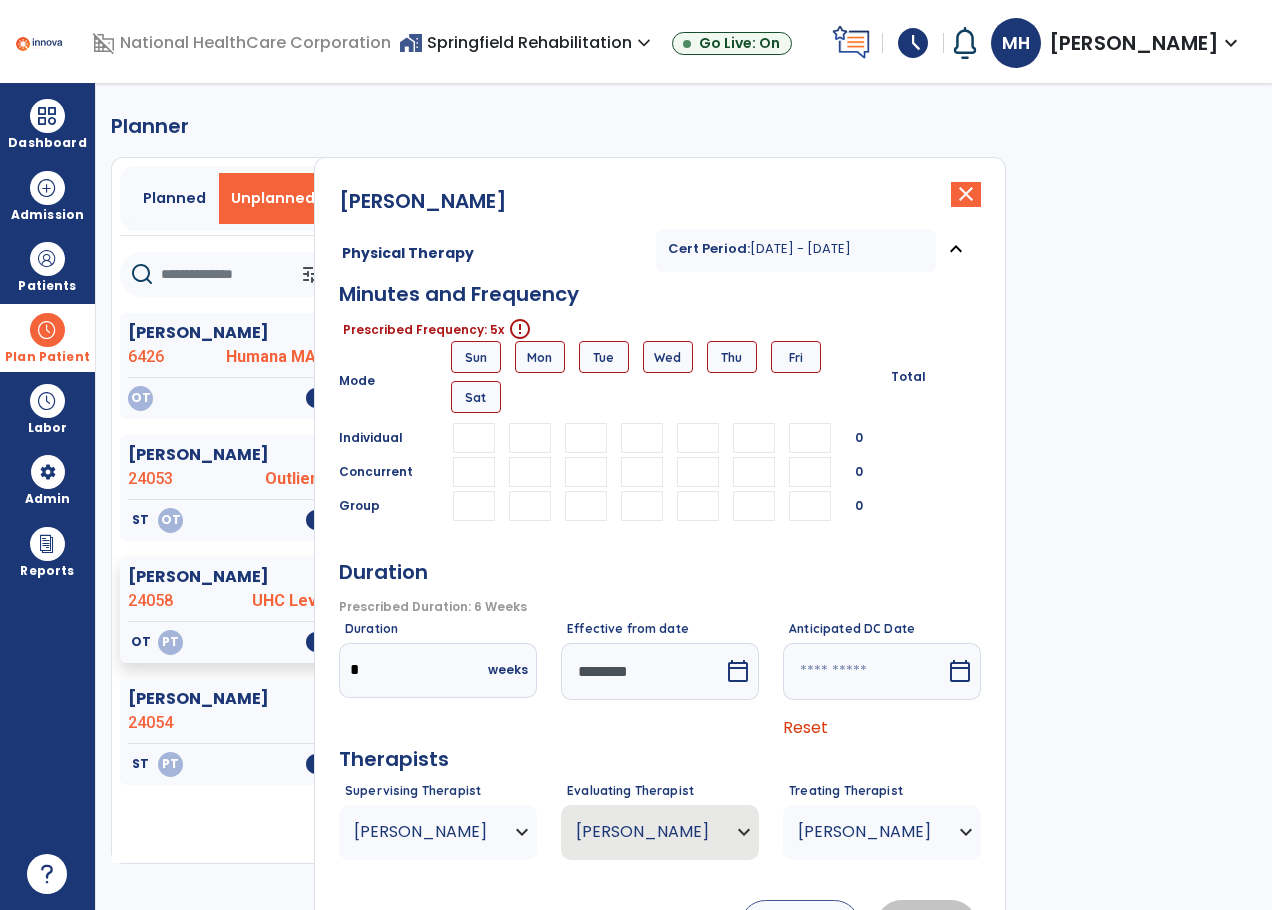 click at bounding box center (530, 438) 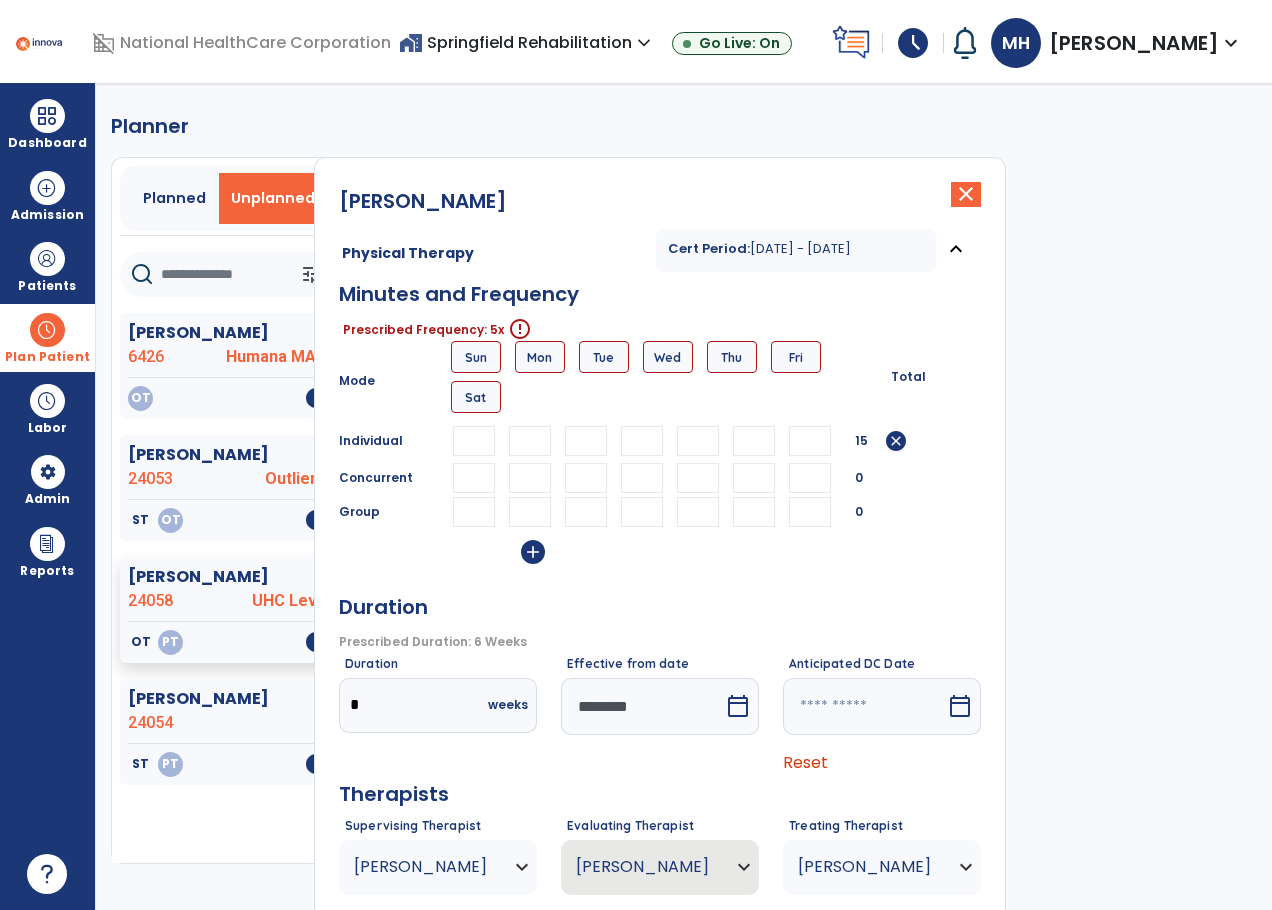 type on "**" 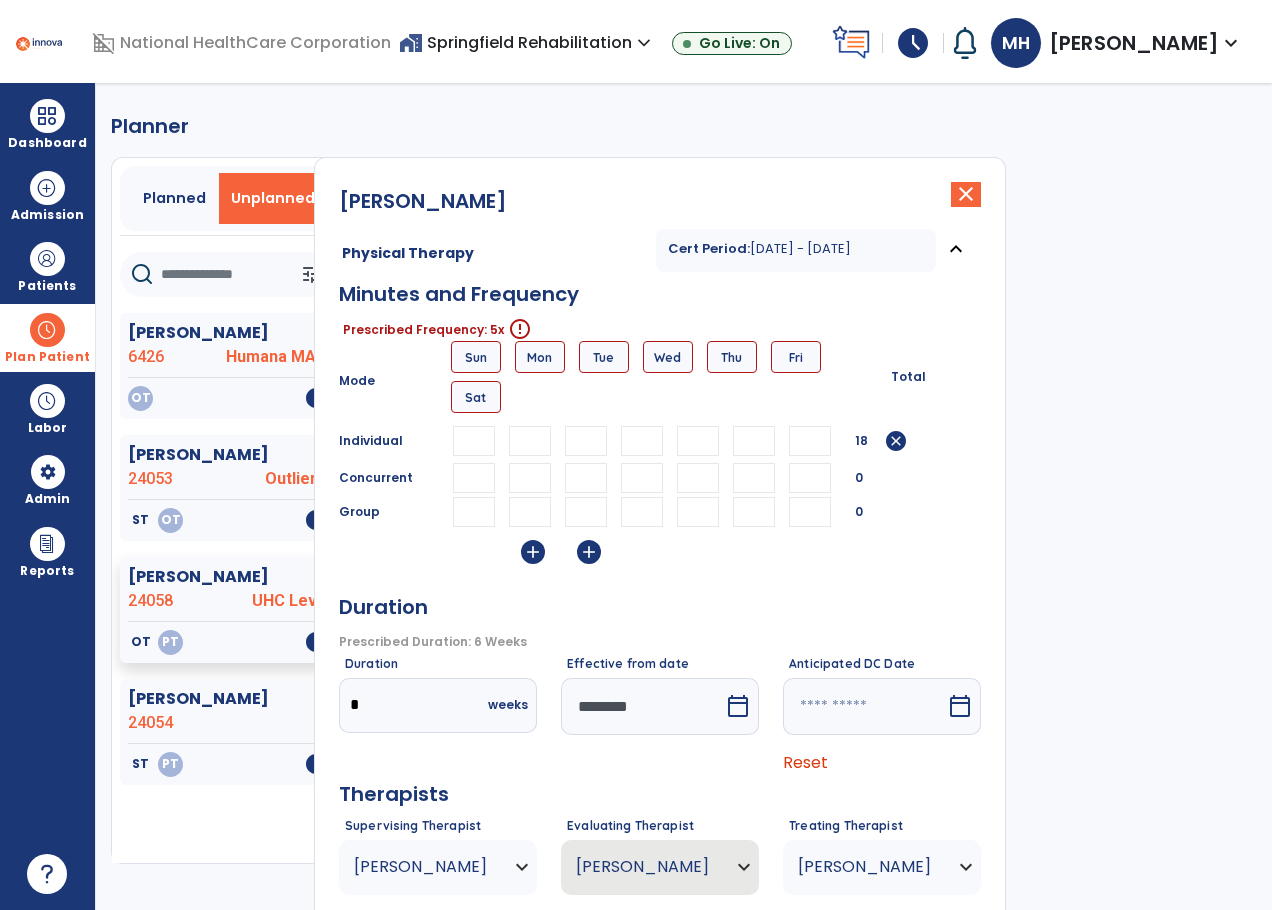 scroll, scrollTop: 0, scrollLeft: 3, axis: horizontal 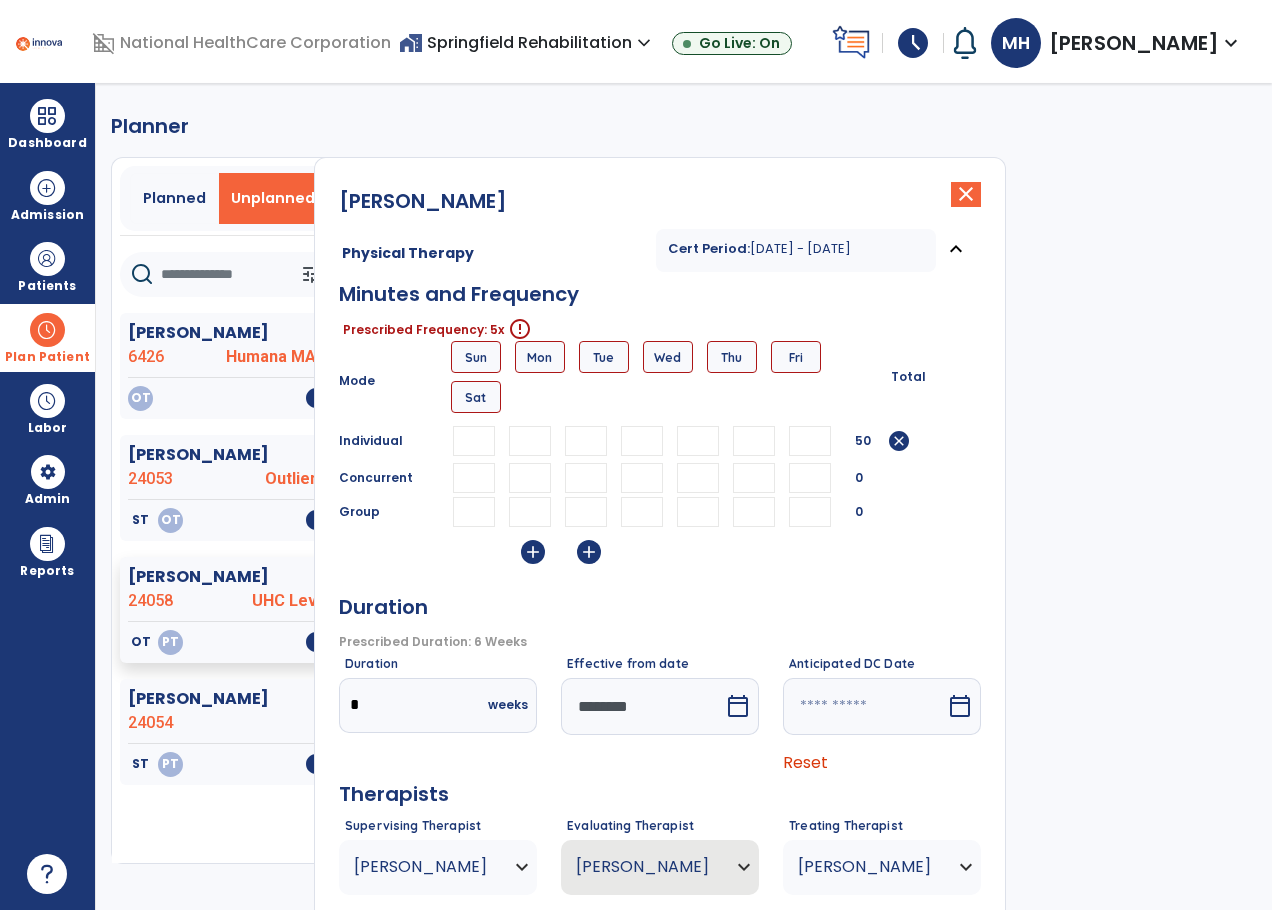 type on "**" 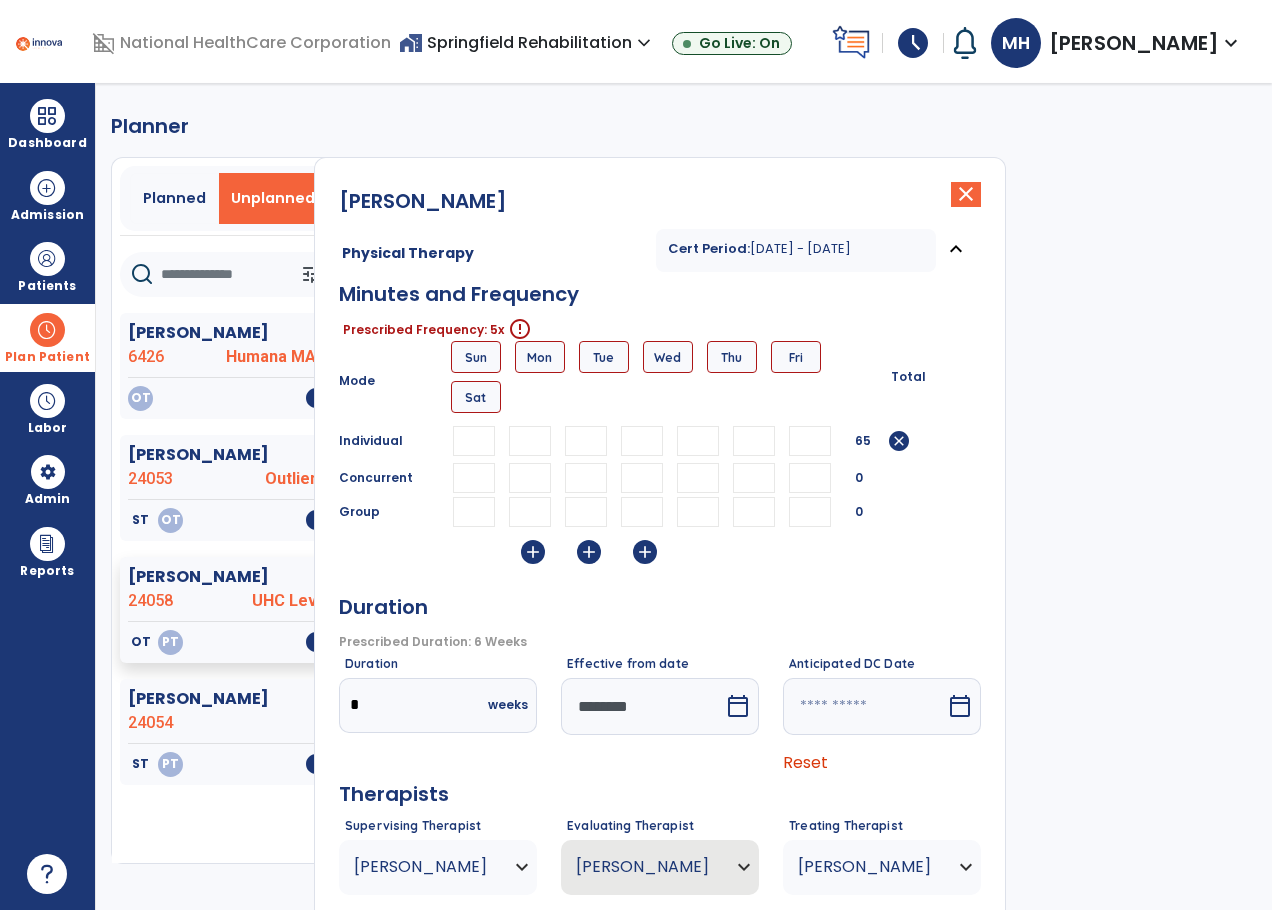 type on "**" 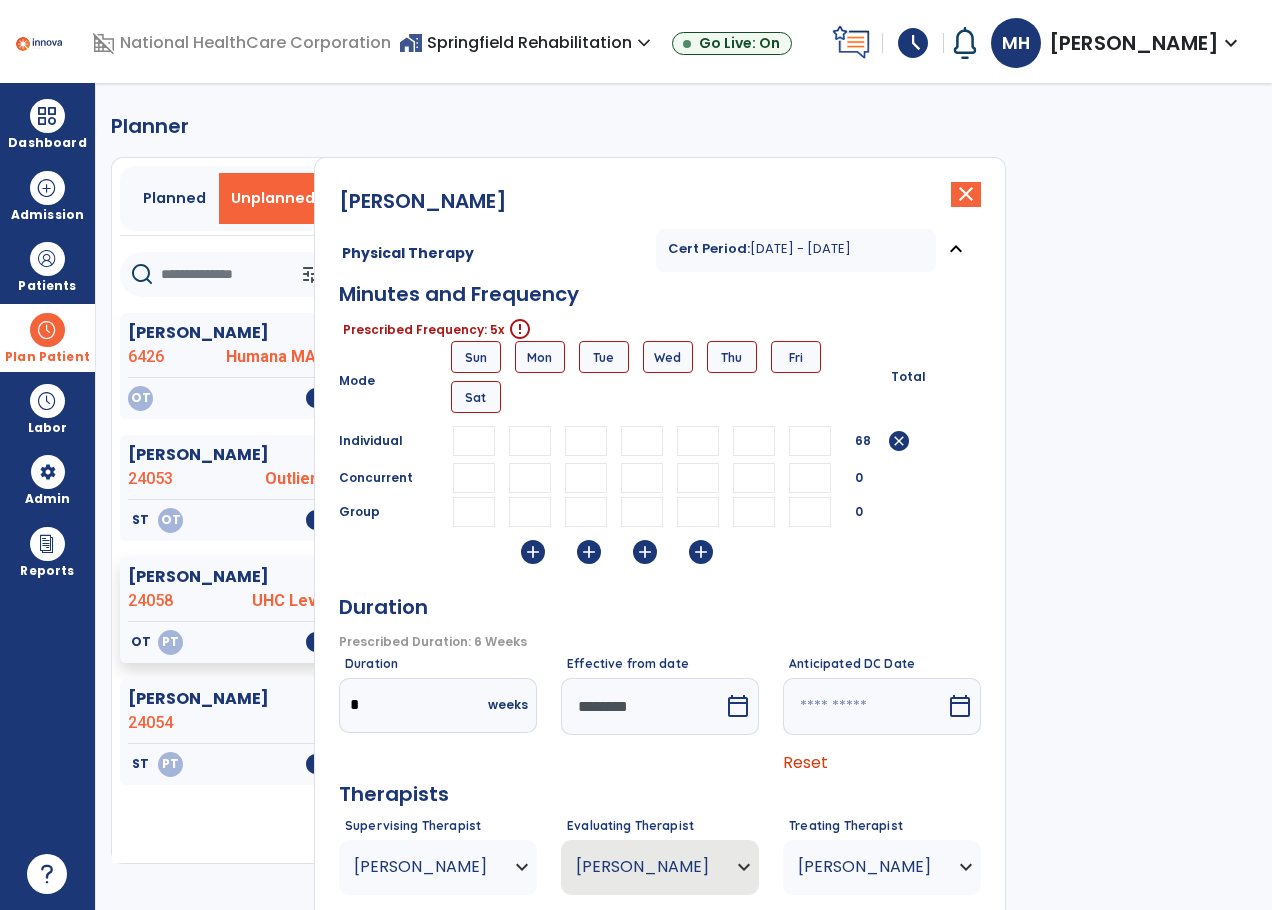 scroll, scrollTop: 0, scrollLeft: 3, axis: horizontal 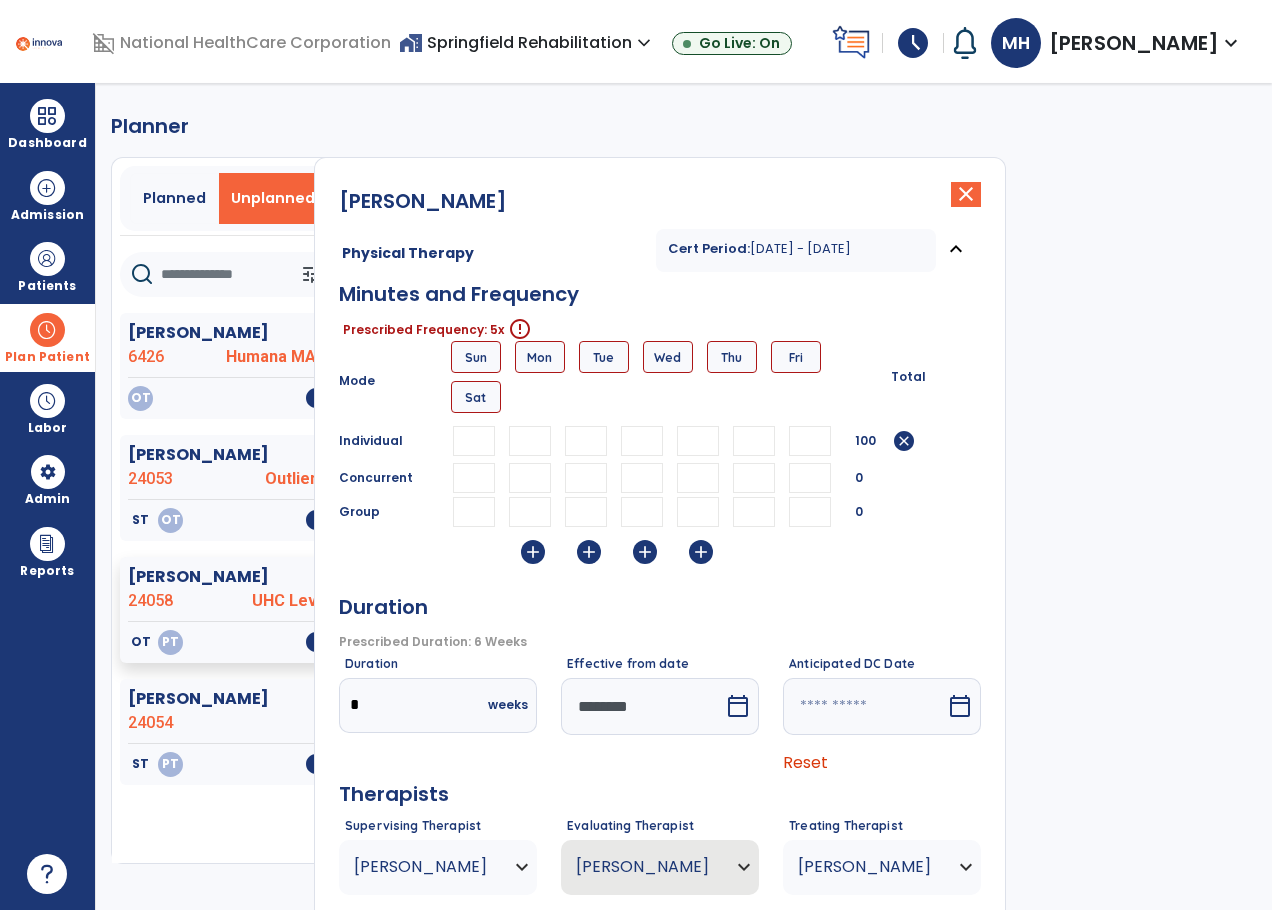 type on "**" 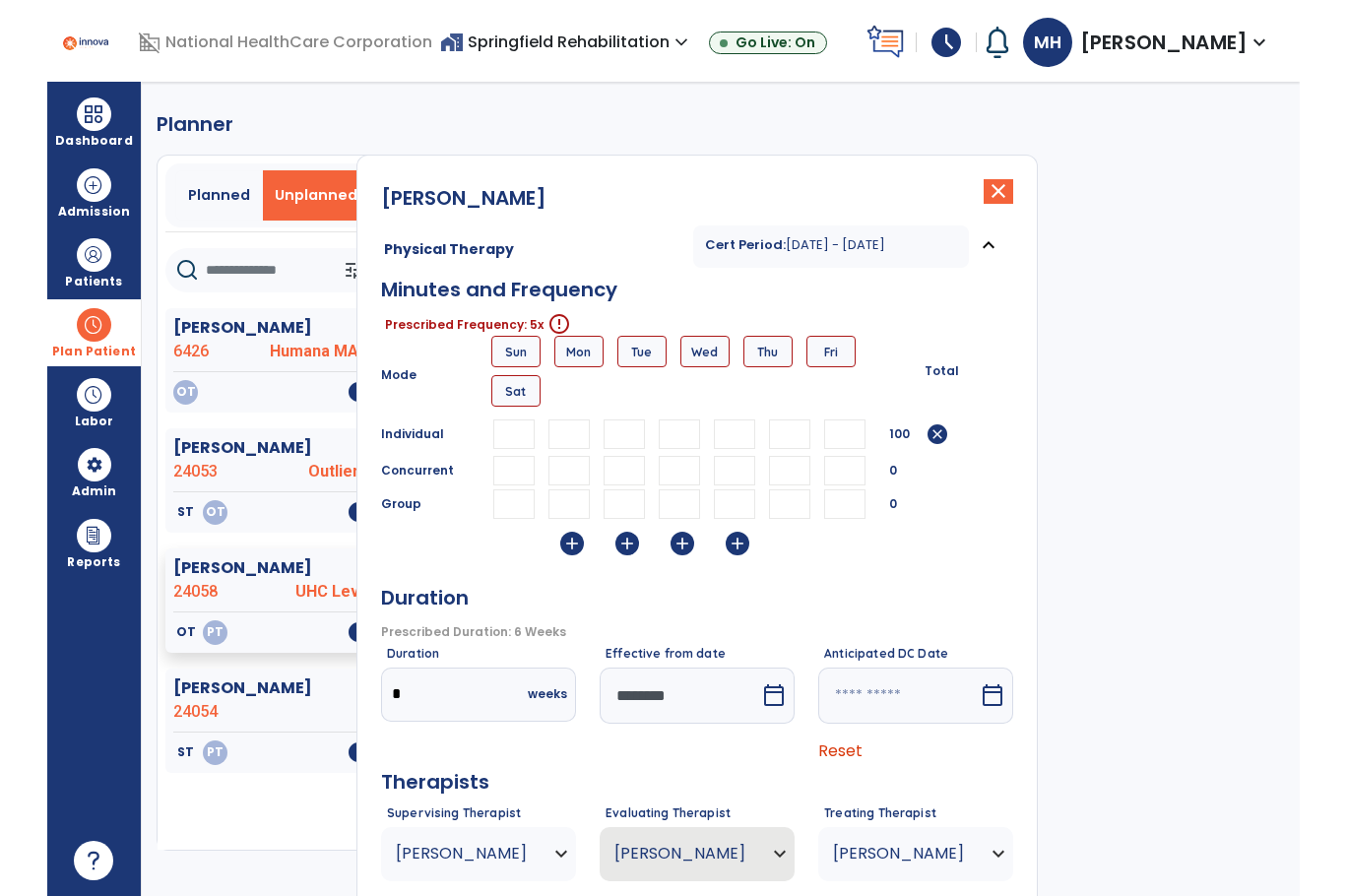 scroll, scrollTop: 0, scrollLeft: 0, axis: both 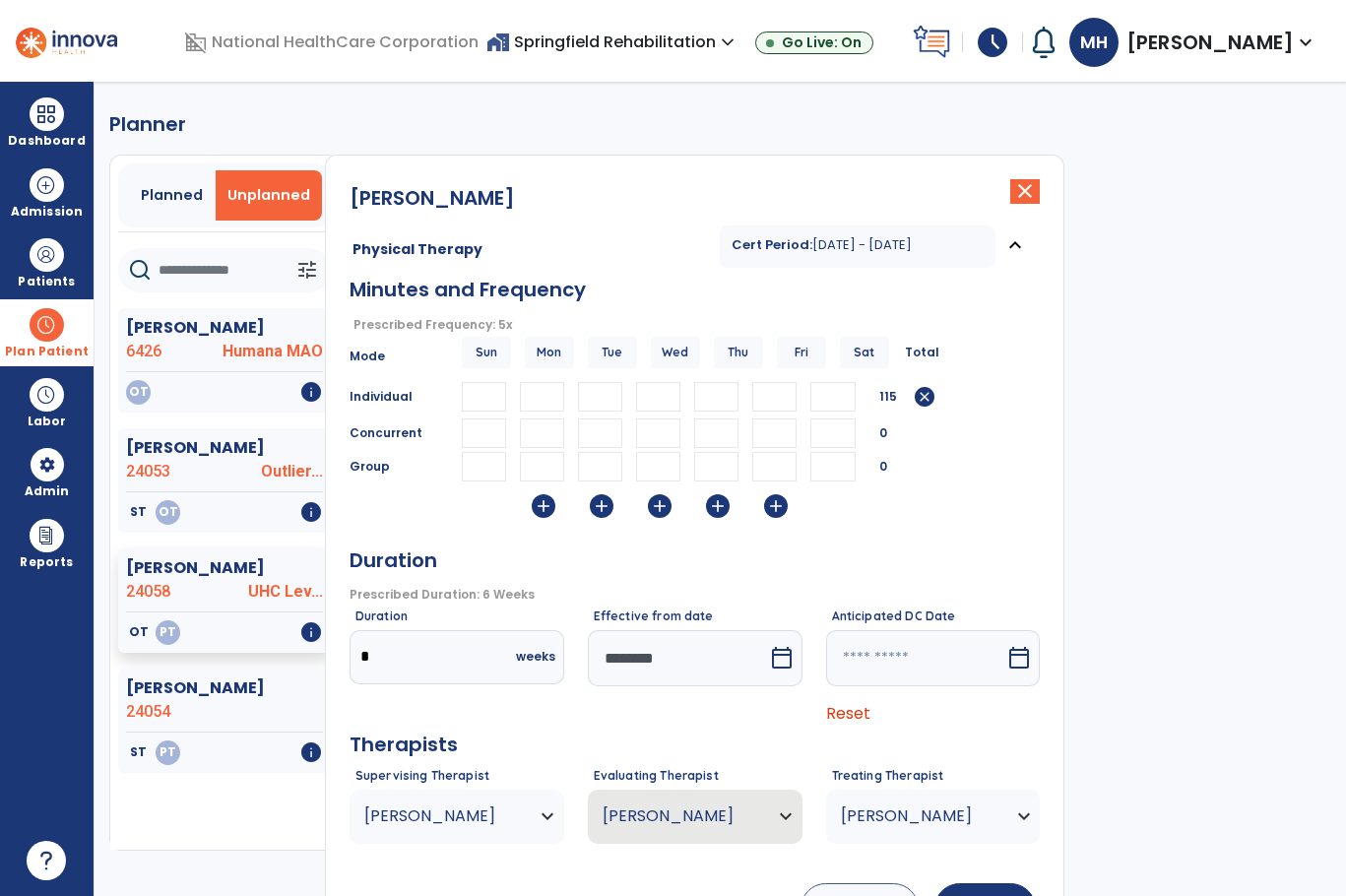 type on "**" 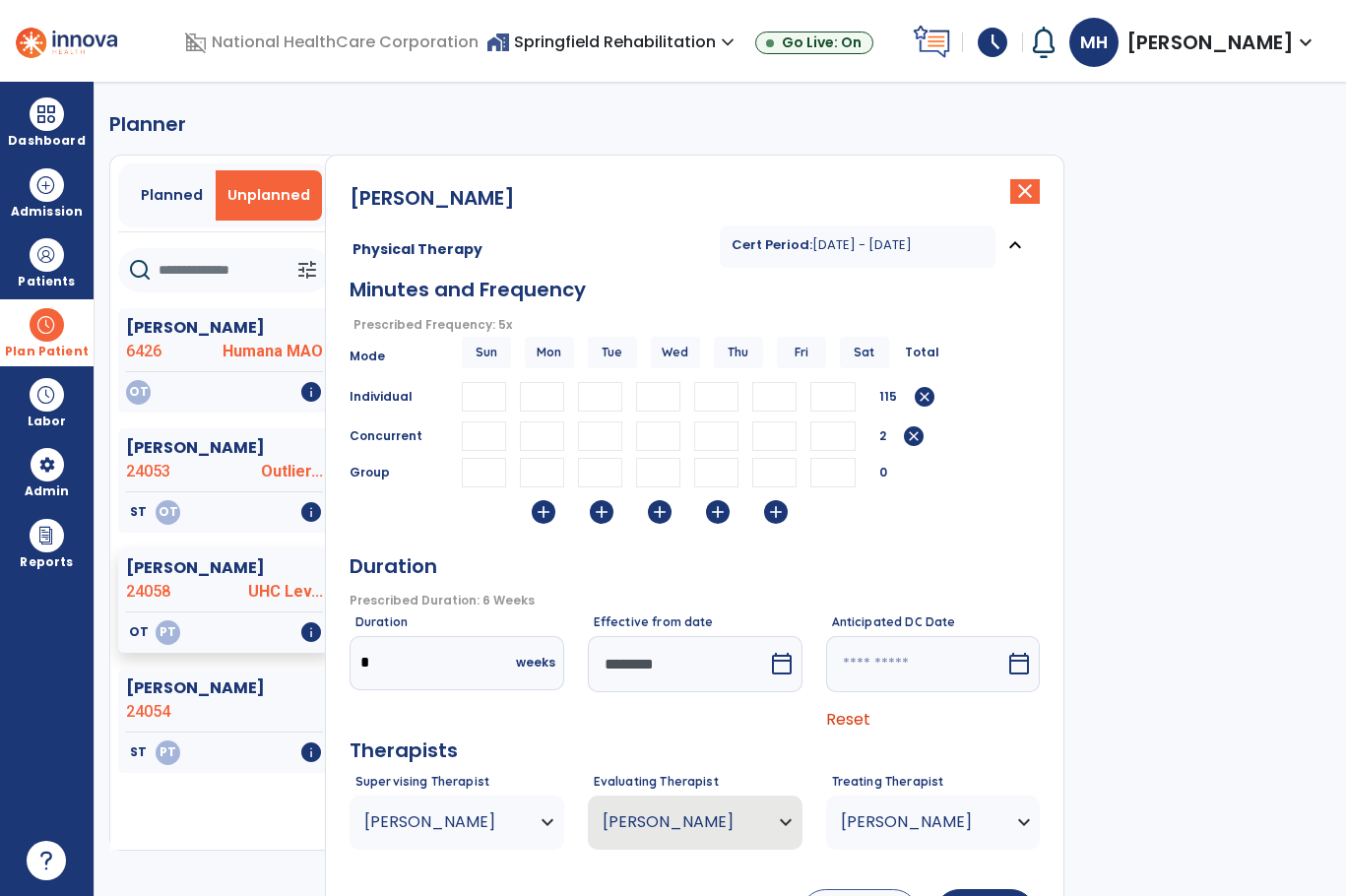 type on "**" 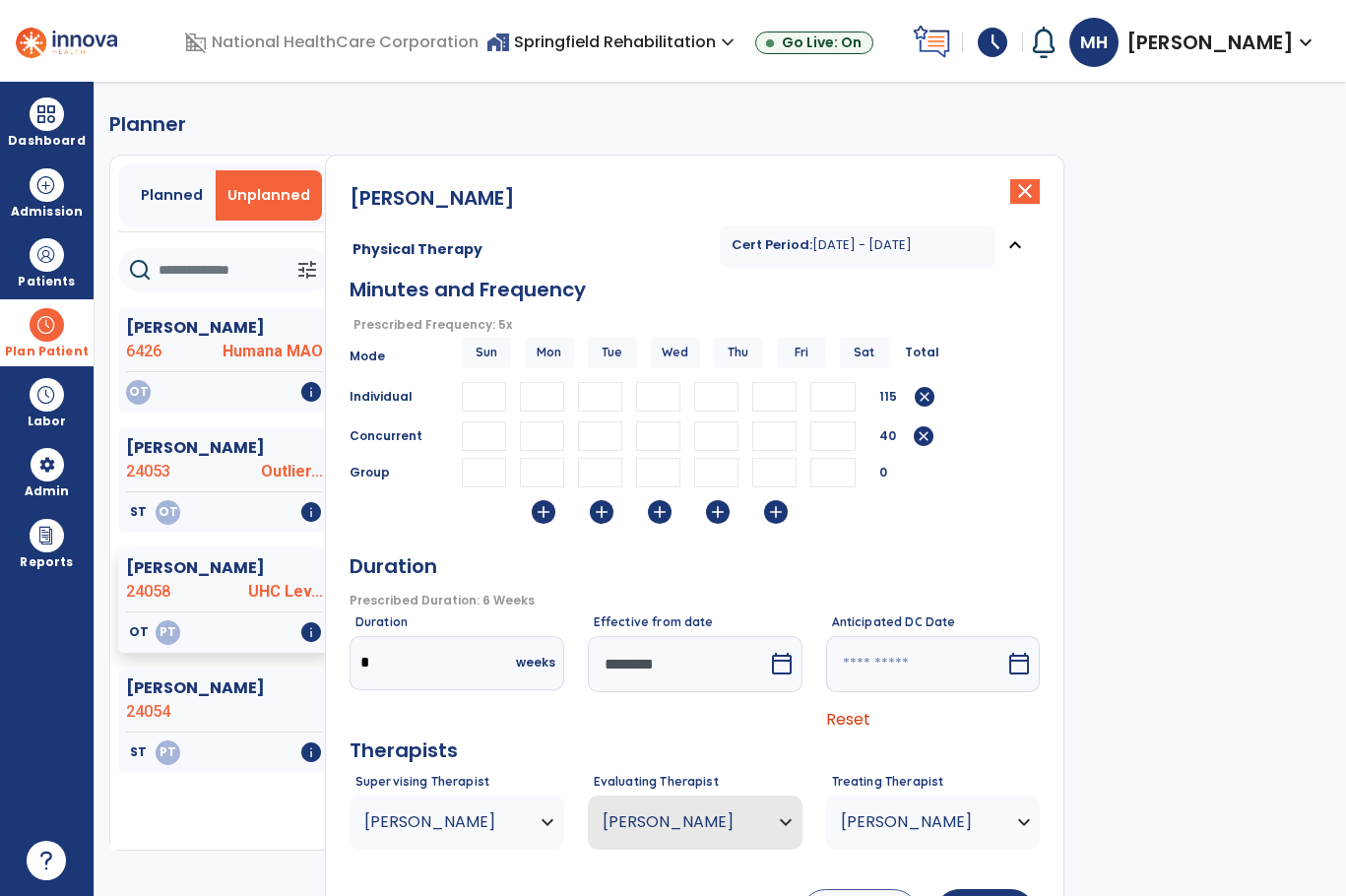 type on "**" 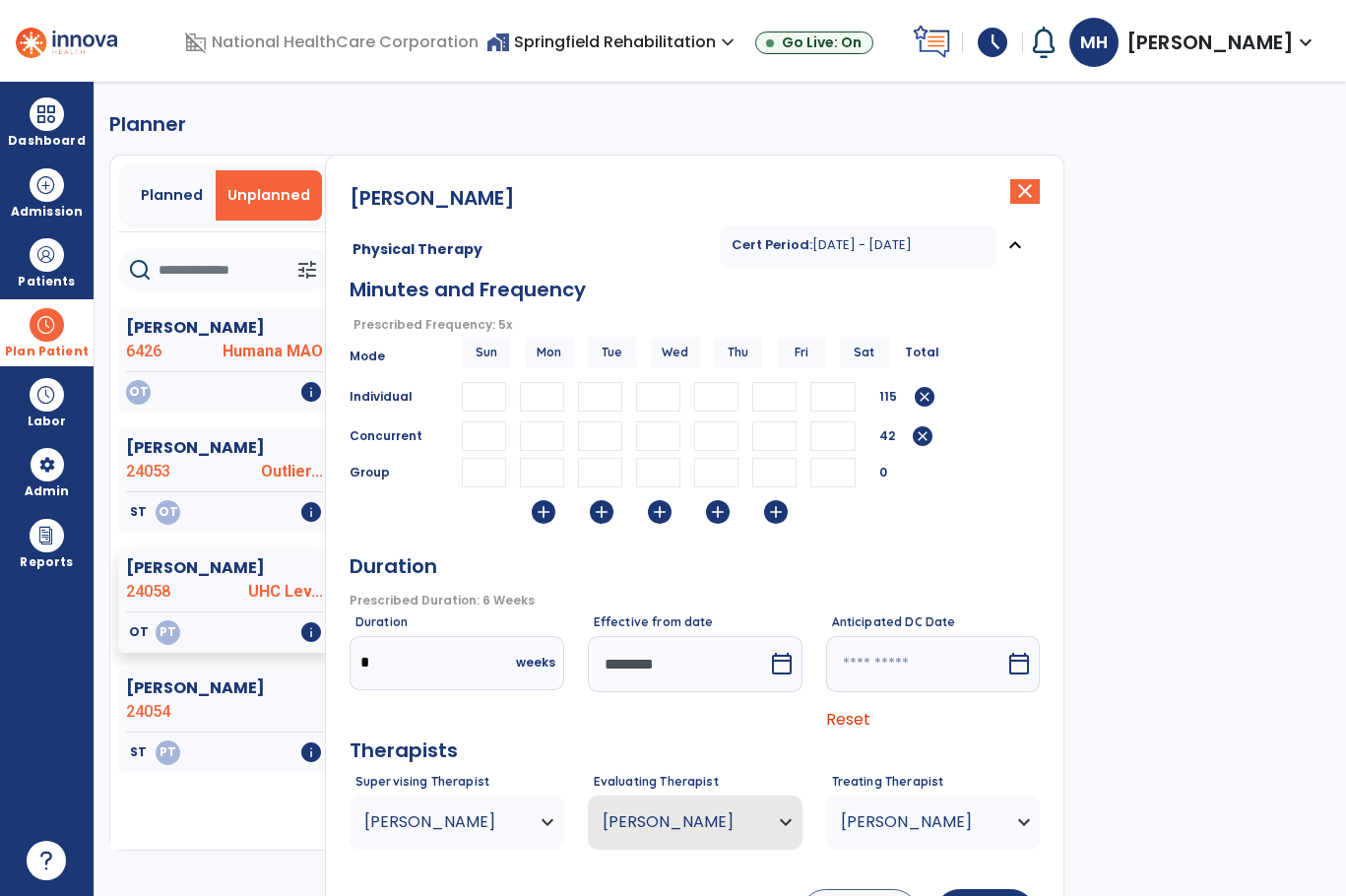 type on "**" 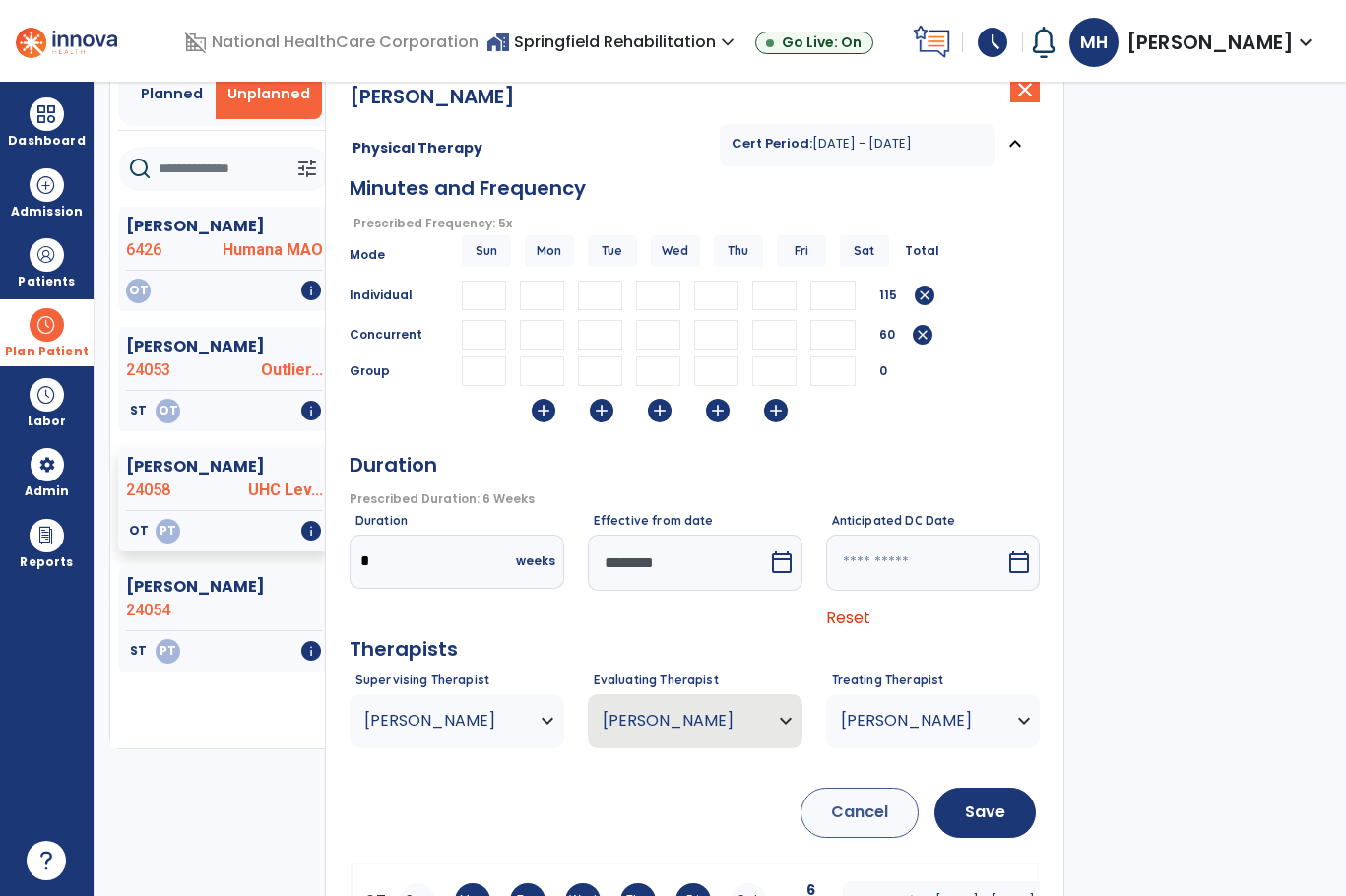 scroll, scrollTop: 168, scrollLeft: 0, axis: vertical 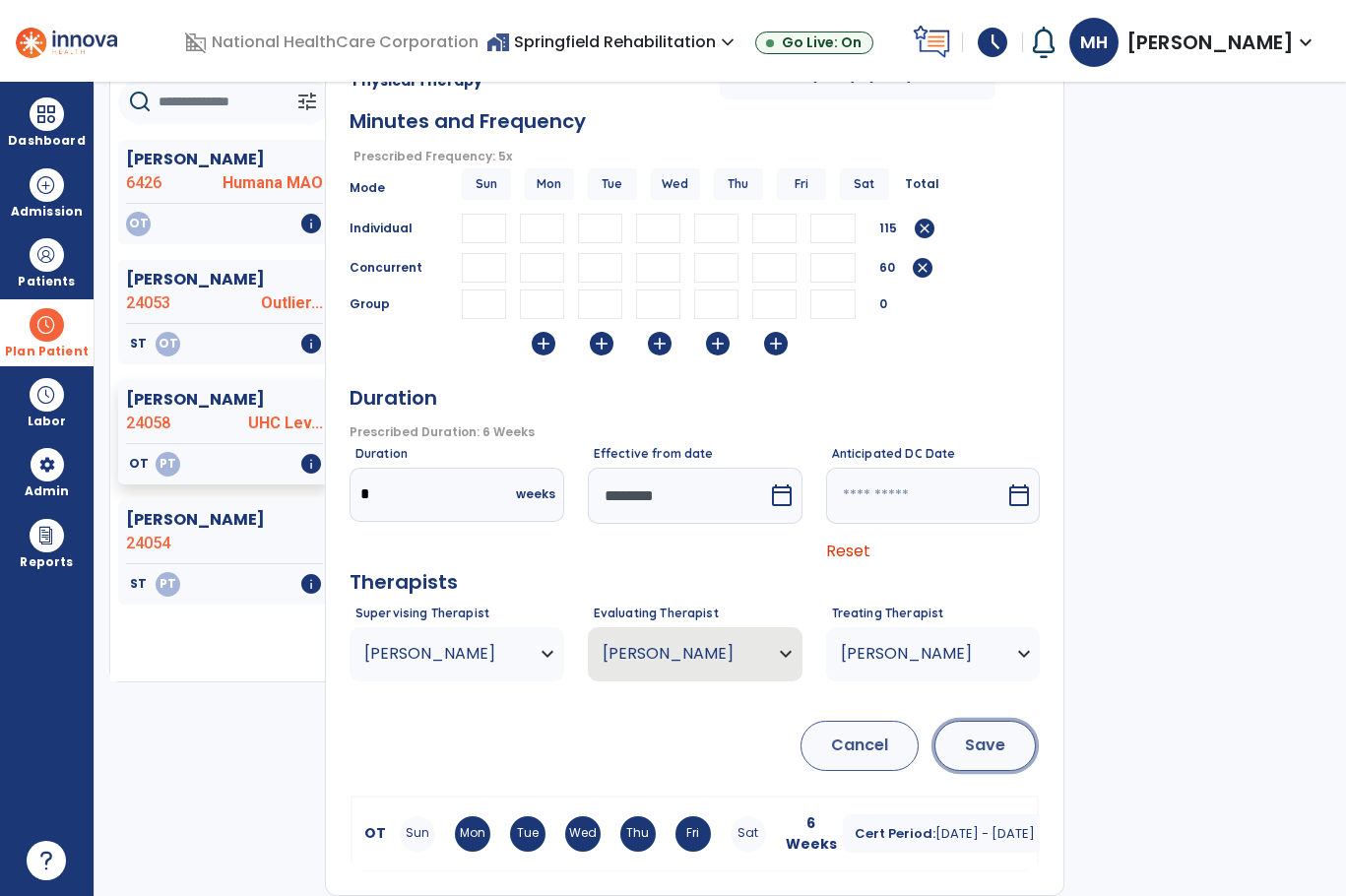 click on "Save" at bounding box center (985, 745) 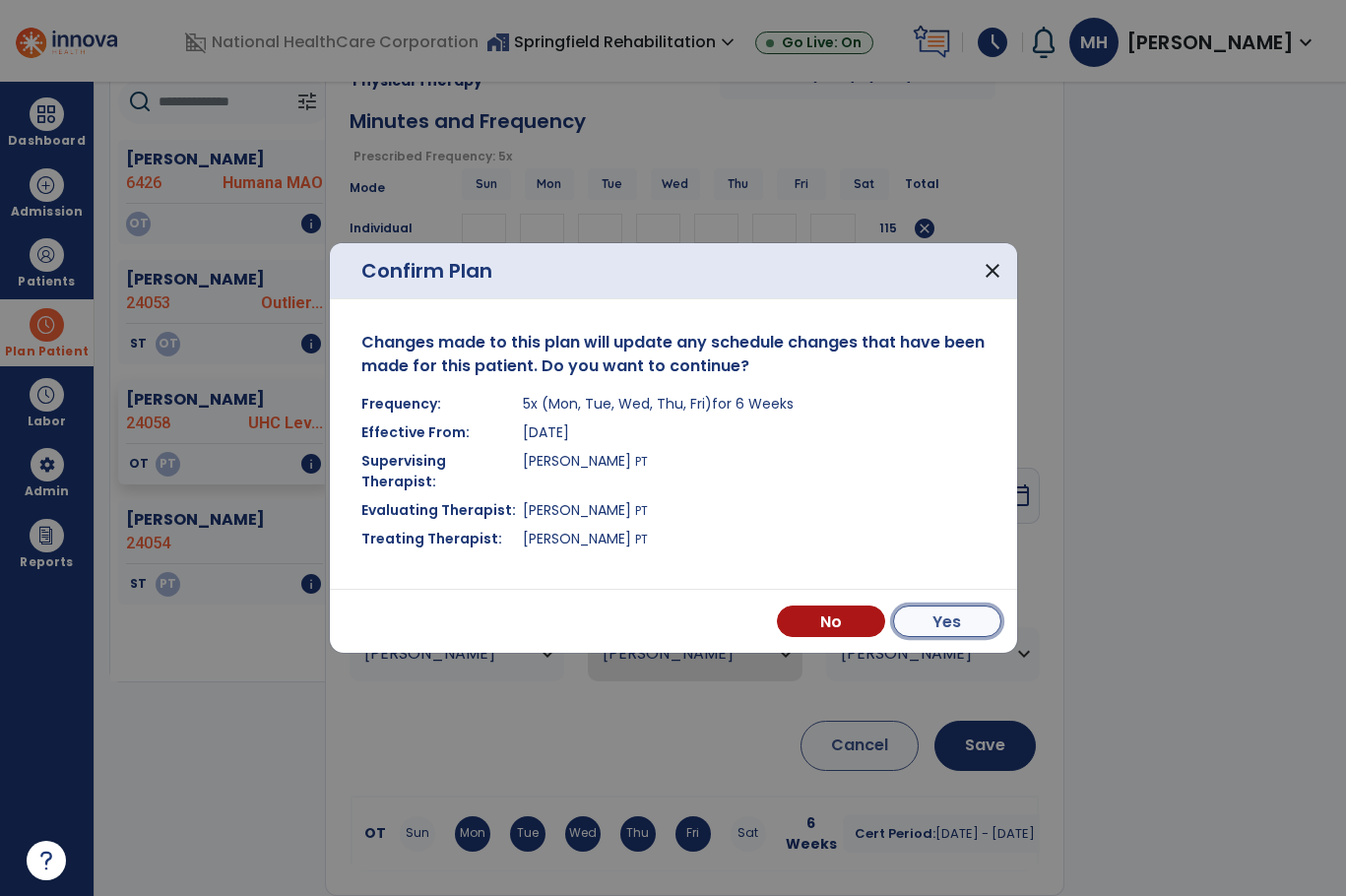 click on "Yes" at bounding box center (947, 621) 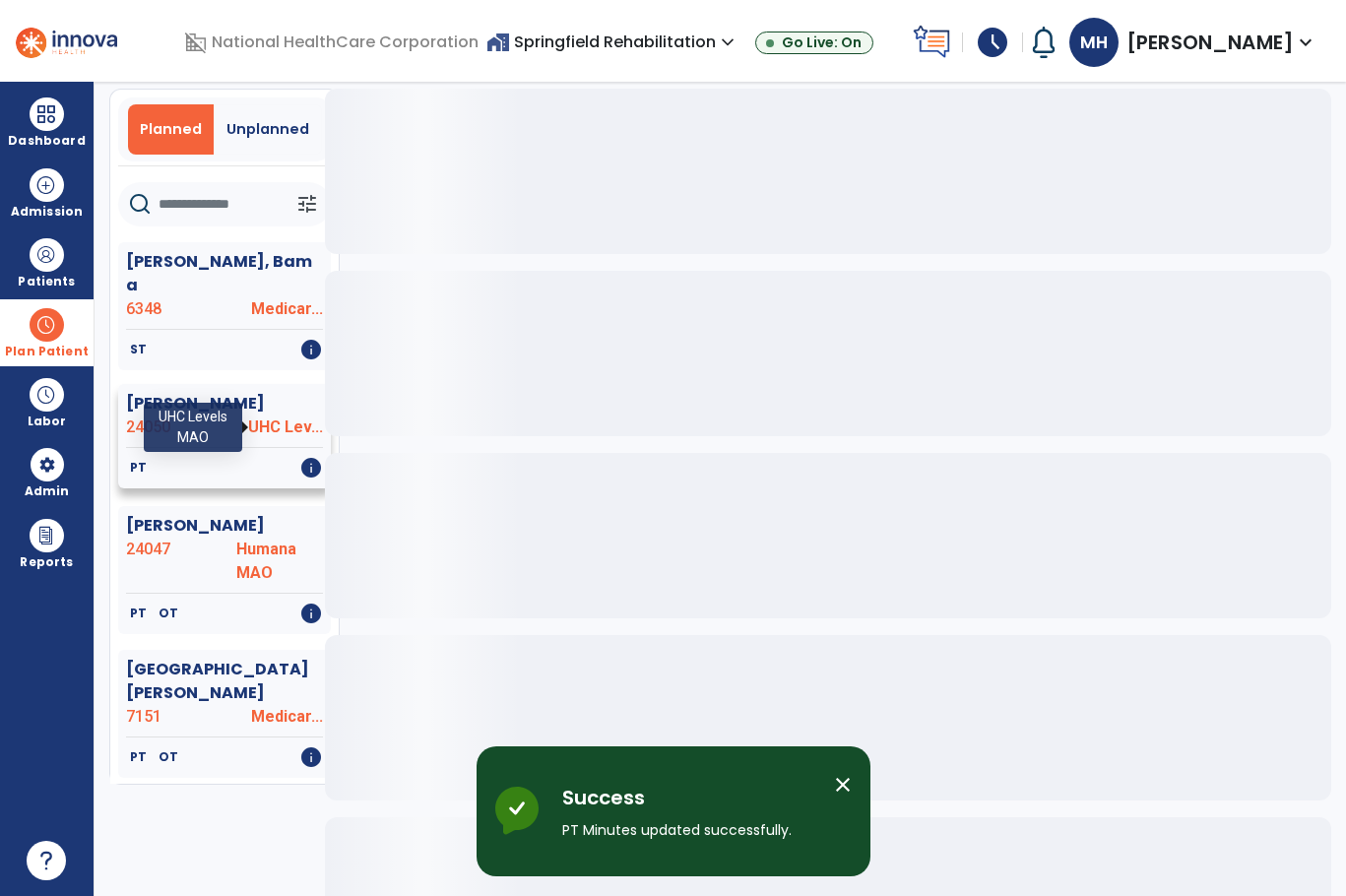 scroll, scrollTop: 0, scrollLeft: 0, axis: both 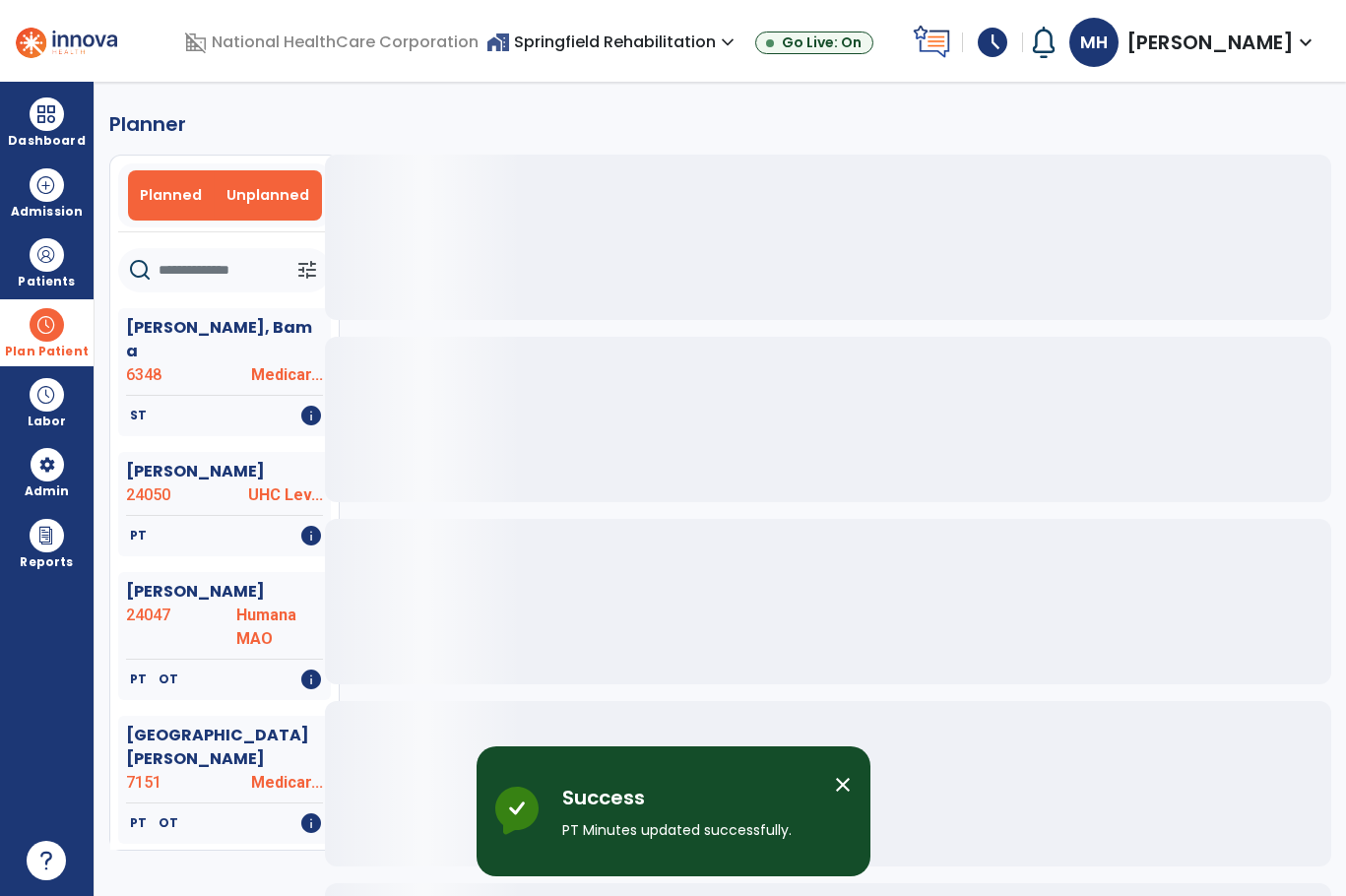 click on "Unplanned" at bounding box center [268, 195] 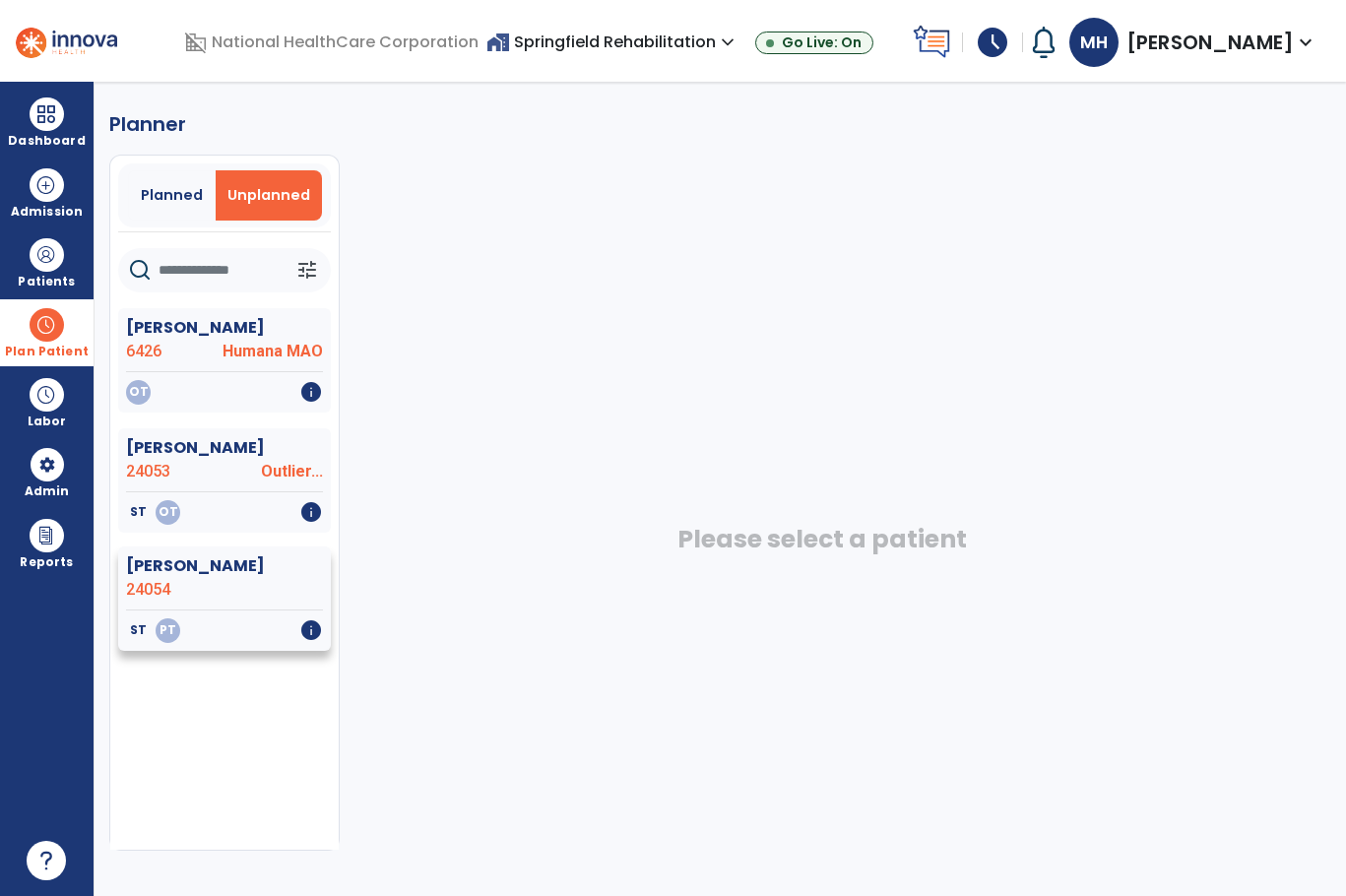 click on "ST   PT   info" 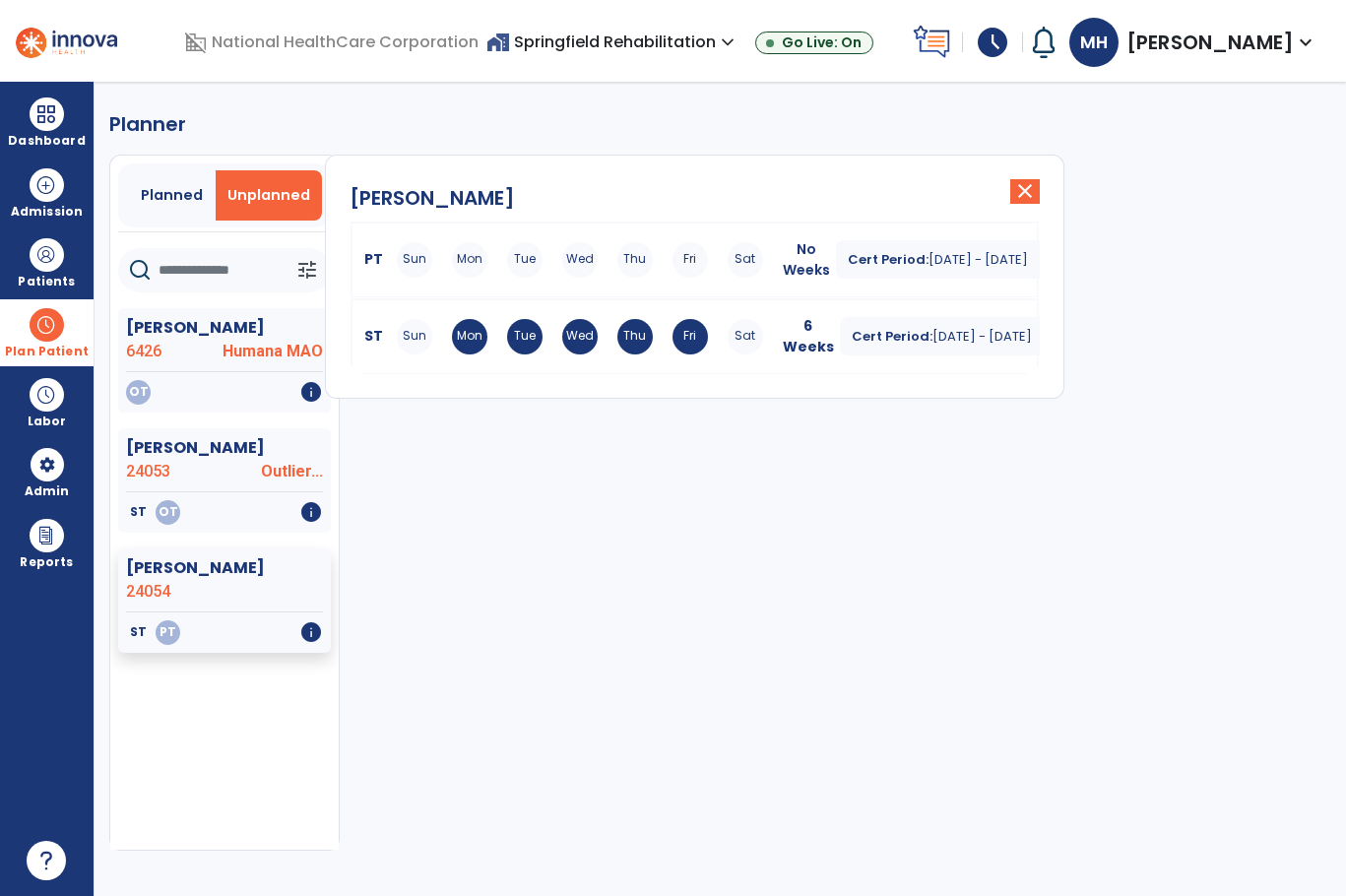 click on "ST Sun Mon Tue Wed Thu Fri Sat 6 Weeks Cert Period:  [DATE] - [DATE]  expand_more" at bounding box center (695, 337) 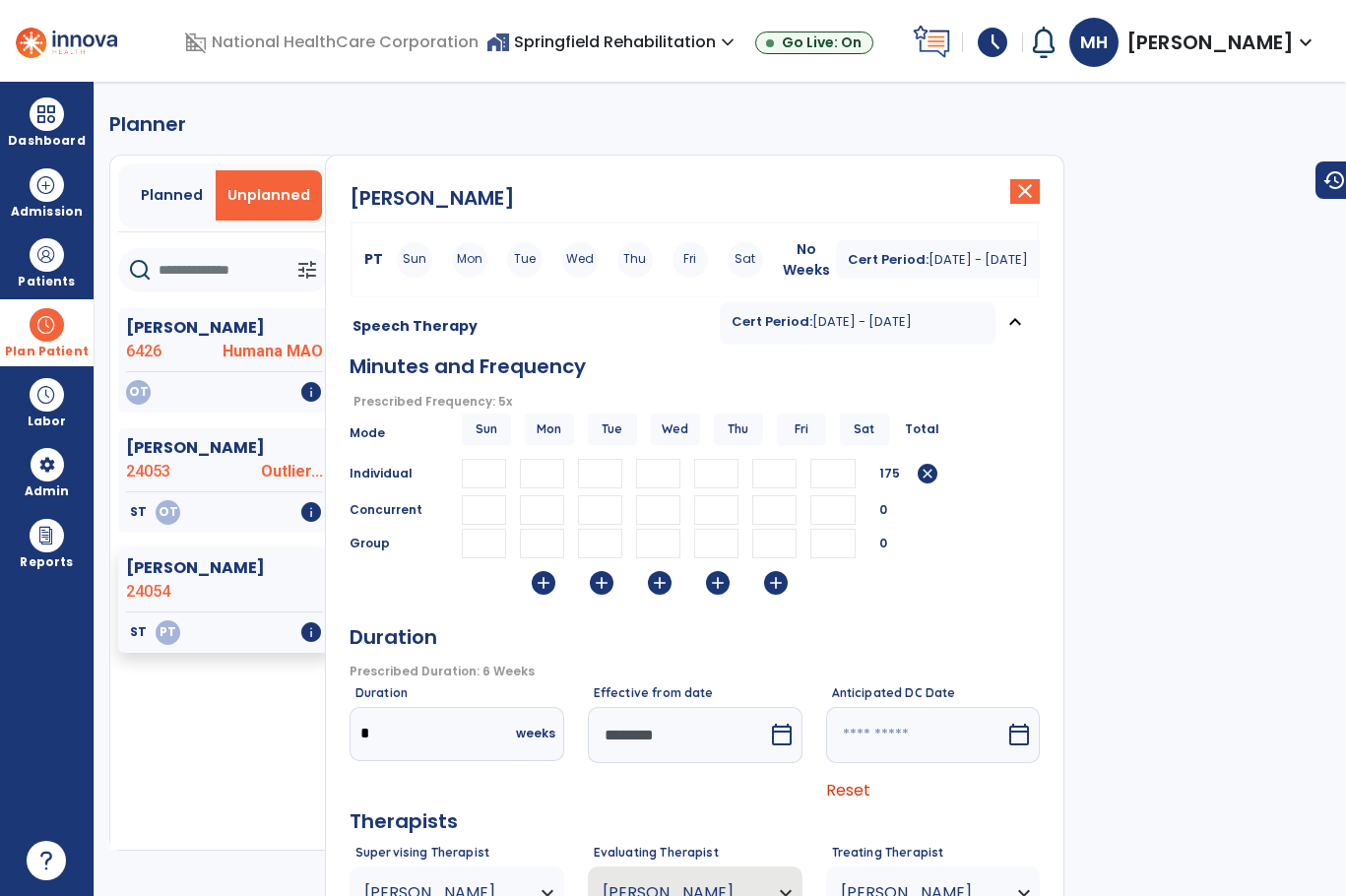 drag, startPoint x: 551, startPoint y: 478, endPoint x: 515, endPoint y: 476, distance: 36.055513 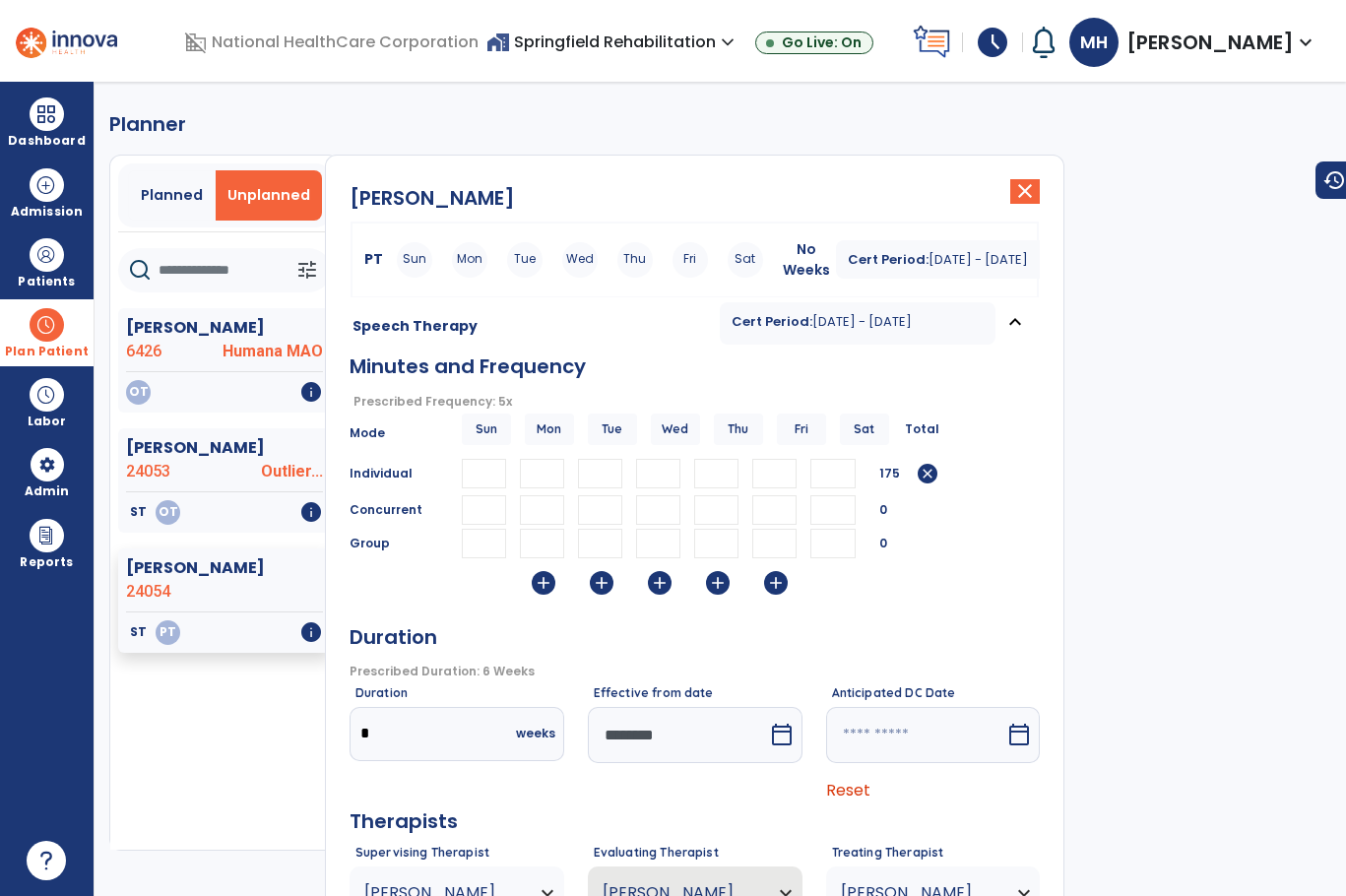 type on "*" 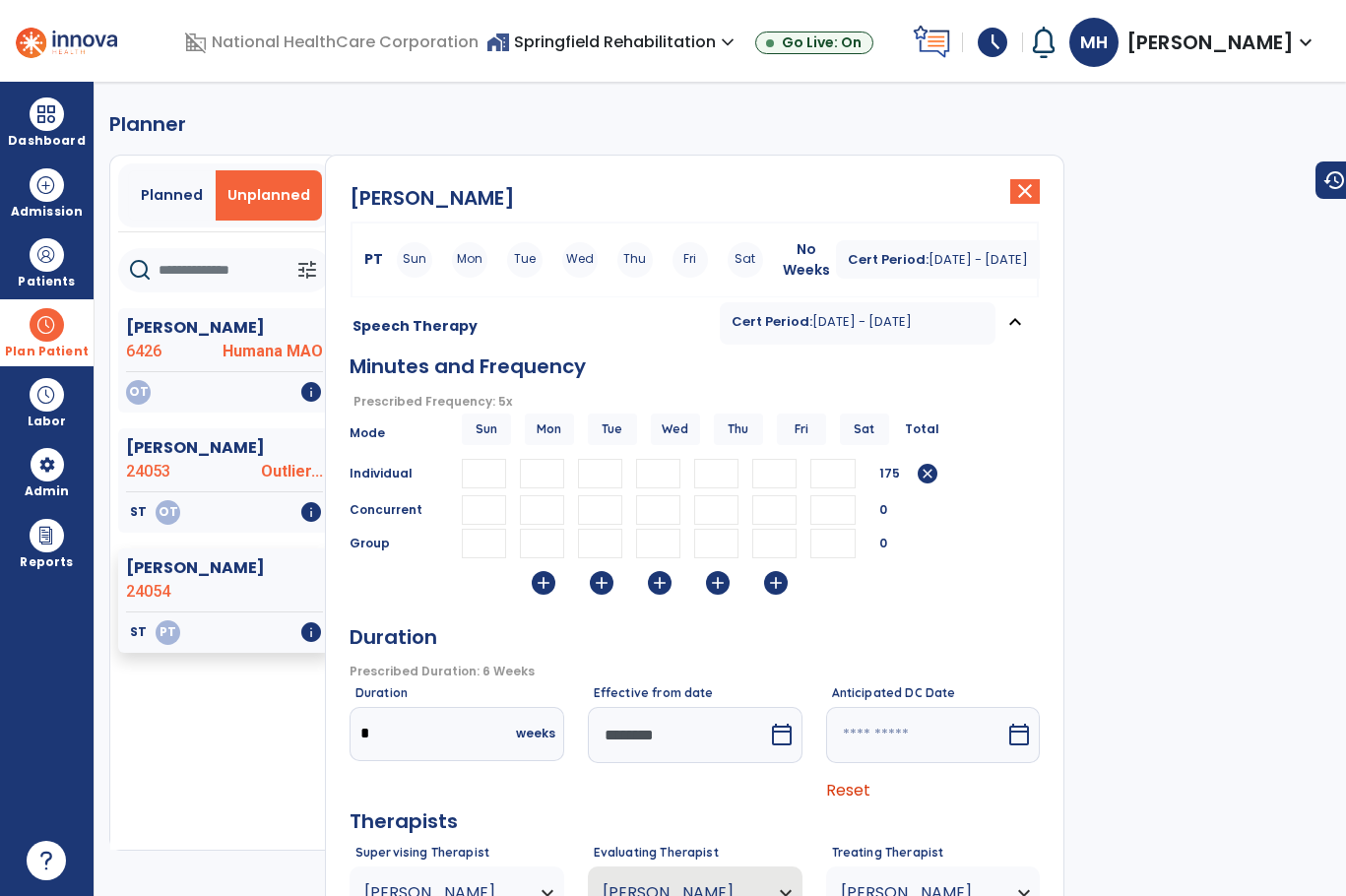 type 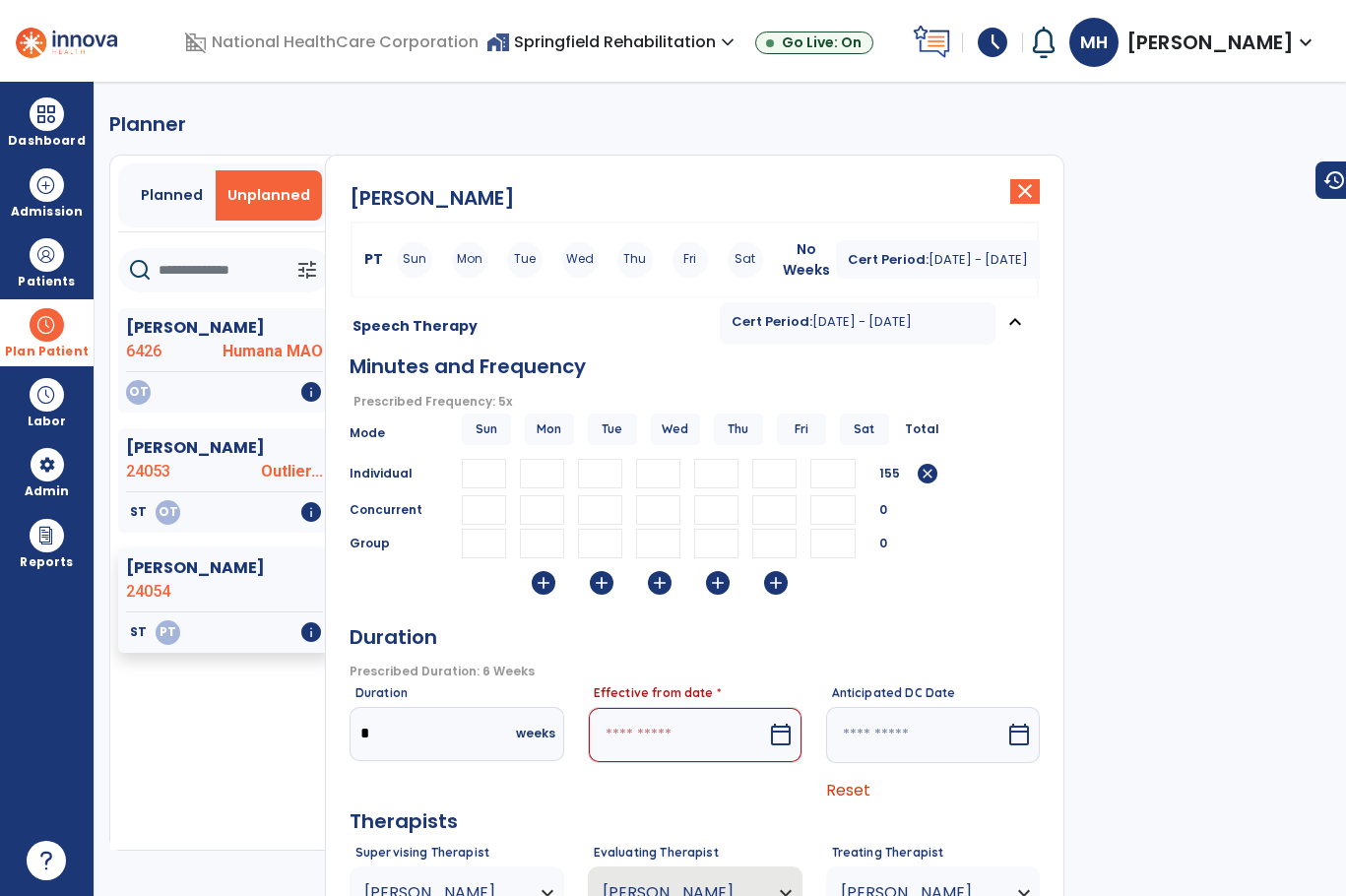 type on "**" 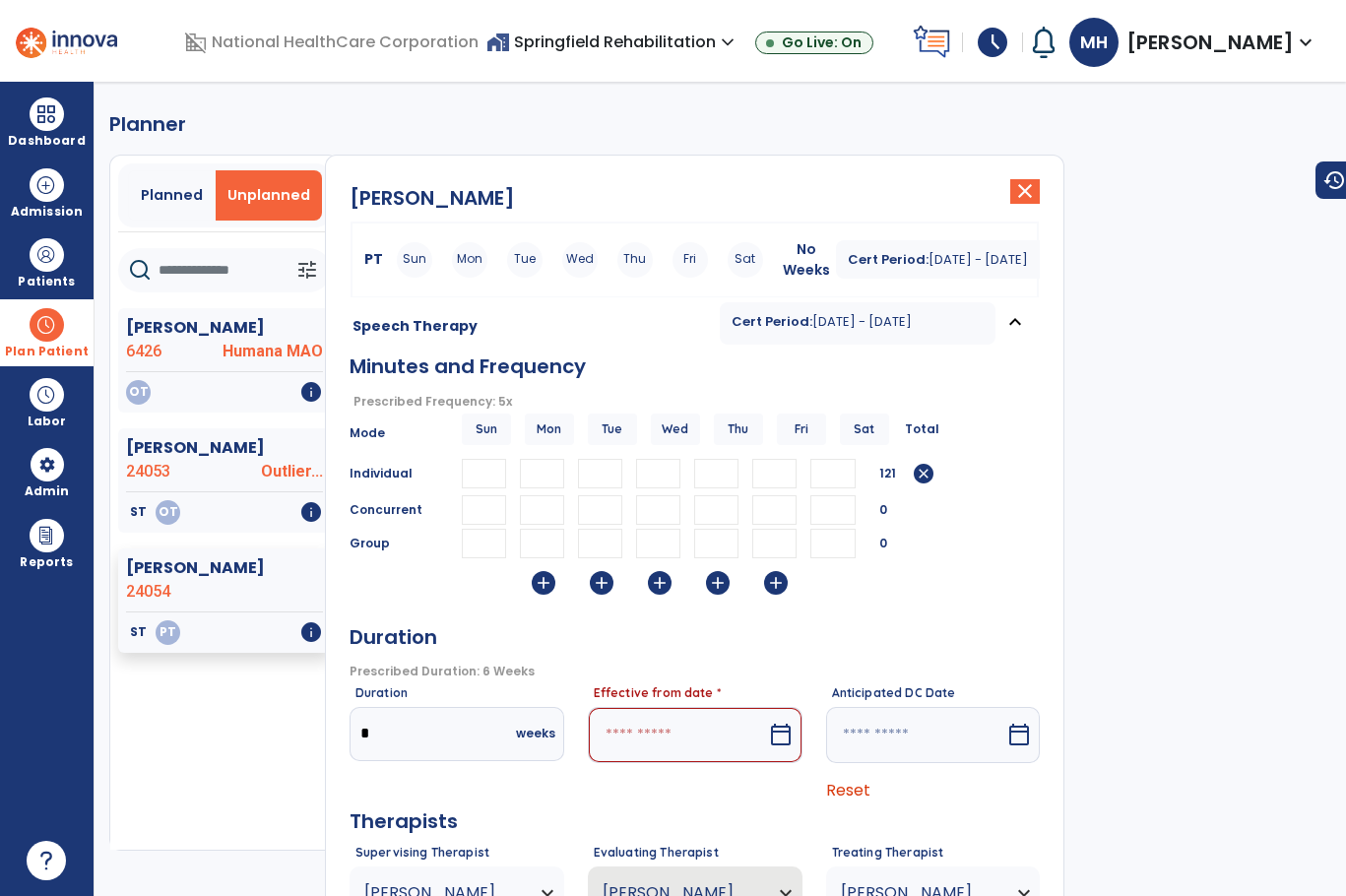 type on "**" 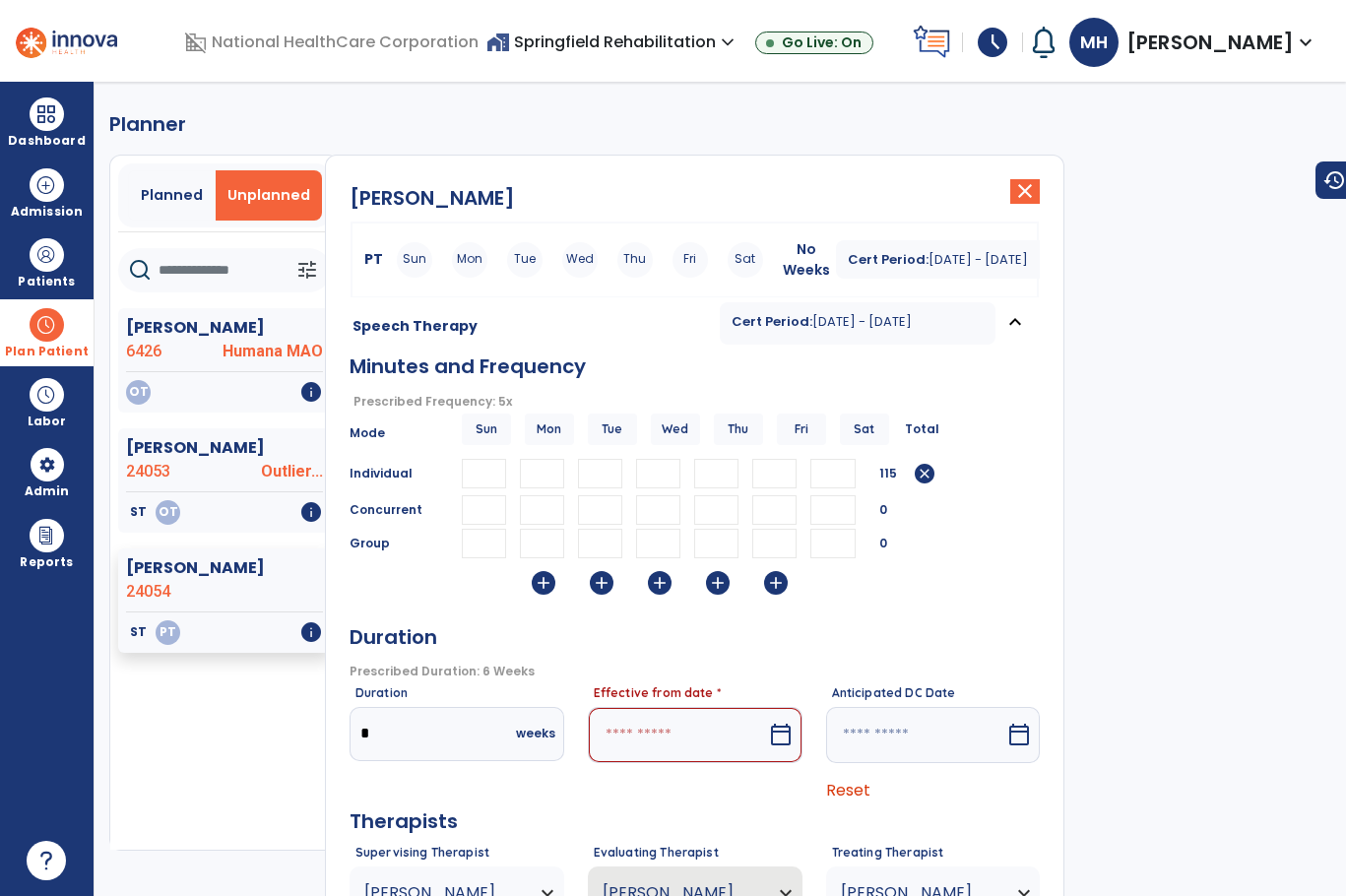 type on "**" 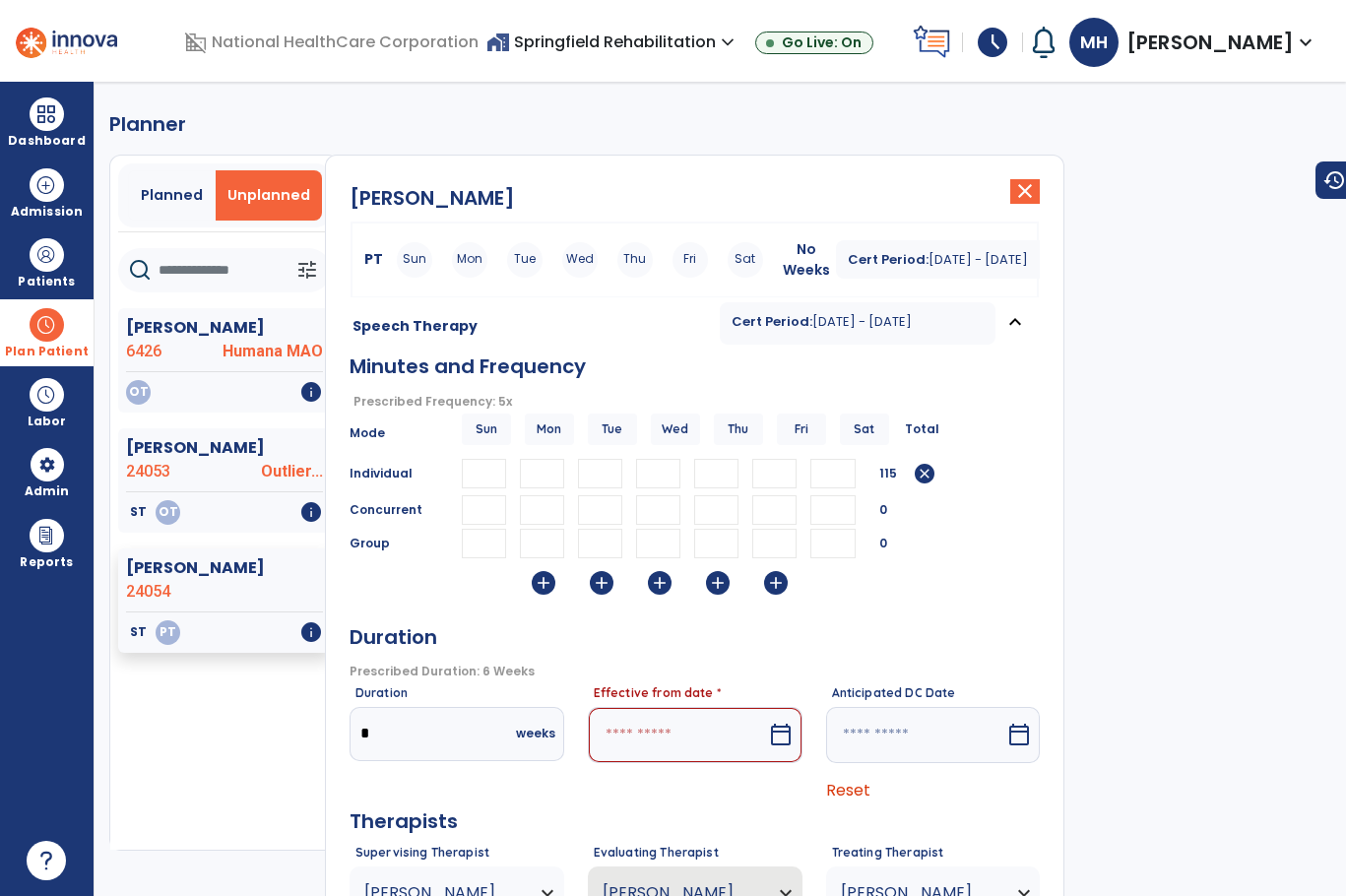 click at bounding box center (542, 510) 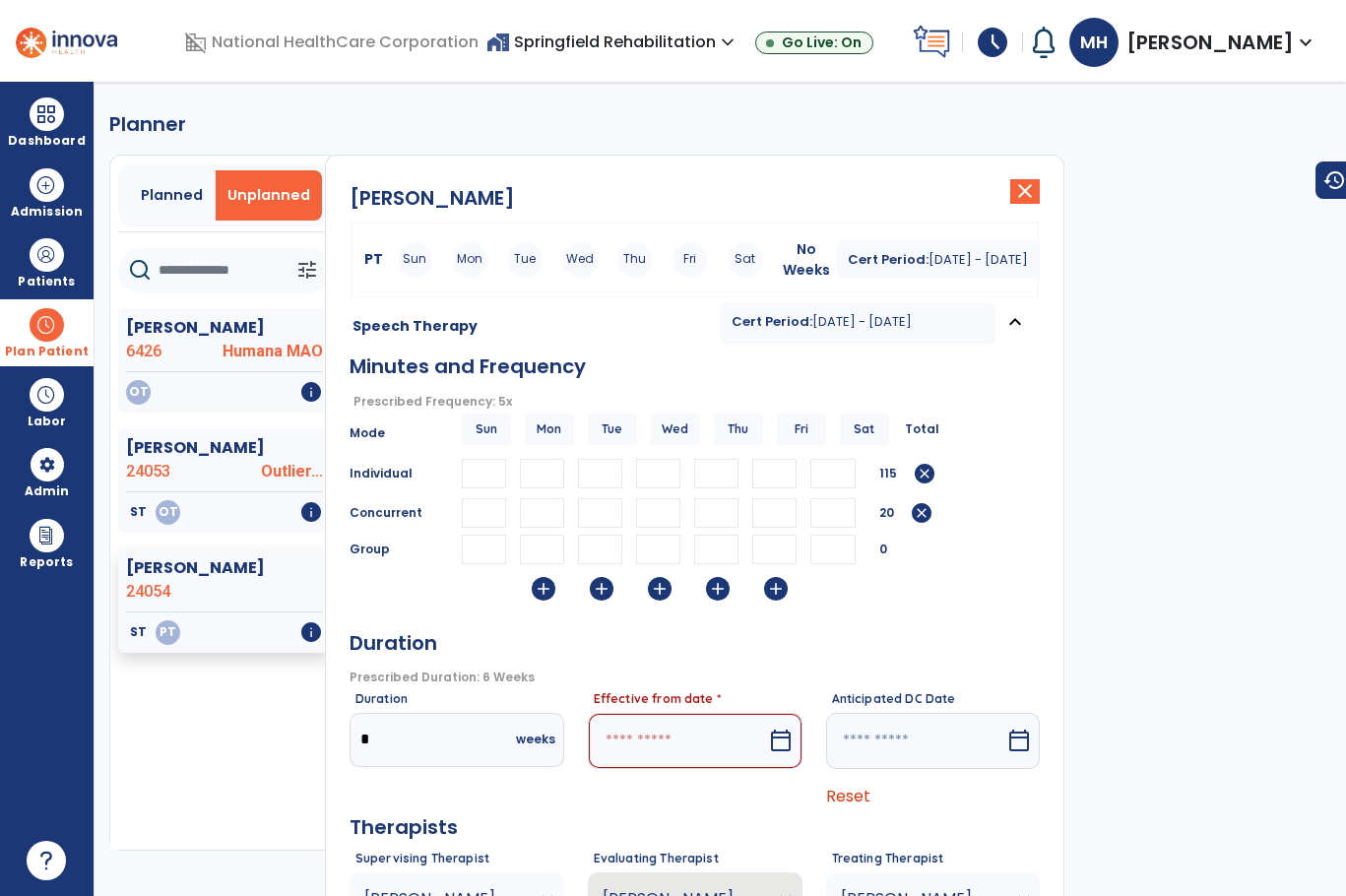 type on "**" 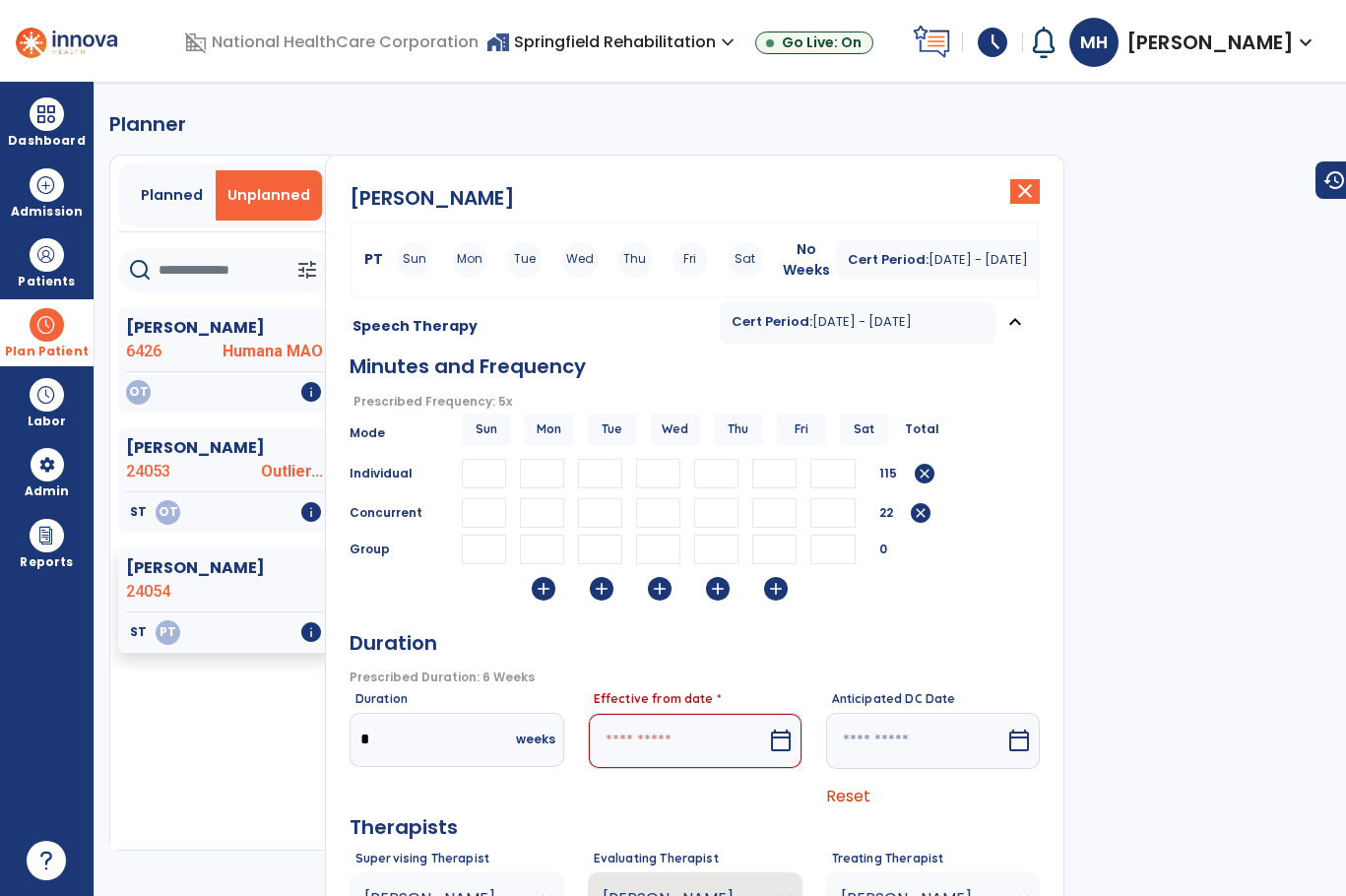 type on "**" 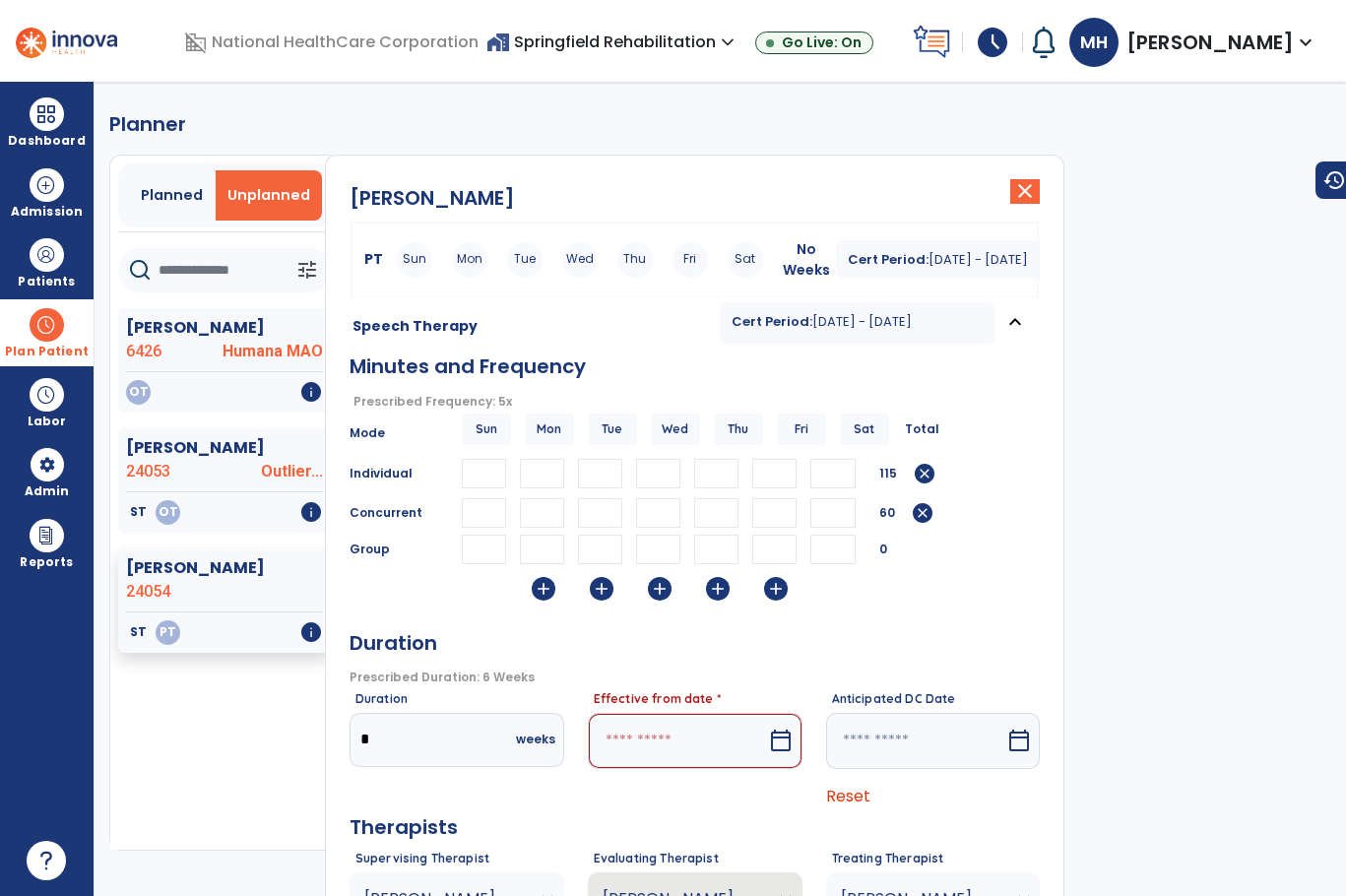 type on "**" 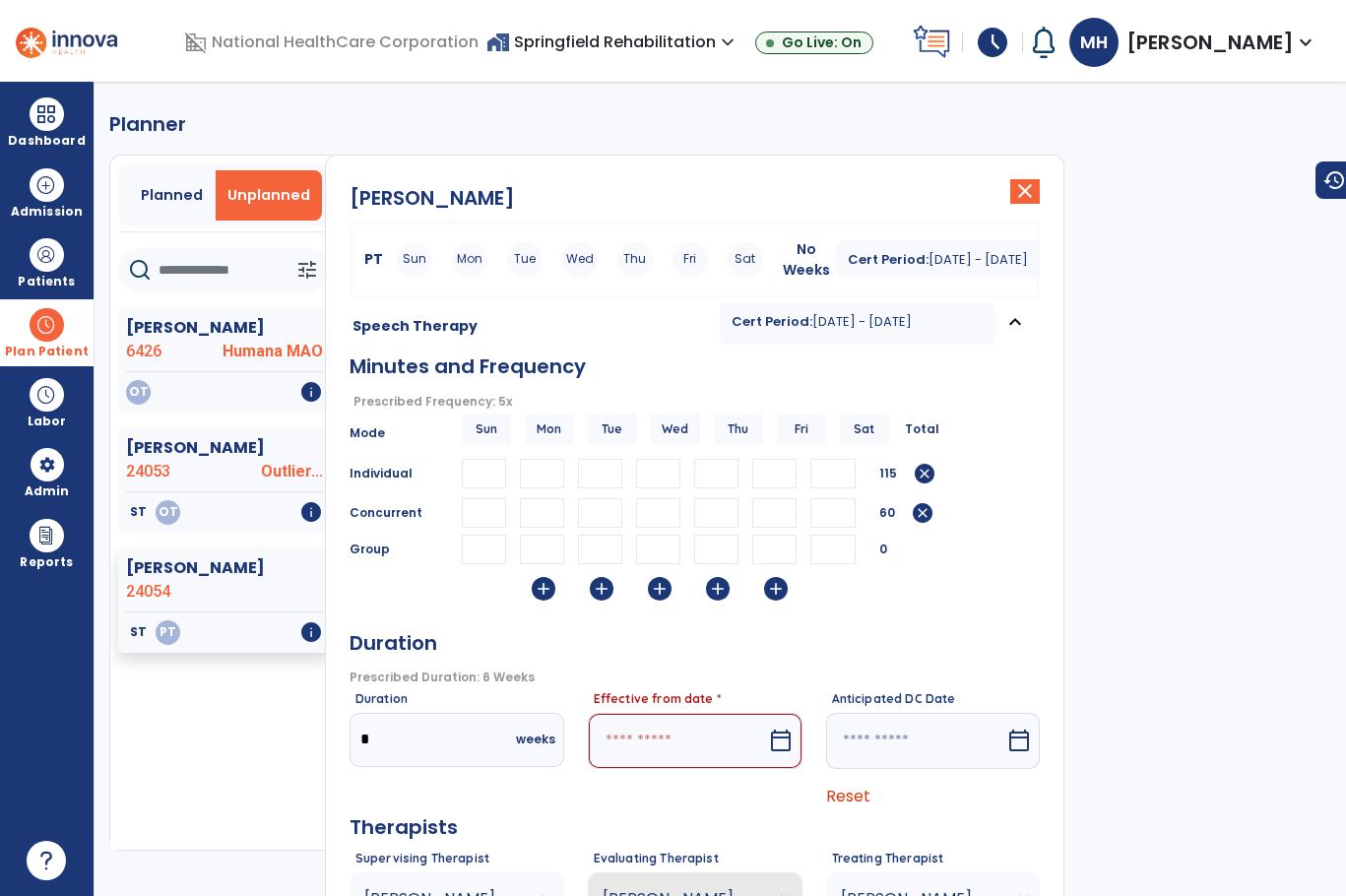 click on "calendar_today" at bounding box center (781, 740) 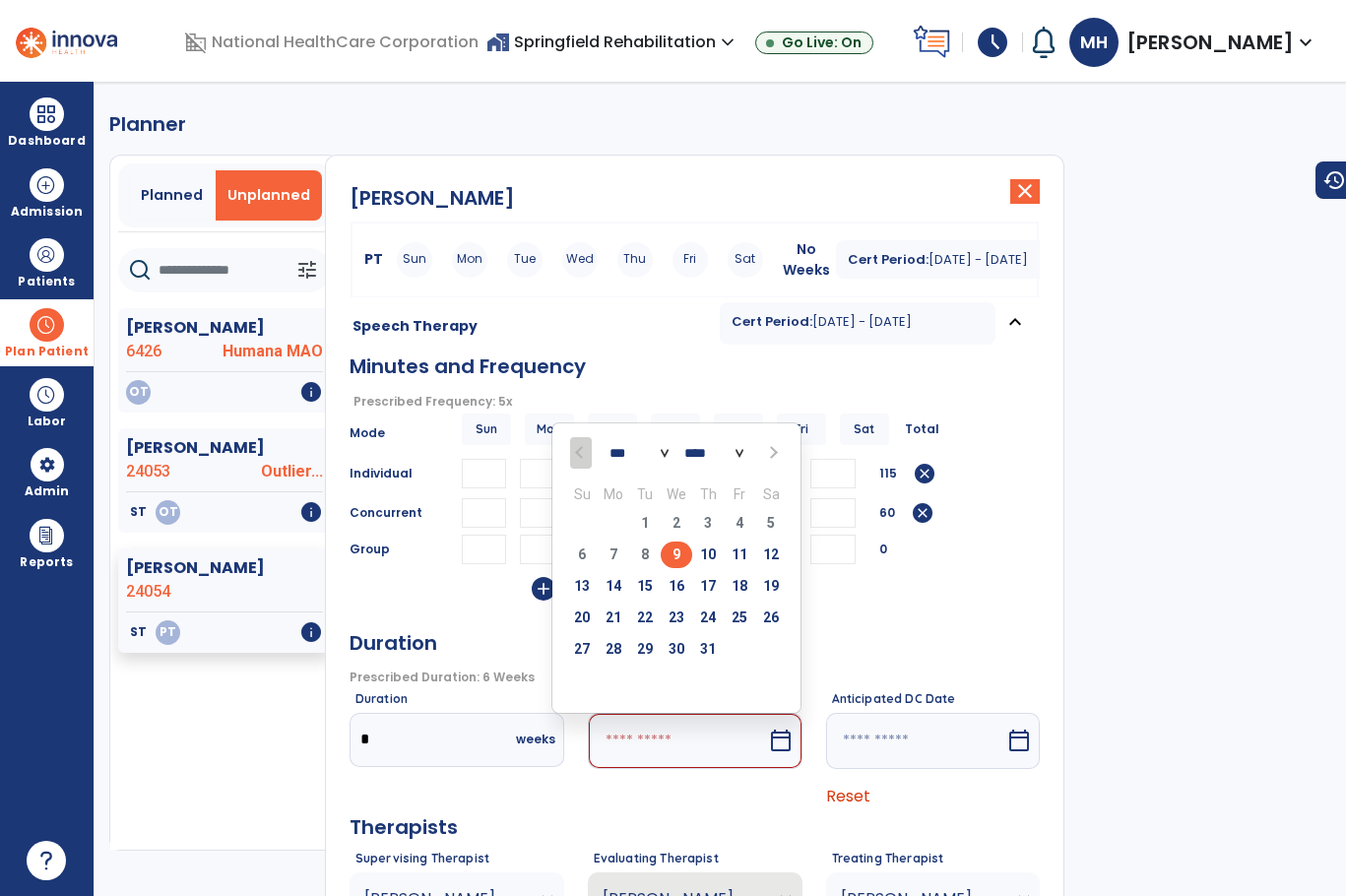 click on "9" at bounding box center (676, 554) 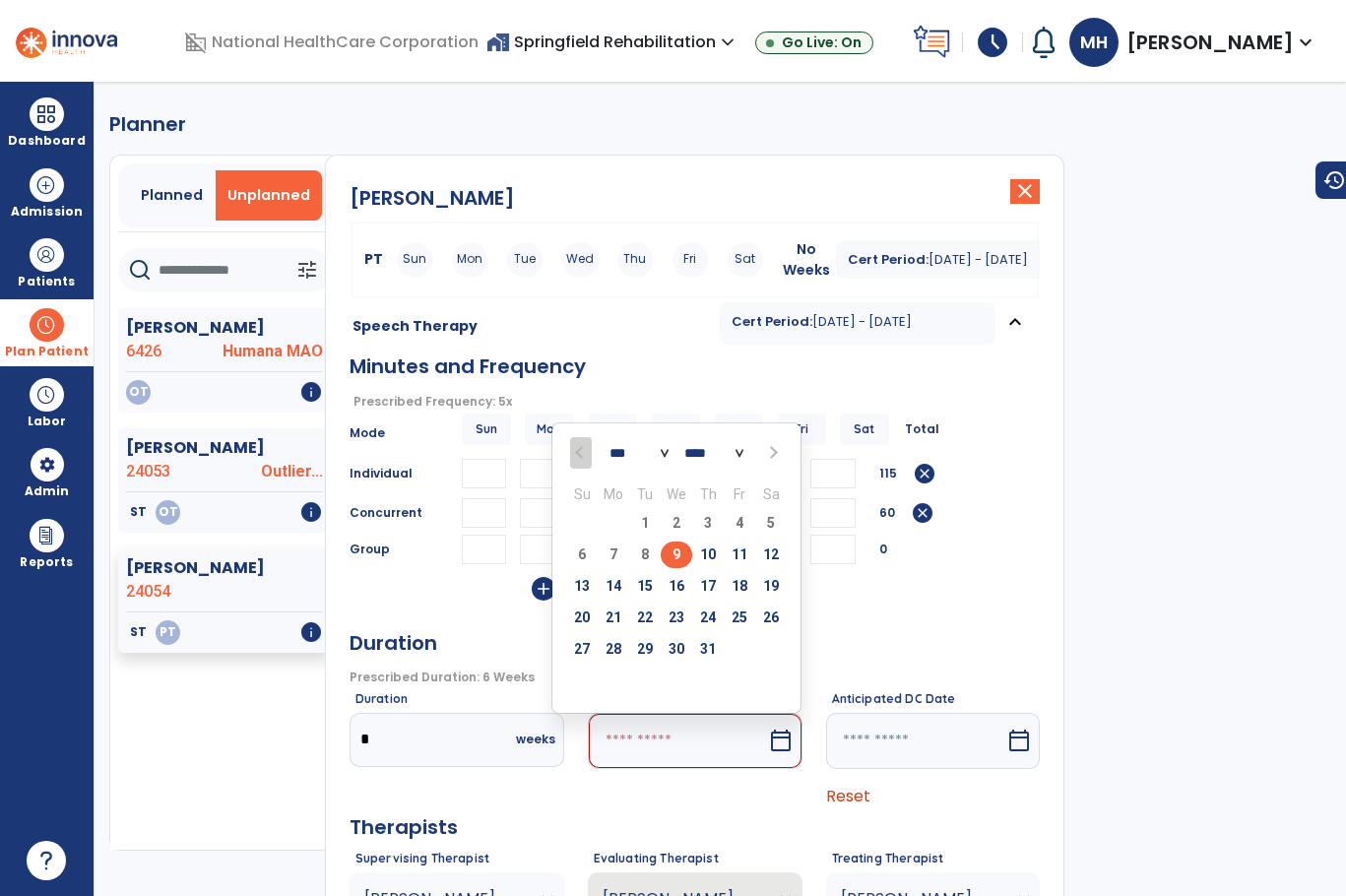 type on "********" 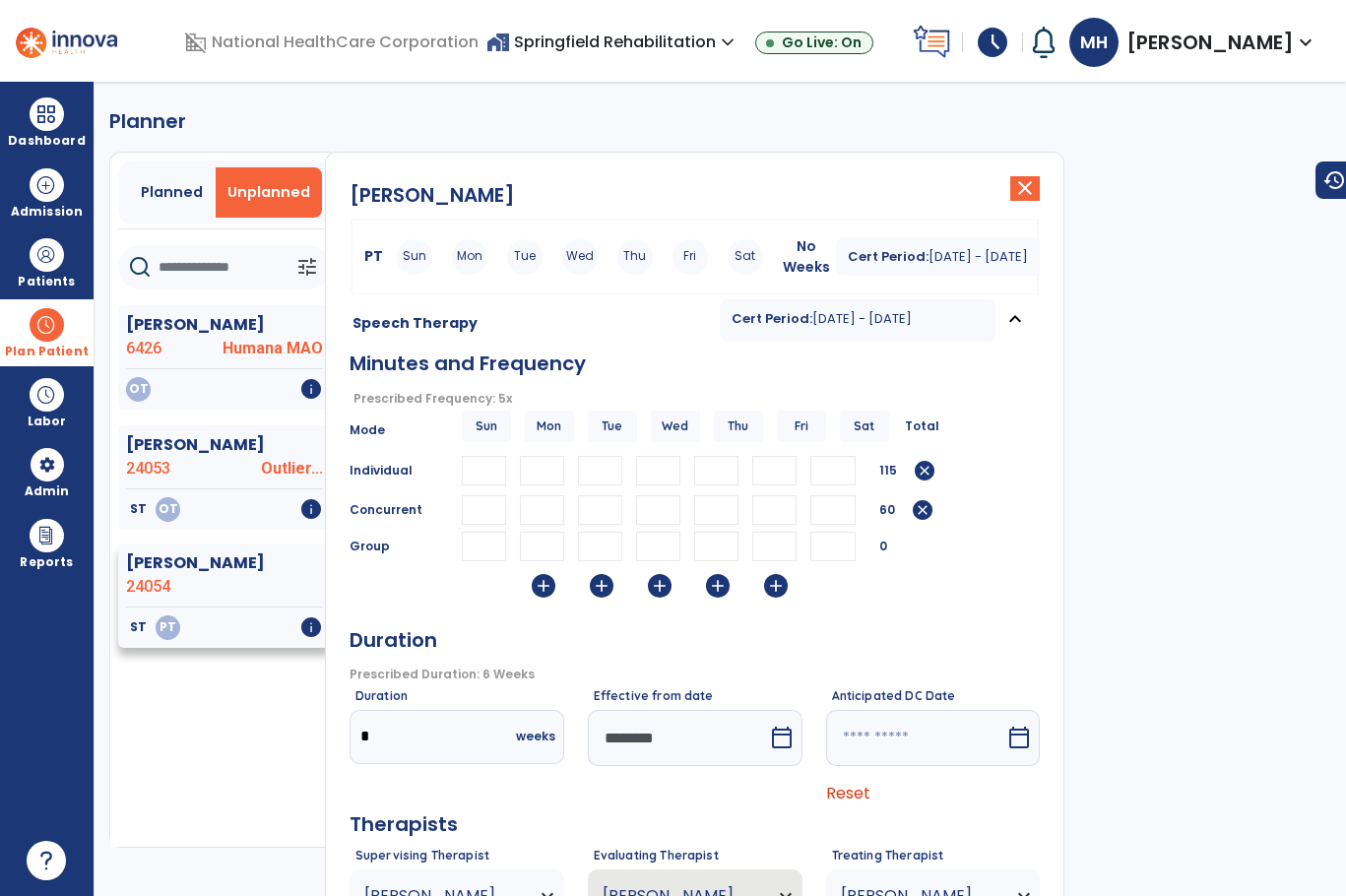 scroll, scrollTop: 0, scrollLeft: 0, axis: both 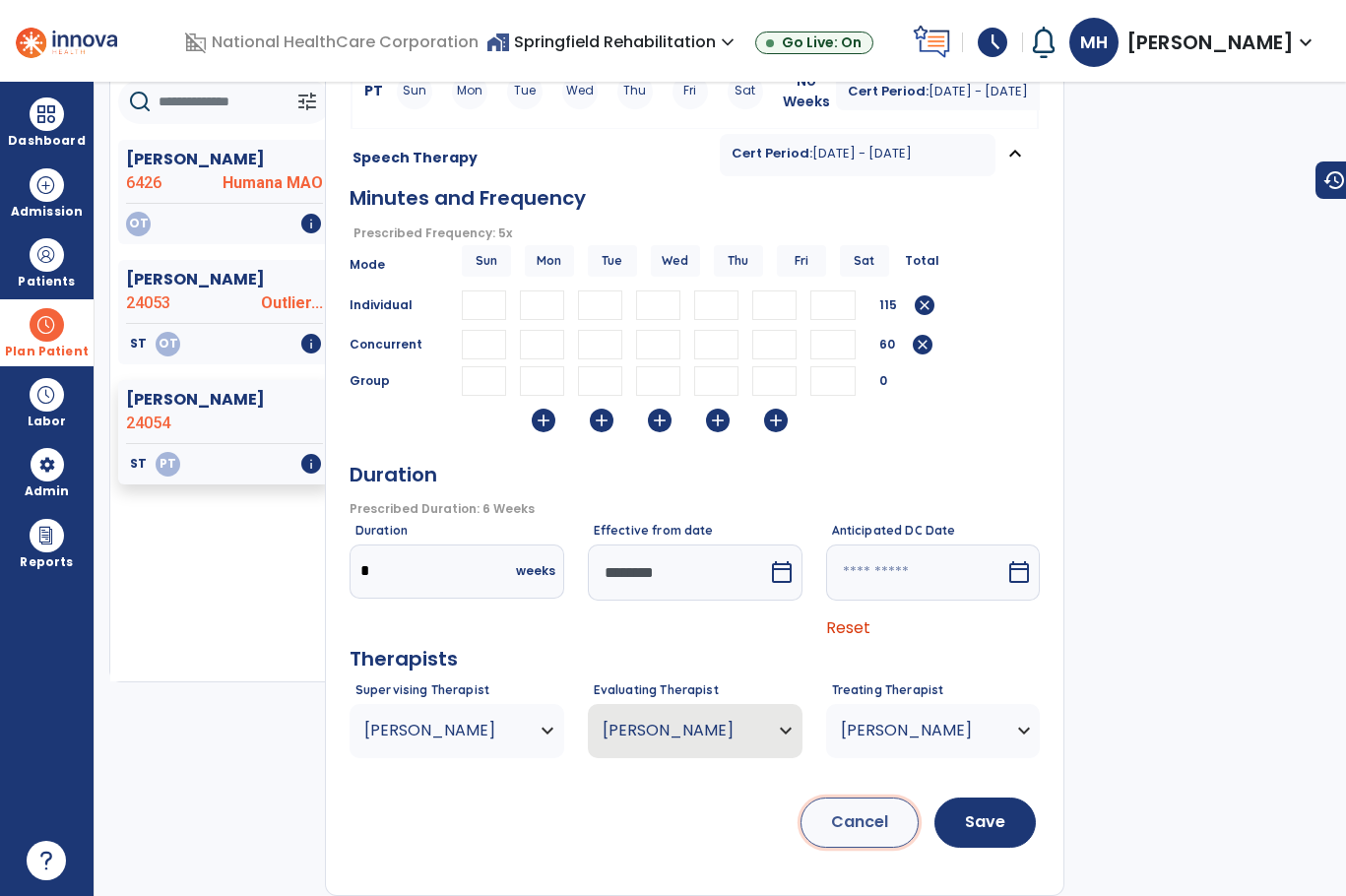 click on "Cancel" at bounding box center (860, 822) 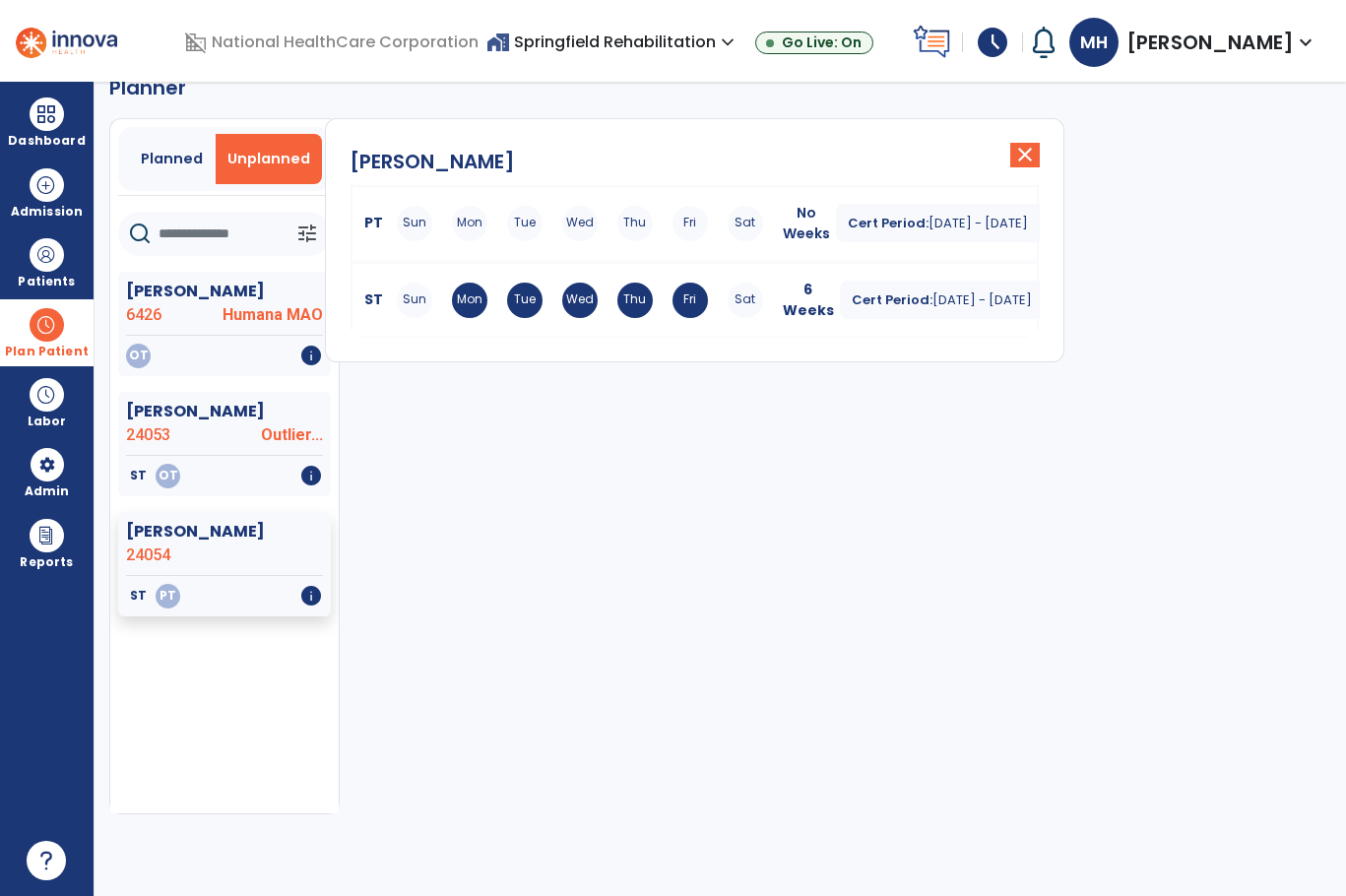 scroll, scrollTop: 36, scrollLeft: 0, axis: vertical 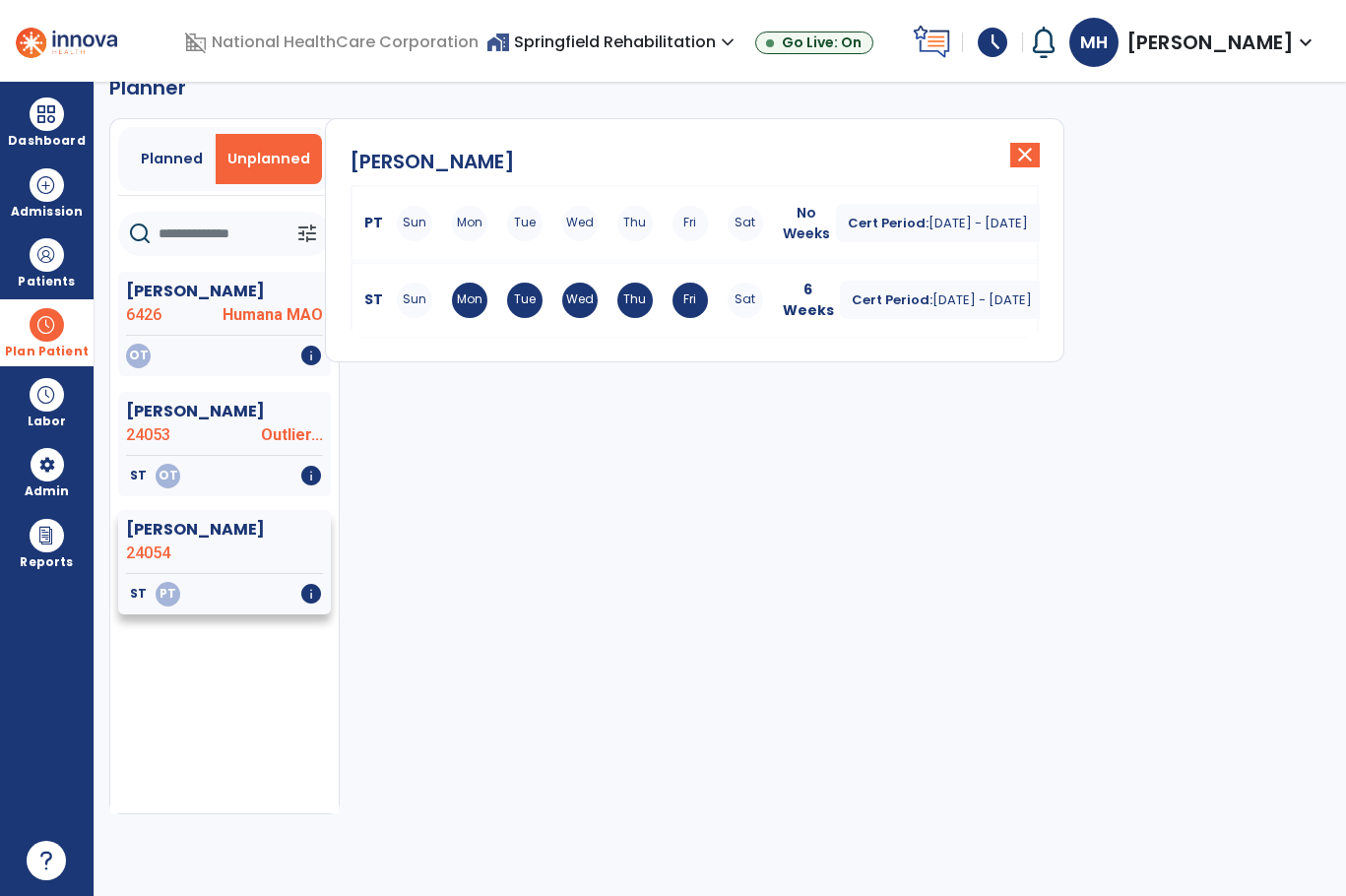 click on "ST   PT   info" 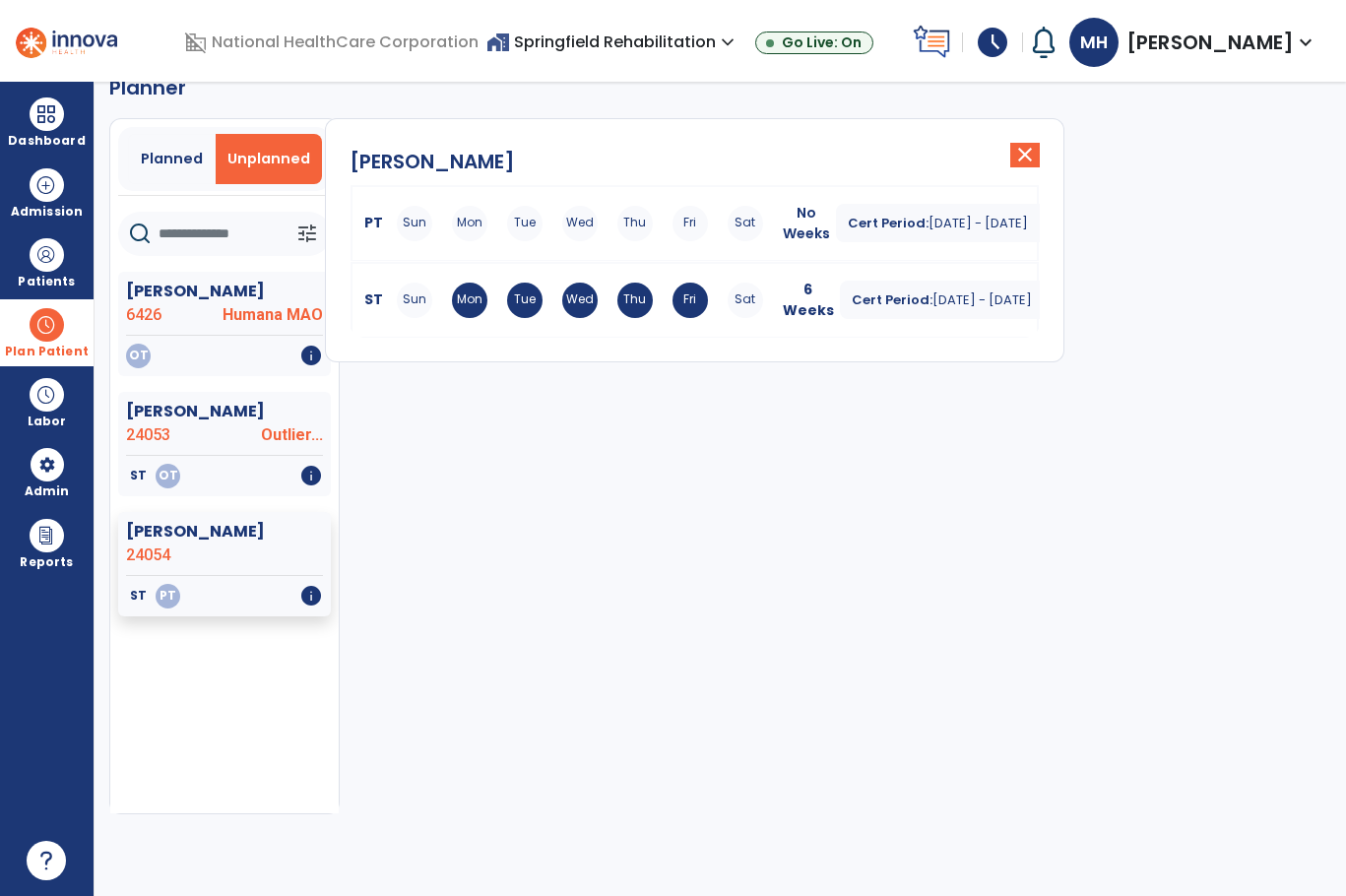 click on "Sun Mon Tue Wed Thu Fri Sat" at bounding box center [580, 224] 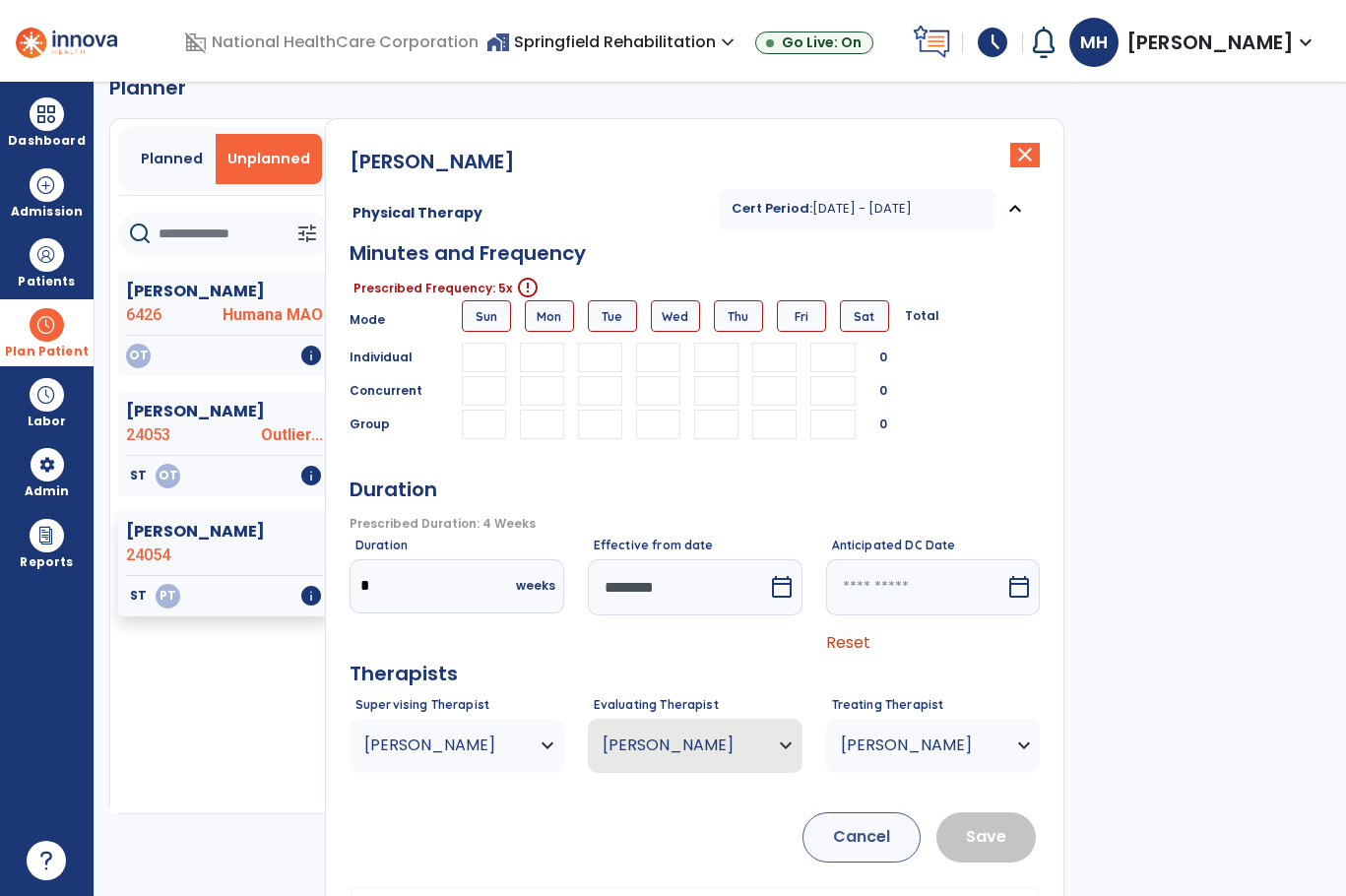 click at bounding box center (542, 357) 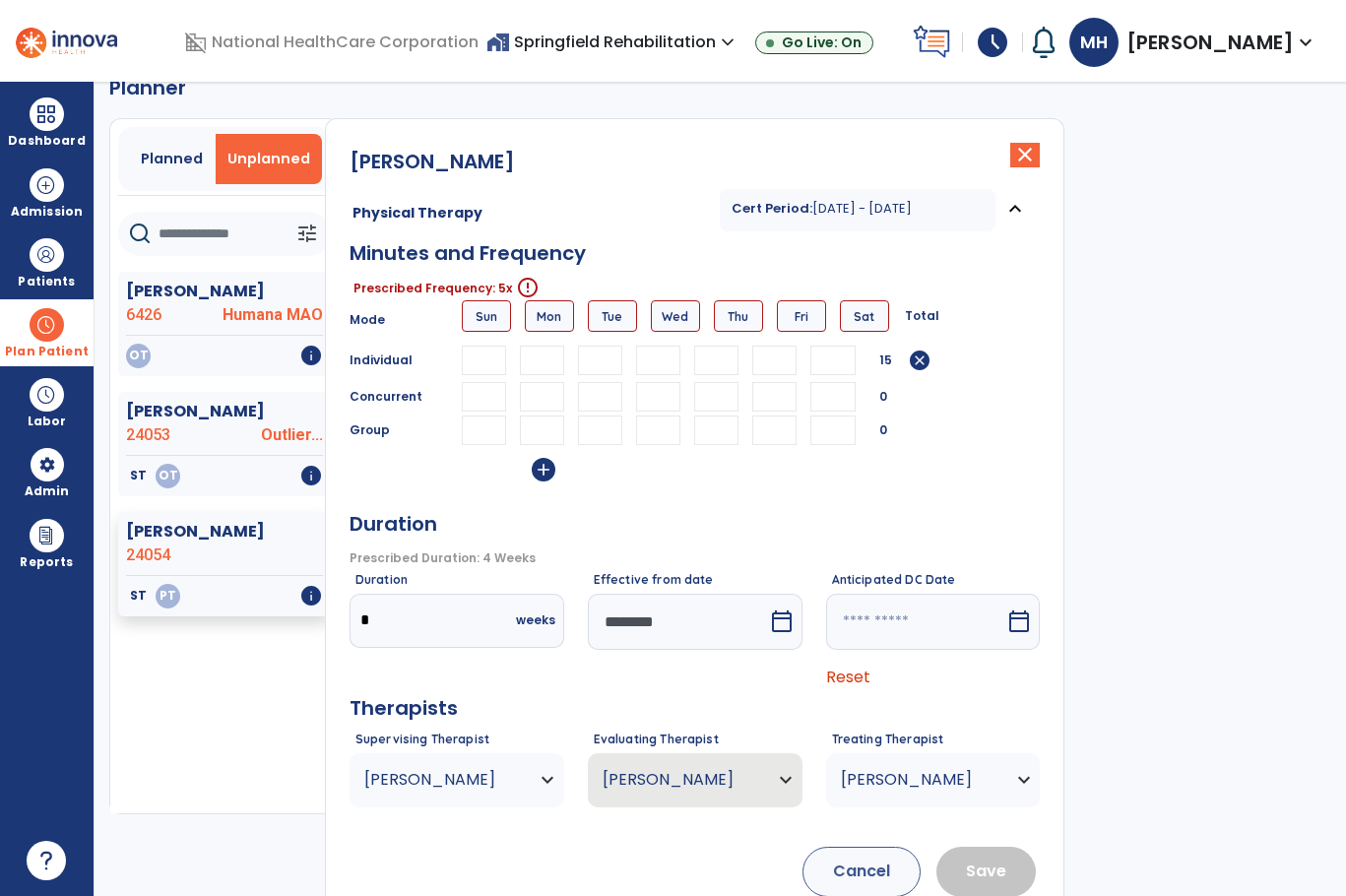 type on "**" 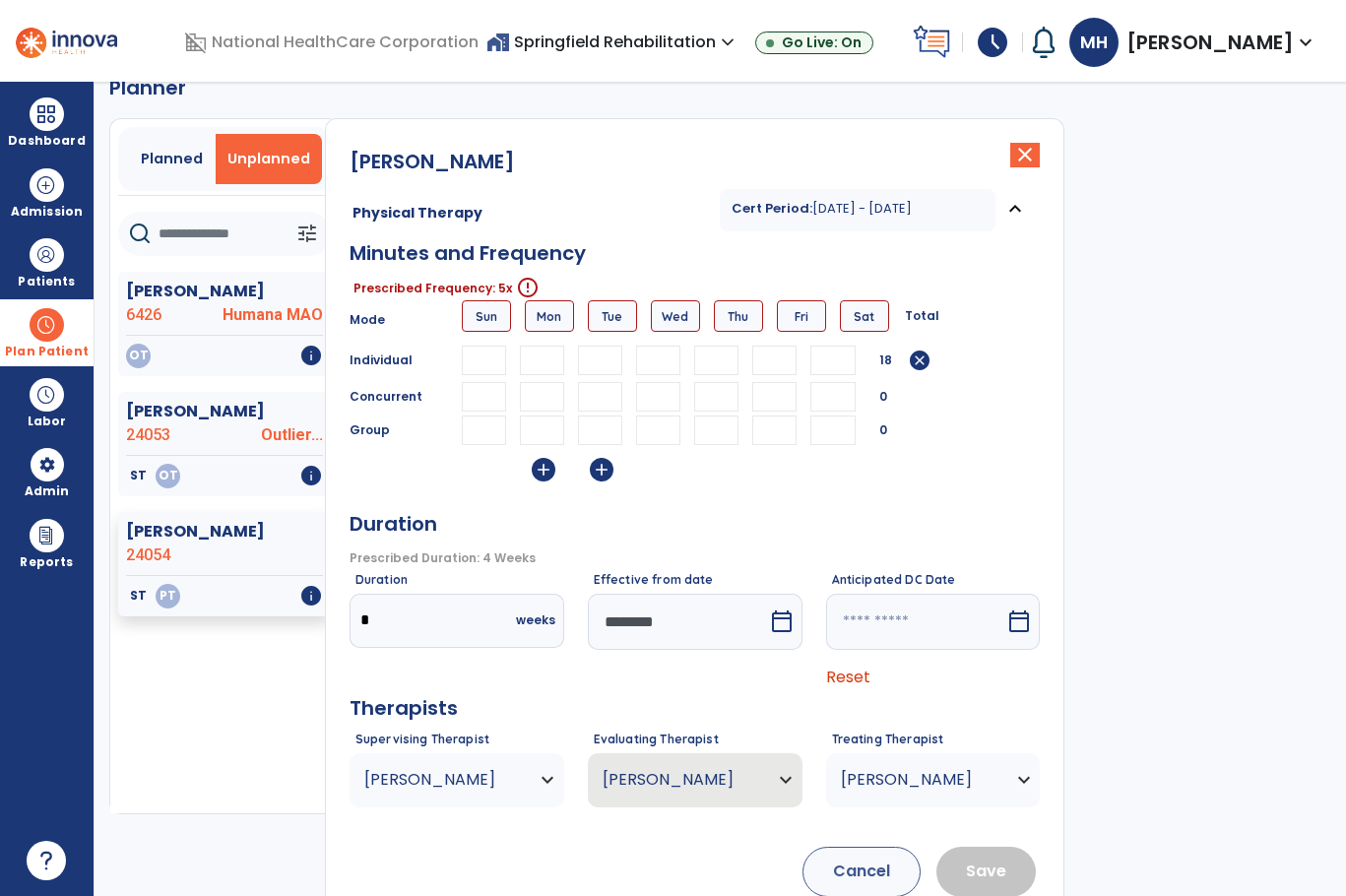 type on "**" 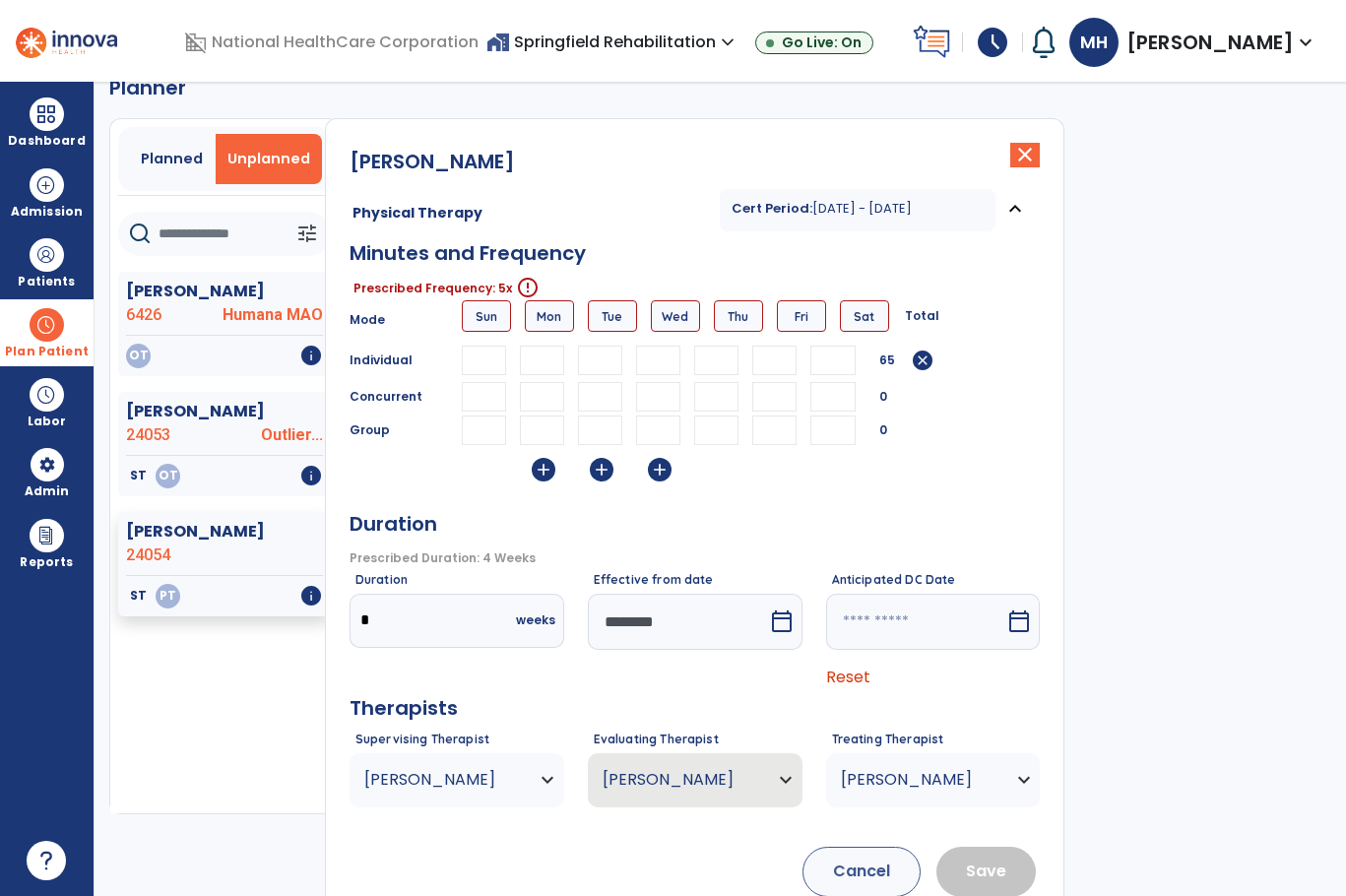 type on "**" 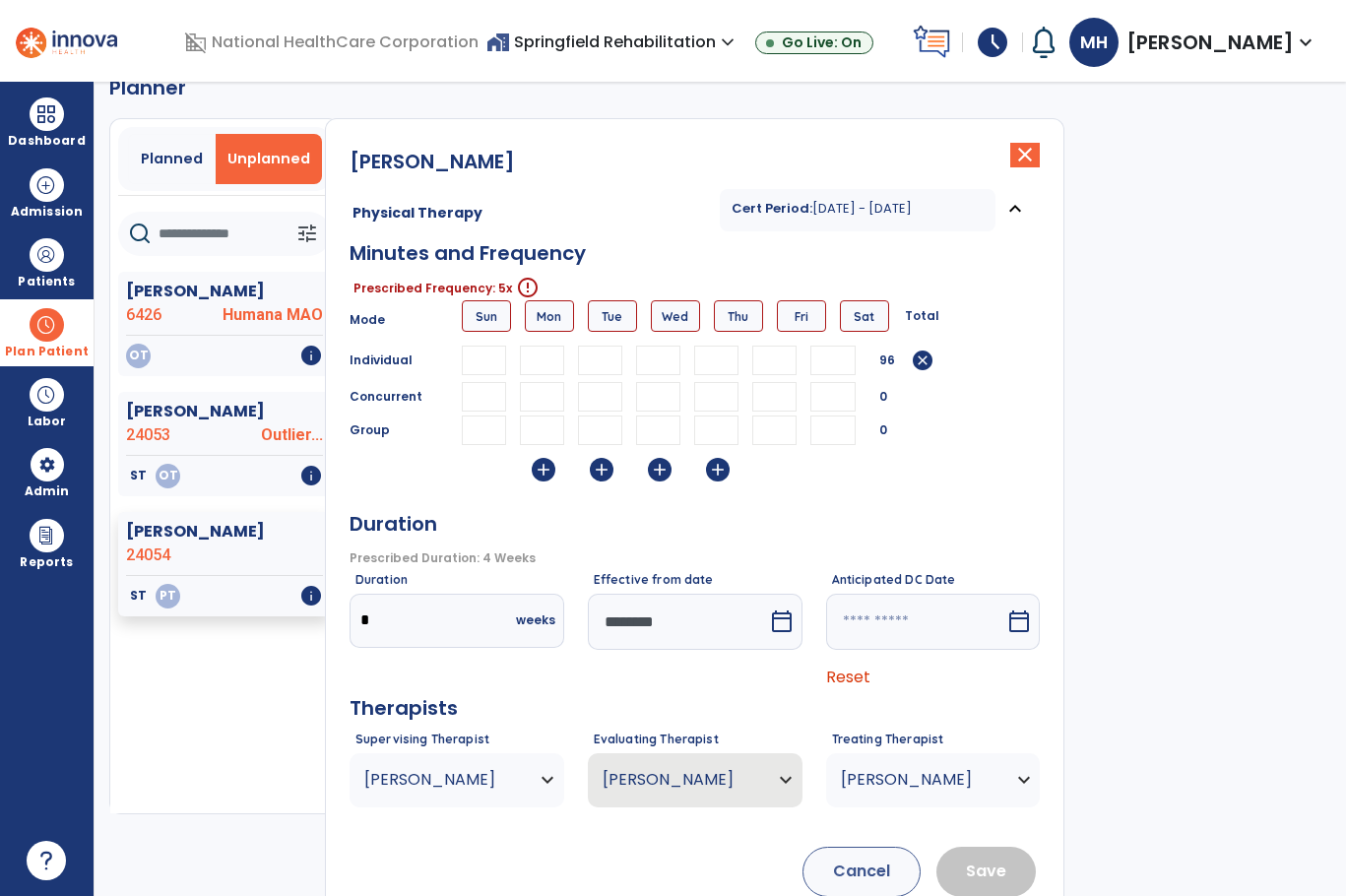 type on "**" 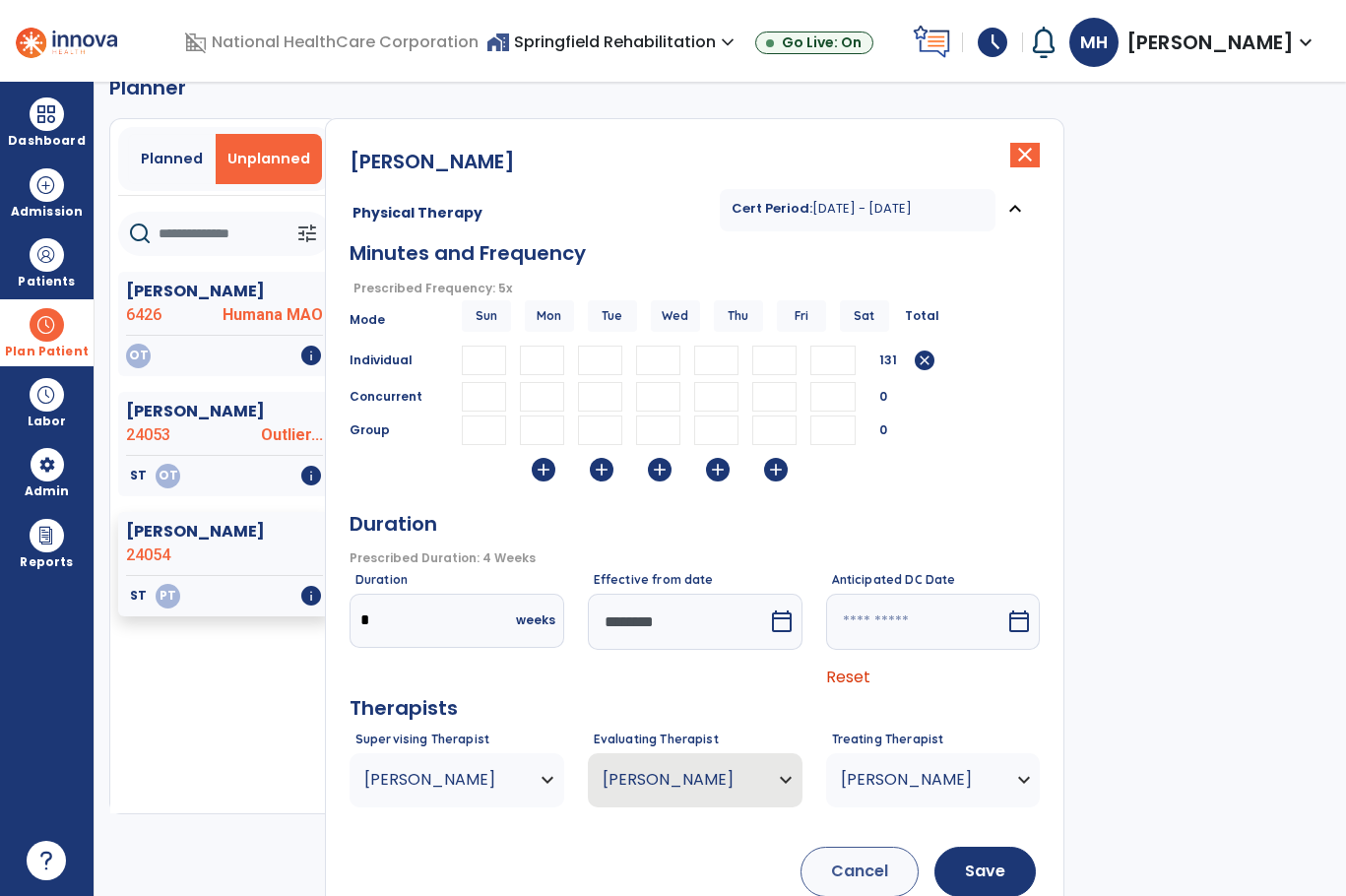 type on "**" 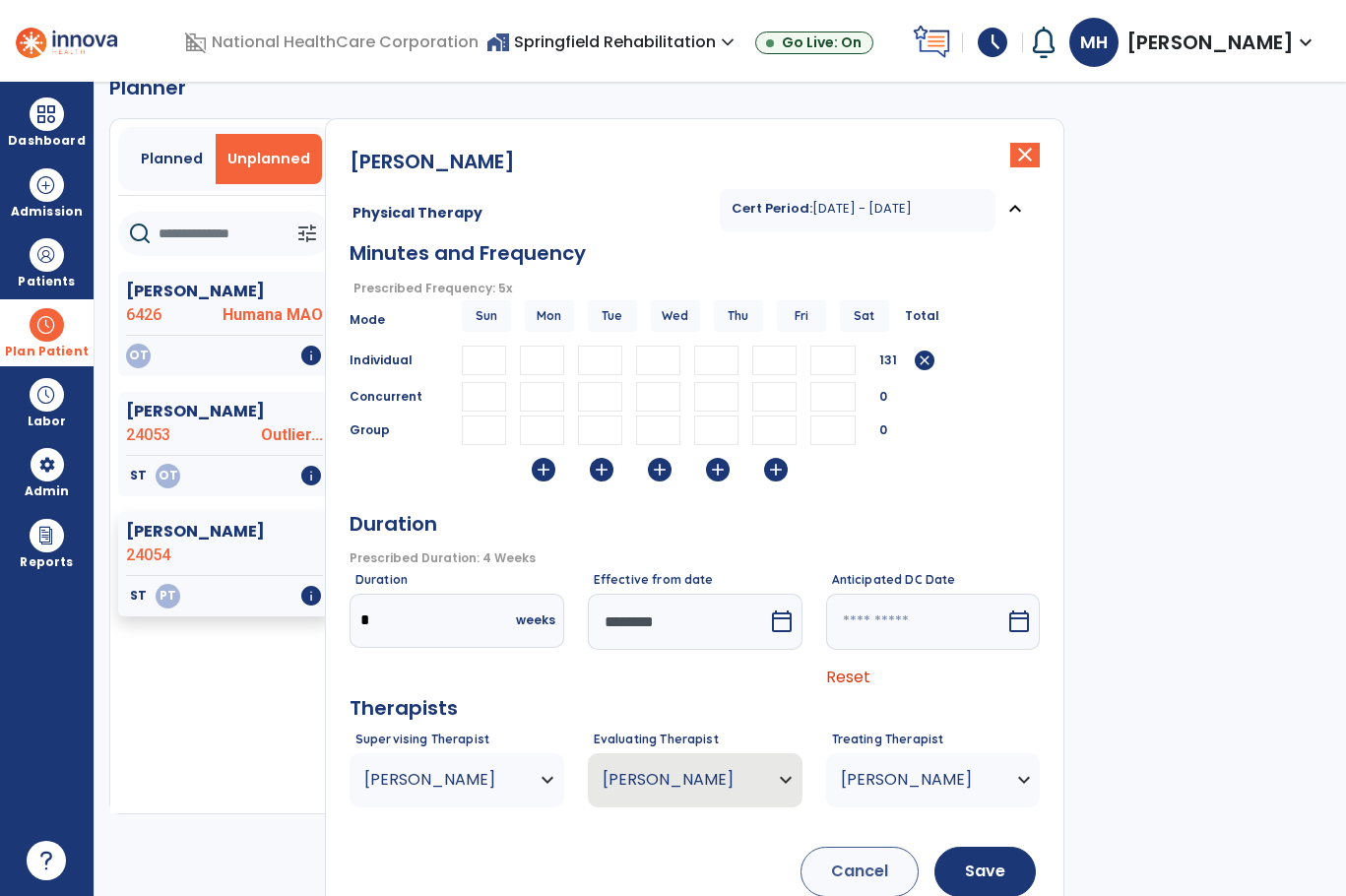 drag, startPoint x: 737, startPoint y: 357, endPoint x: 678, endPoint y: 376, distance: 61.983869 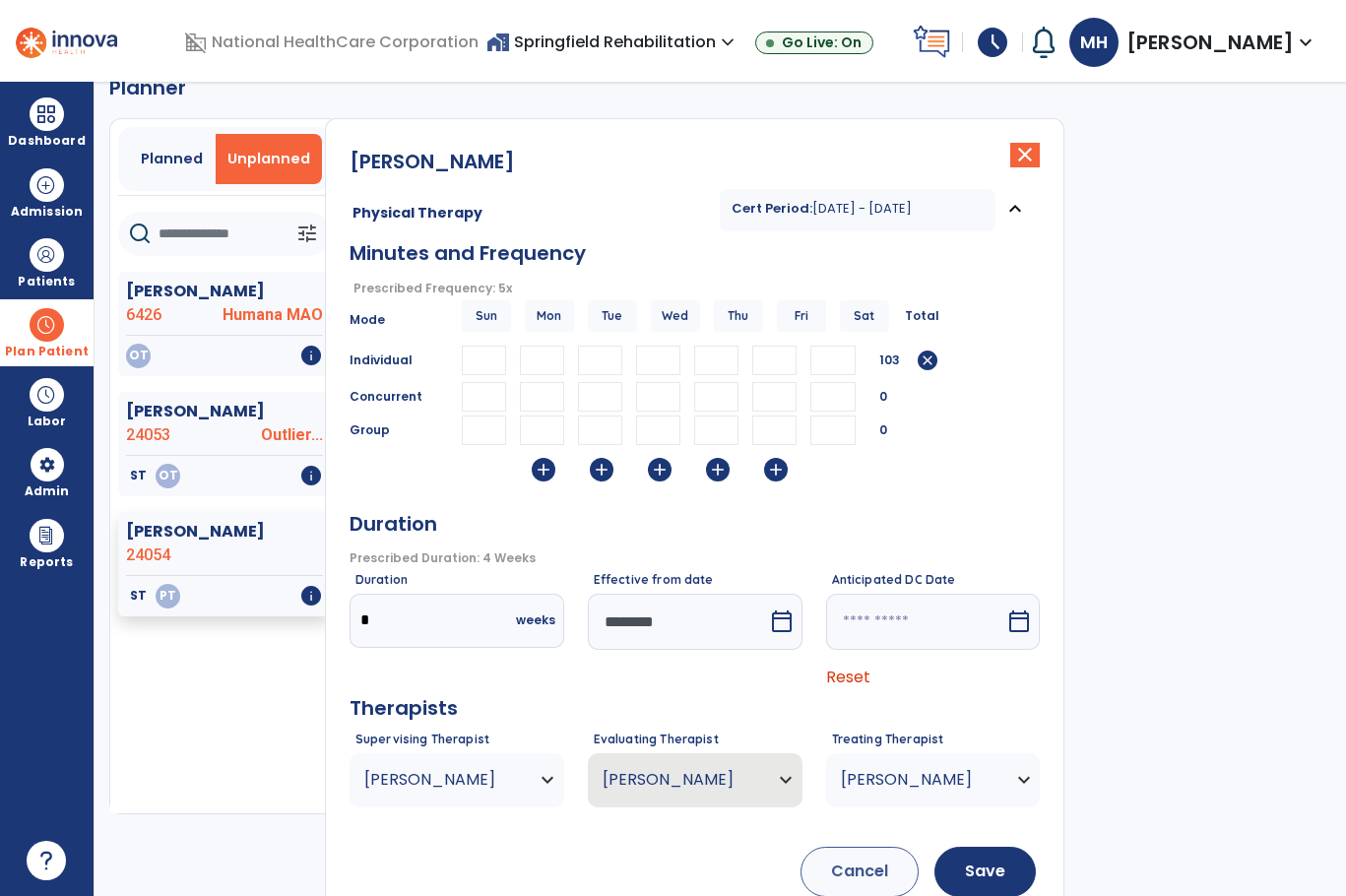 type on "**" 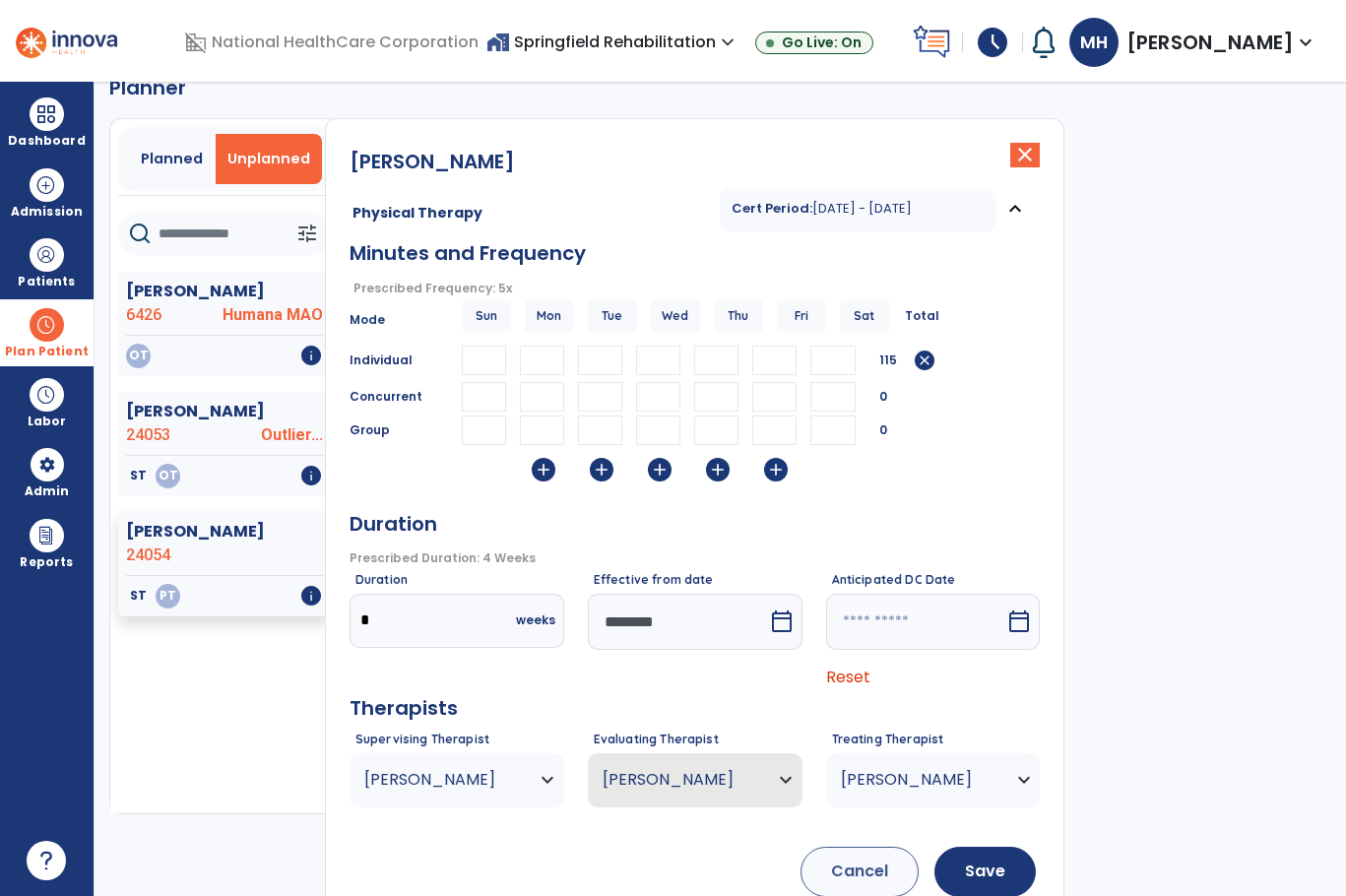 type on "**" 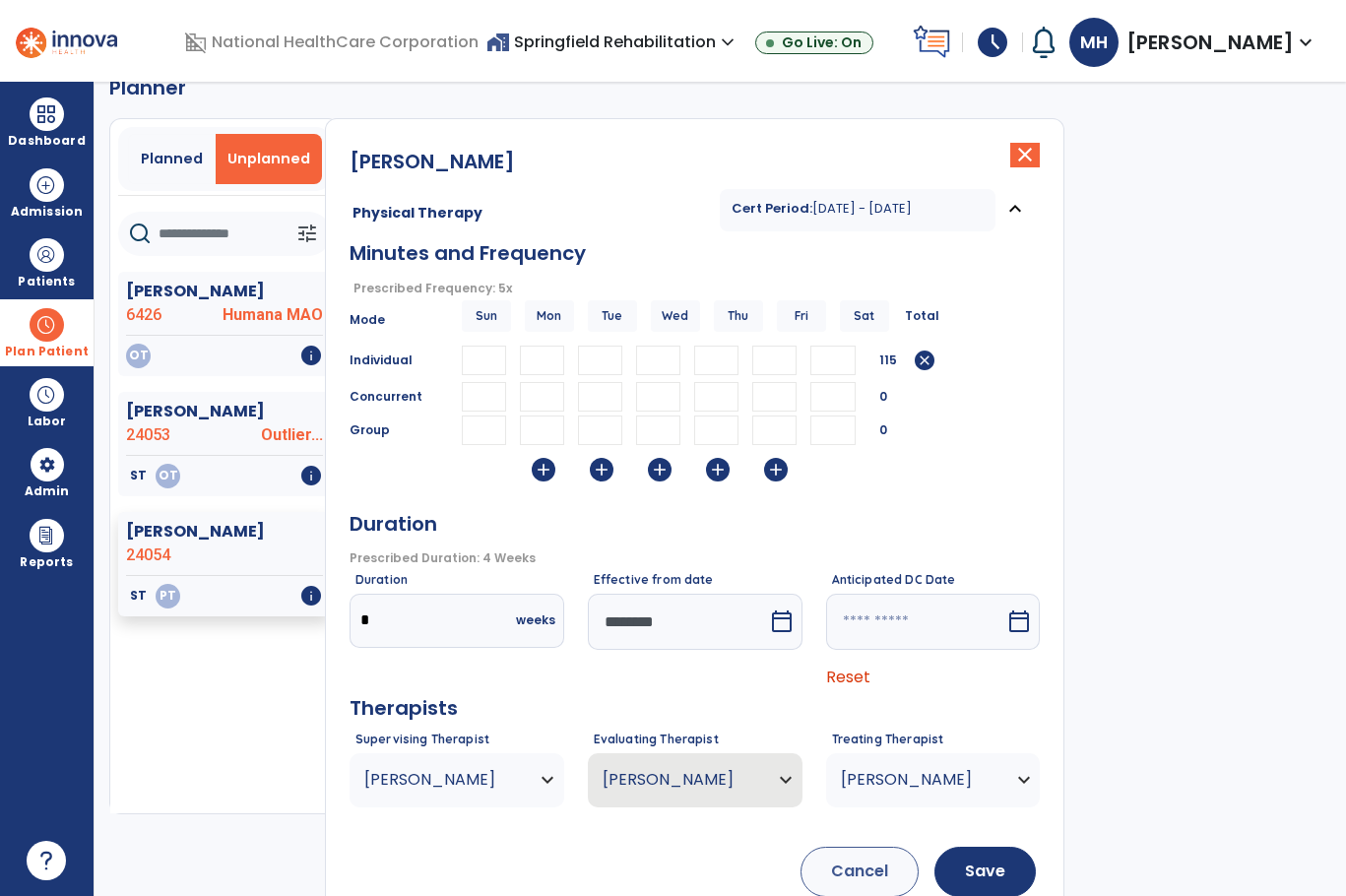 click at bounding box center (660, 397) 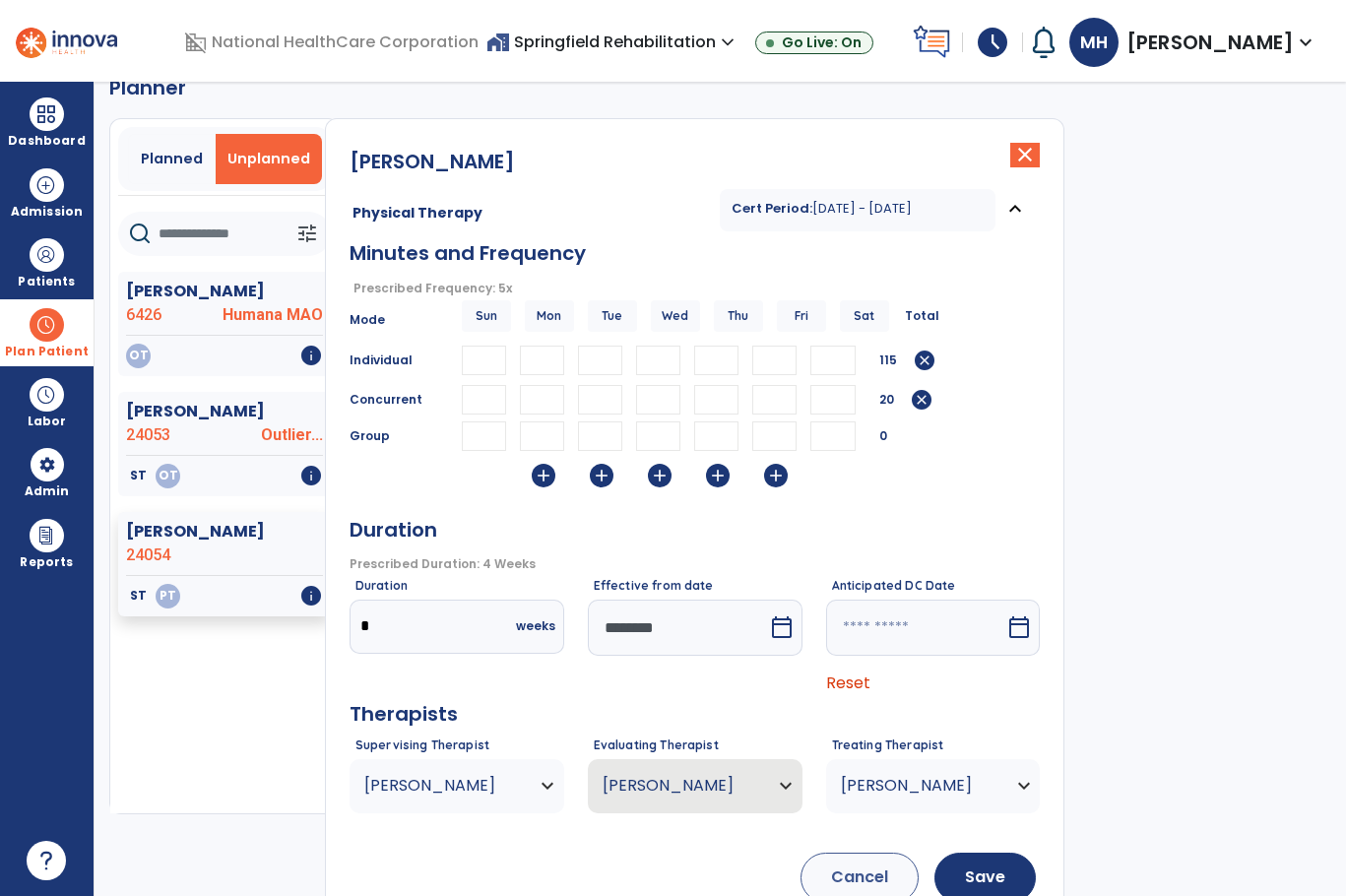 type on "**" 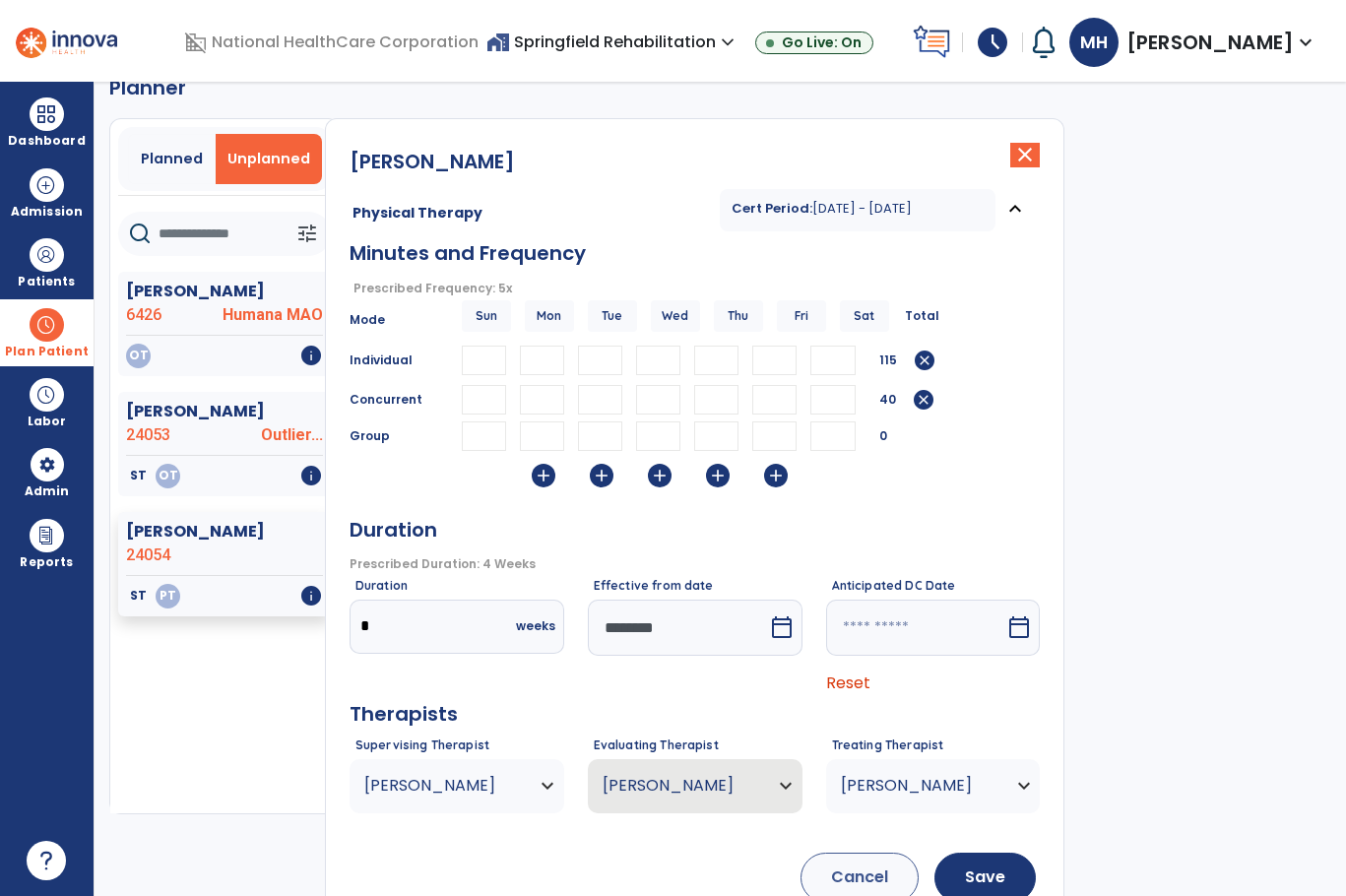 type on "**" 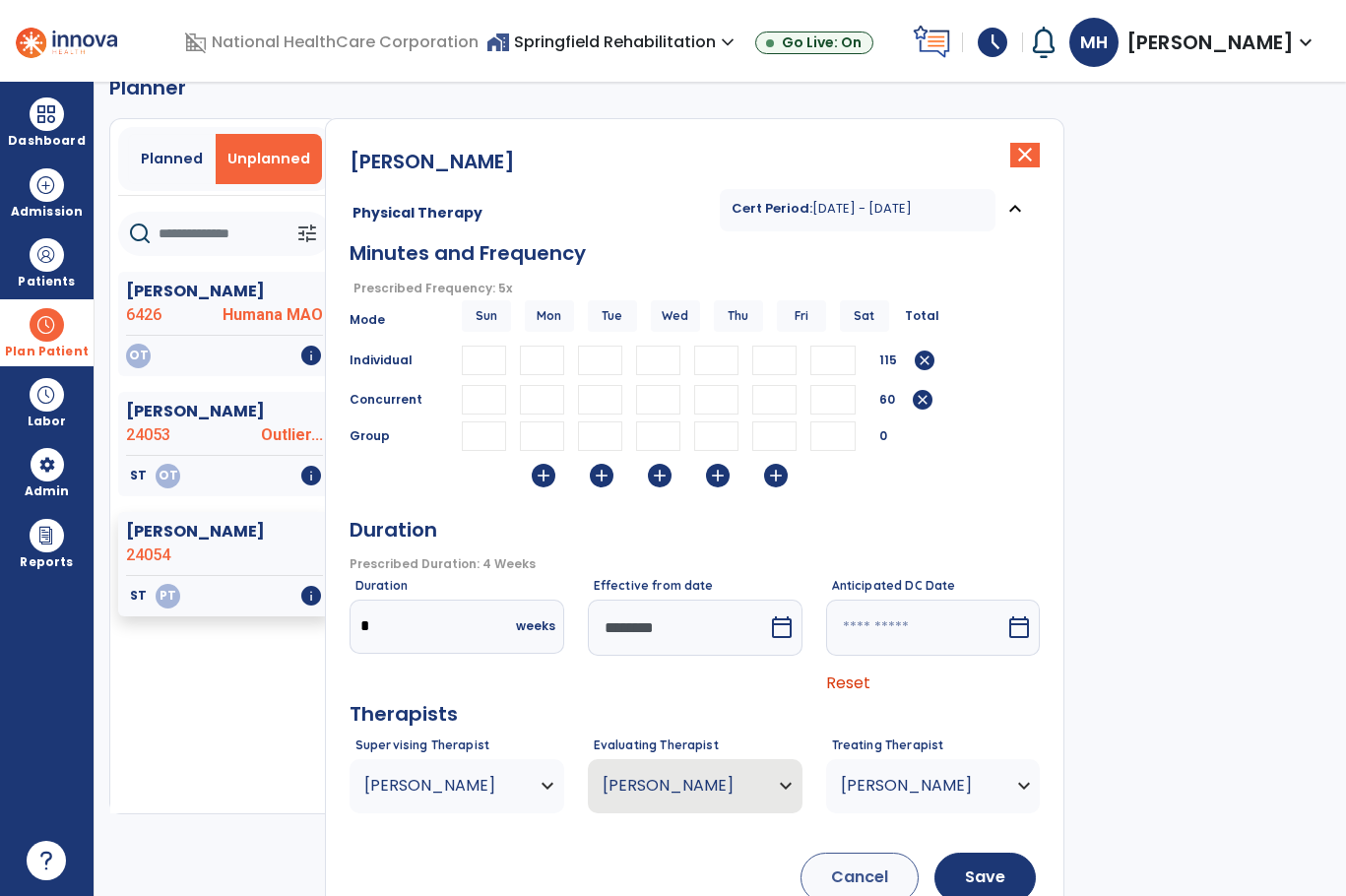 type on "**" 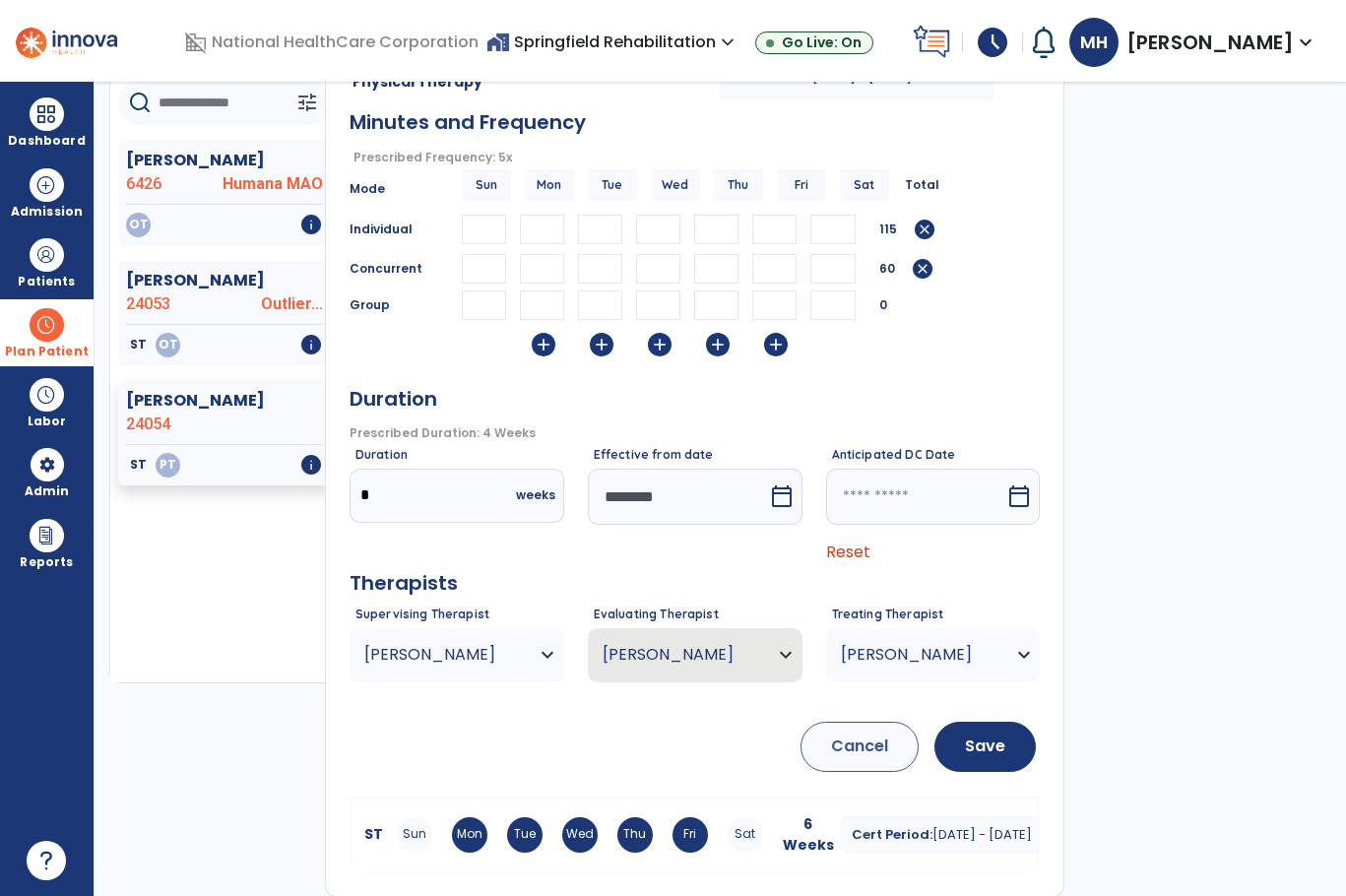 scroll, scrollTop: 168, scrollLeft: 0, axis: vertical 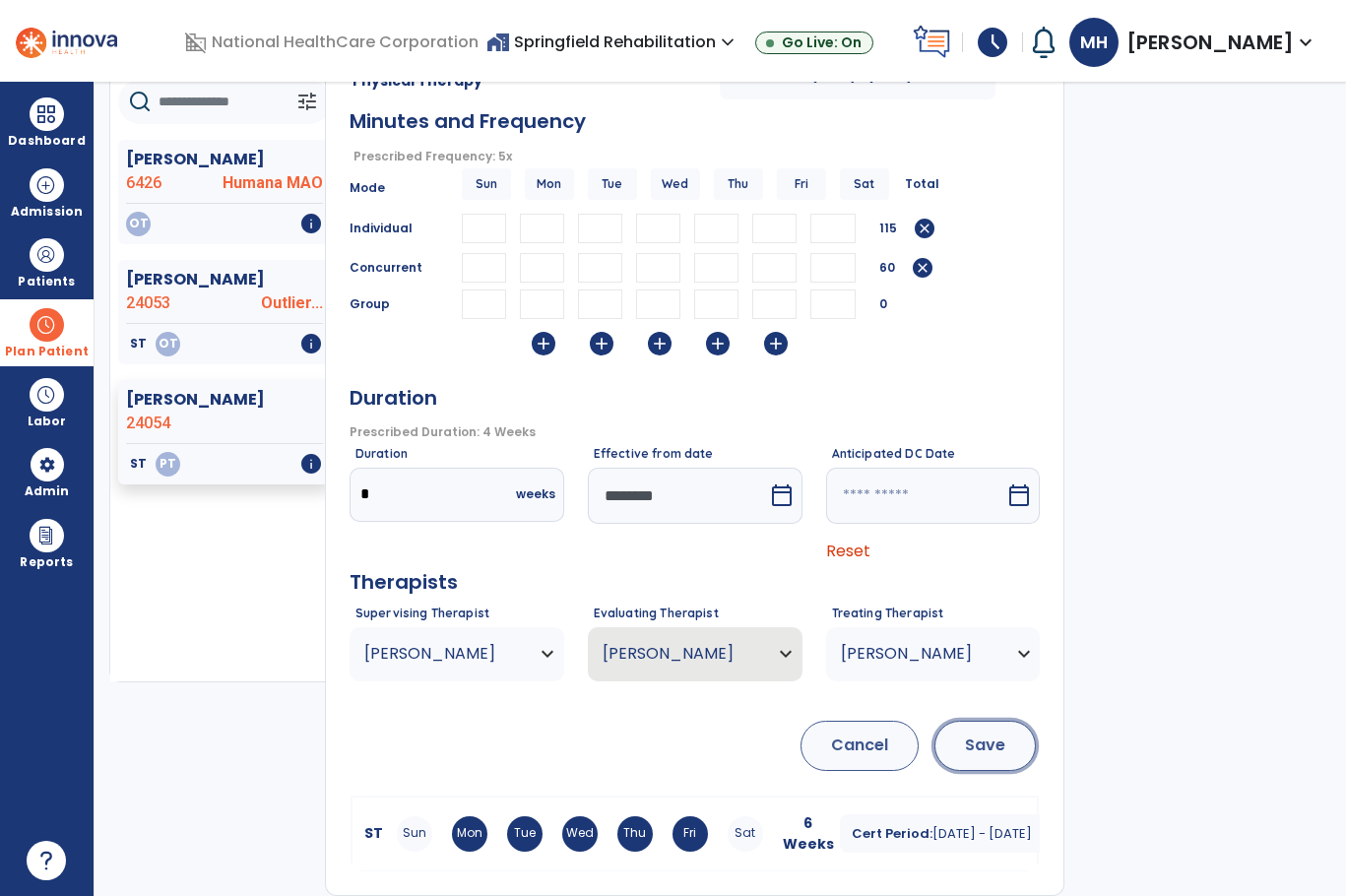 click on "Save" at bounding box center [985, 745] 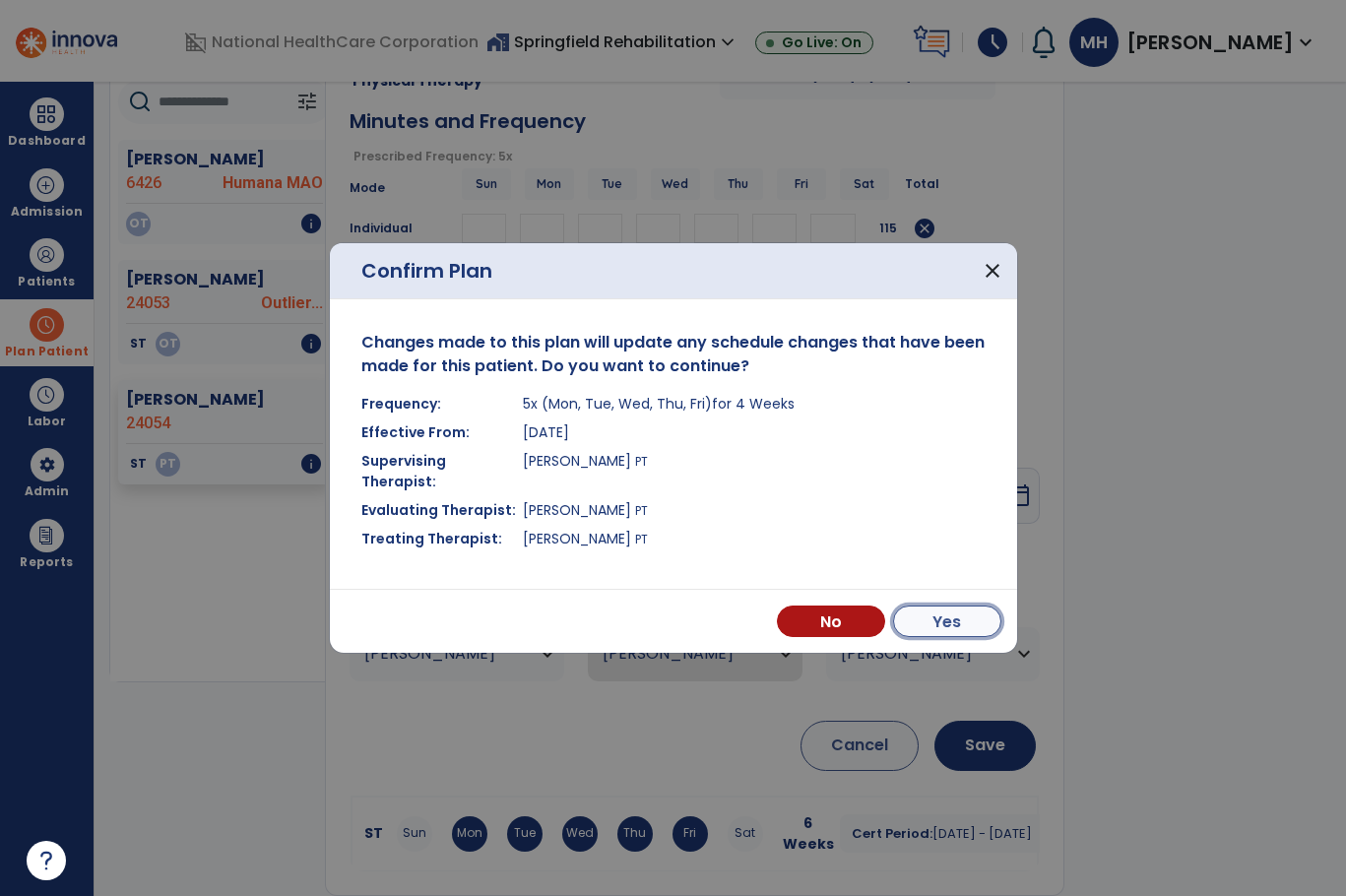 click on "Yes" at bounding box center (947, 621) 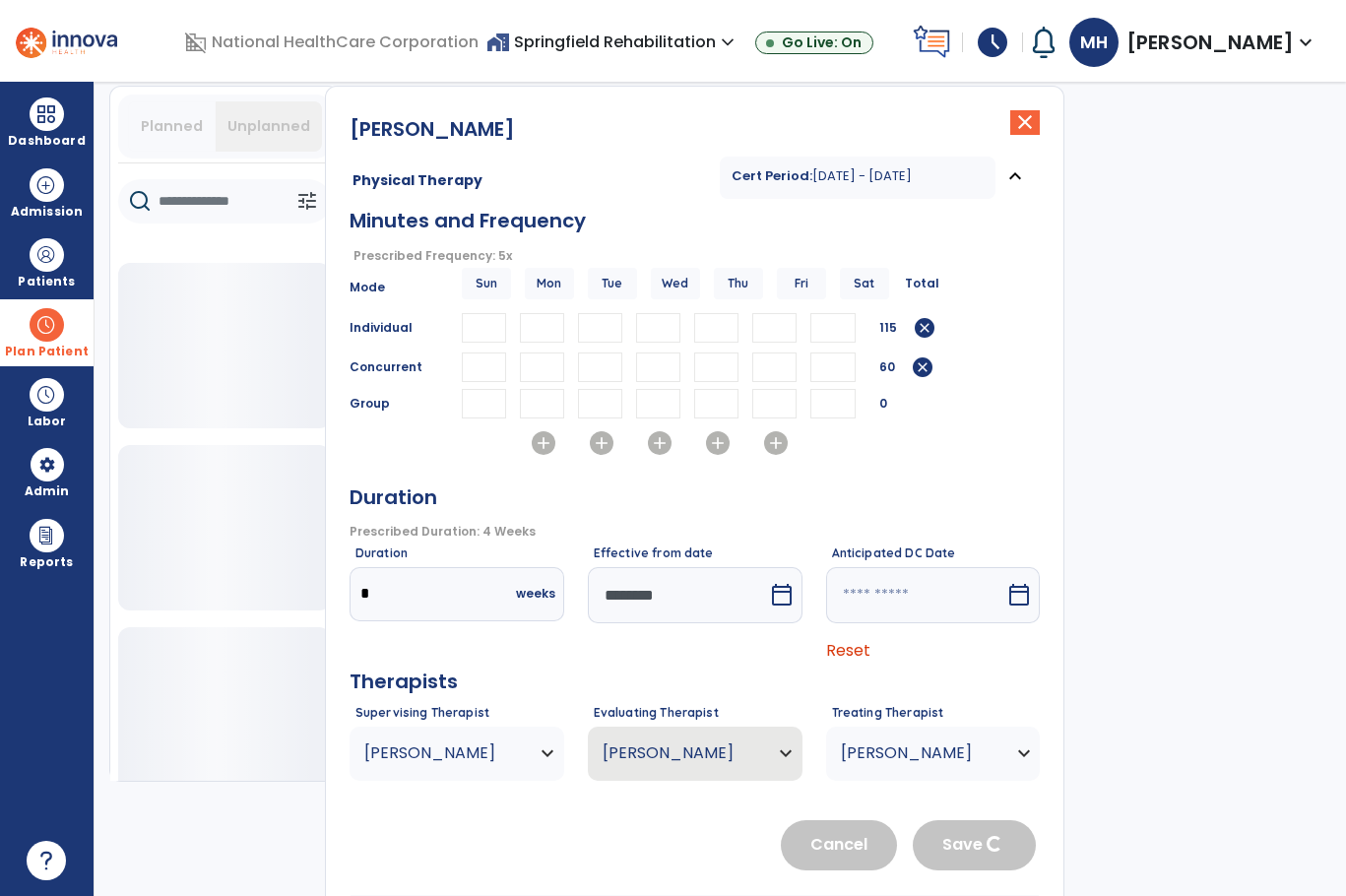 scroll, scrollTop: 0, scrollLeft: 0, axis: both 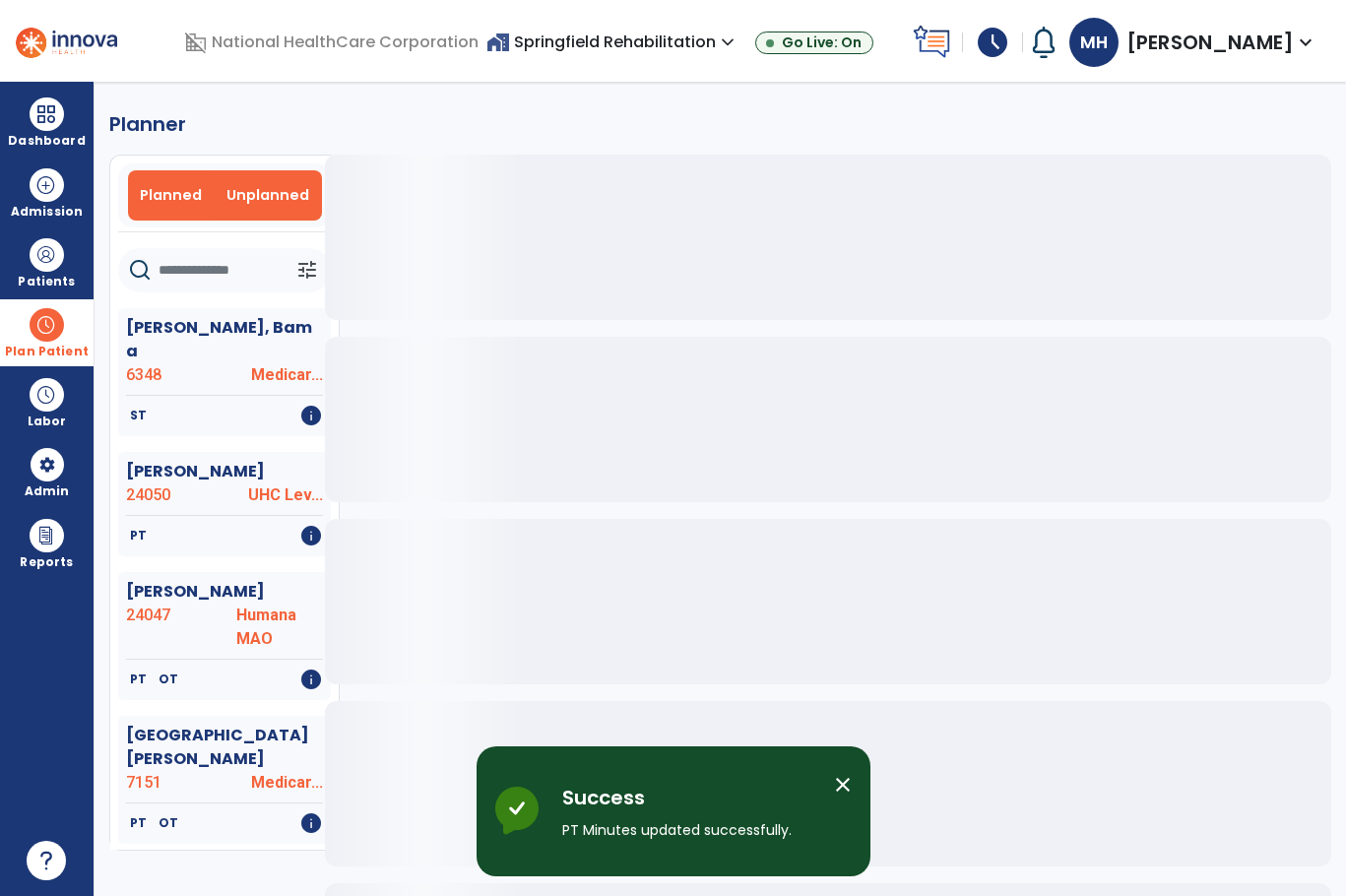 click on "Unplanned" at bounding box center (268, 195) 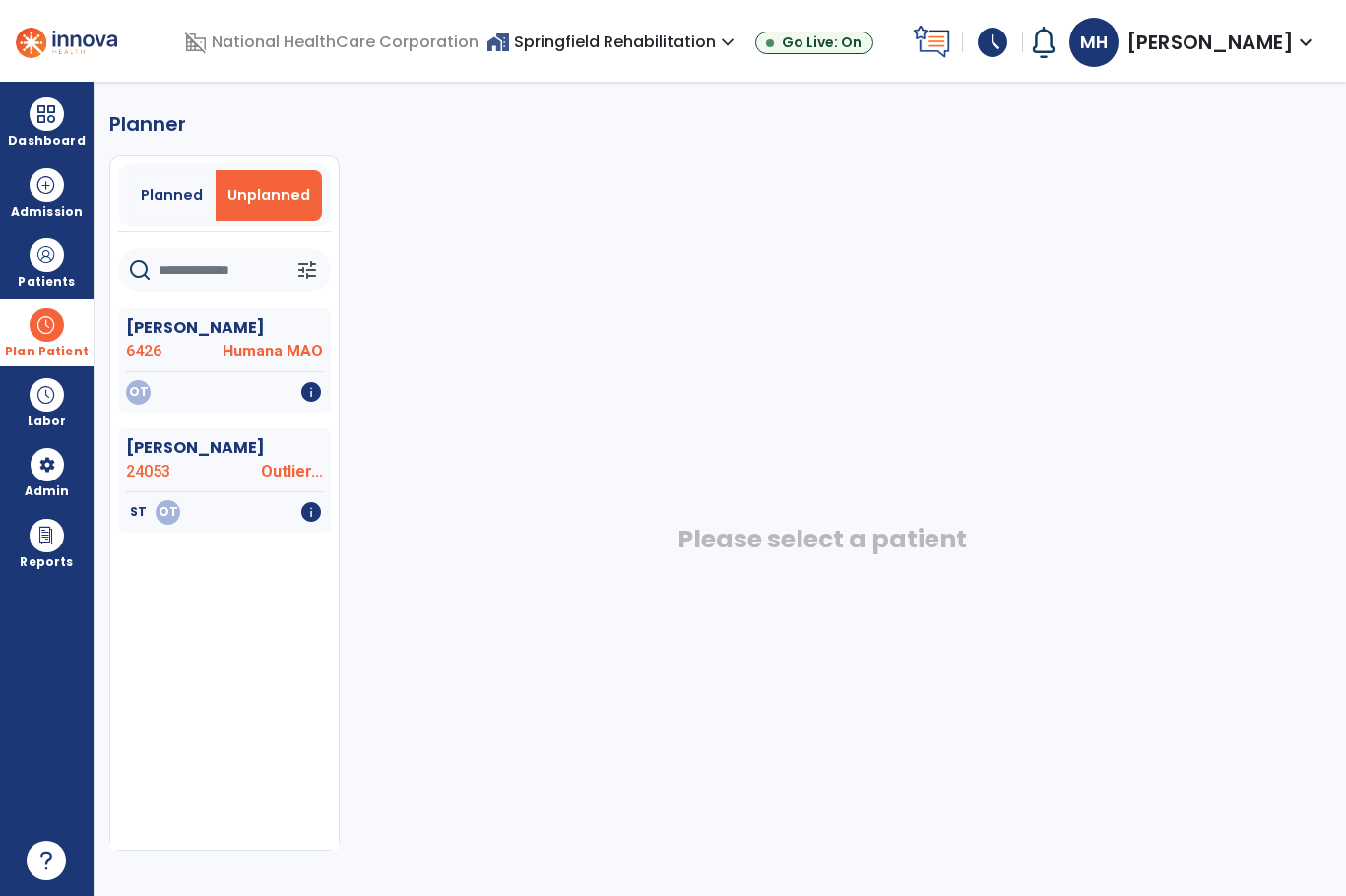 click on "Plan Patient" at bounding box center (46, 352) 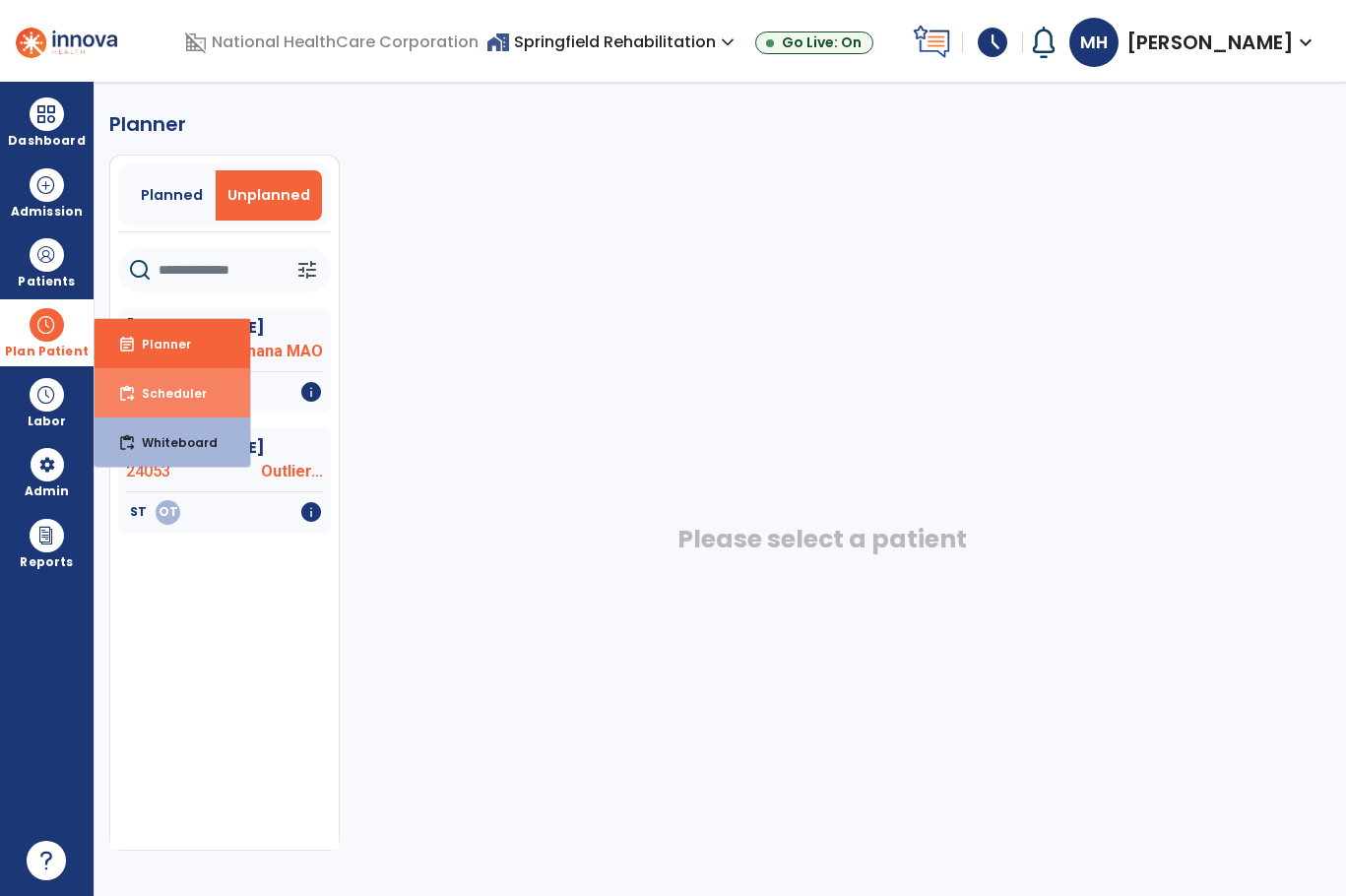 click on "Scheduler" at bounding box center [166, 393] 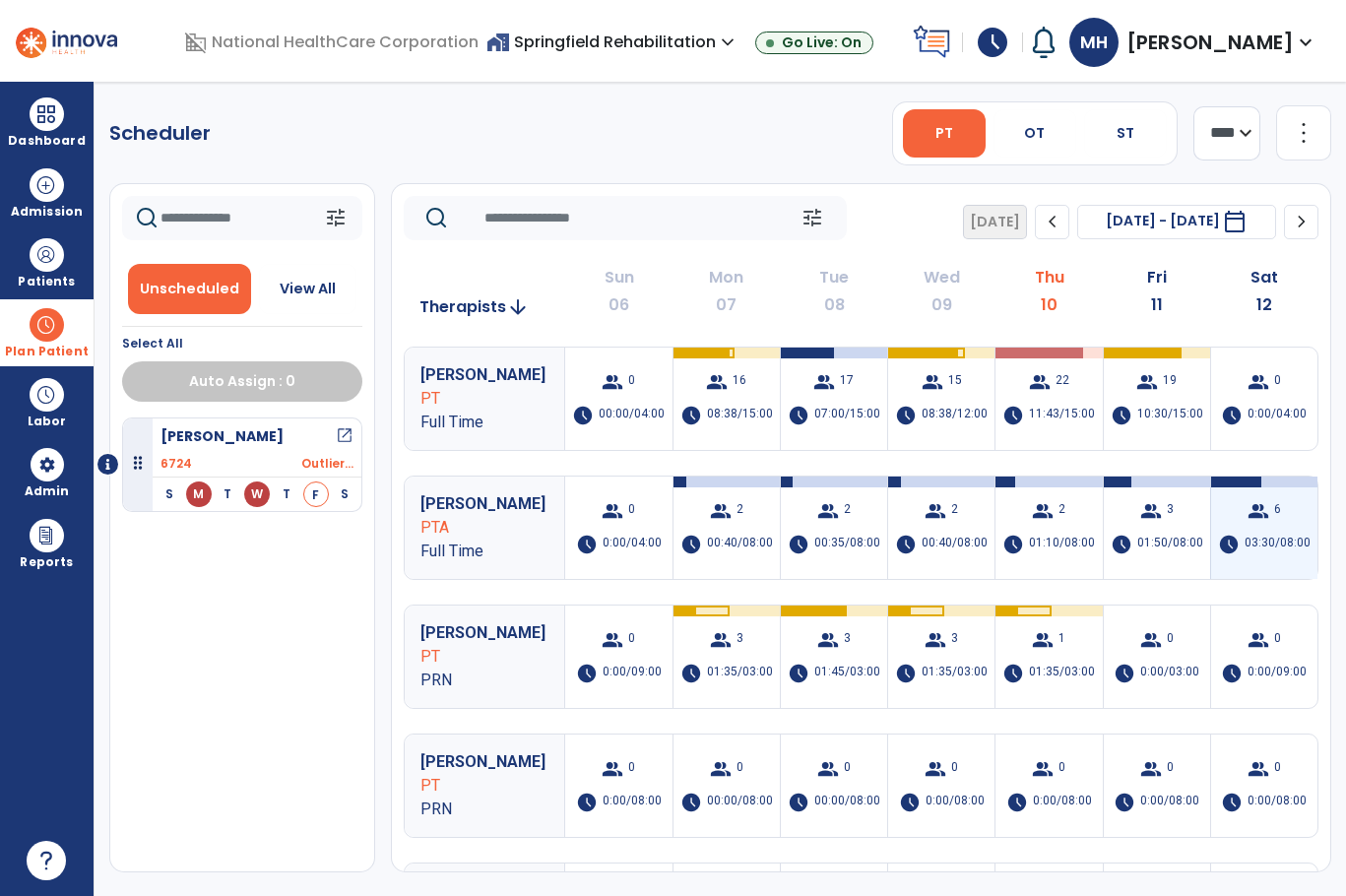 click on "03:30/08:00" at bounding box center [1277, 544] 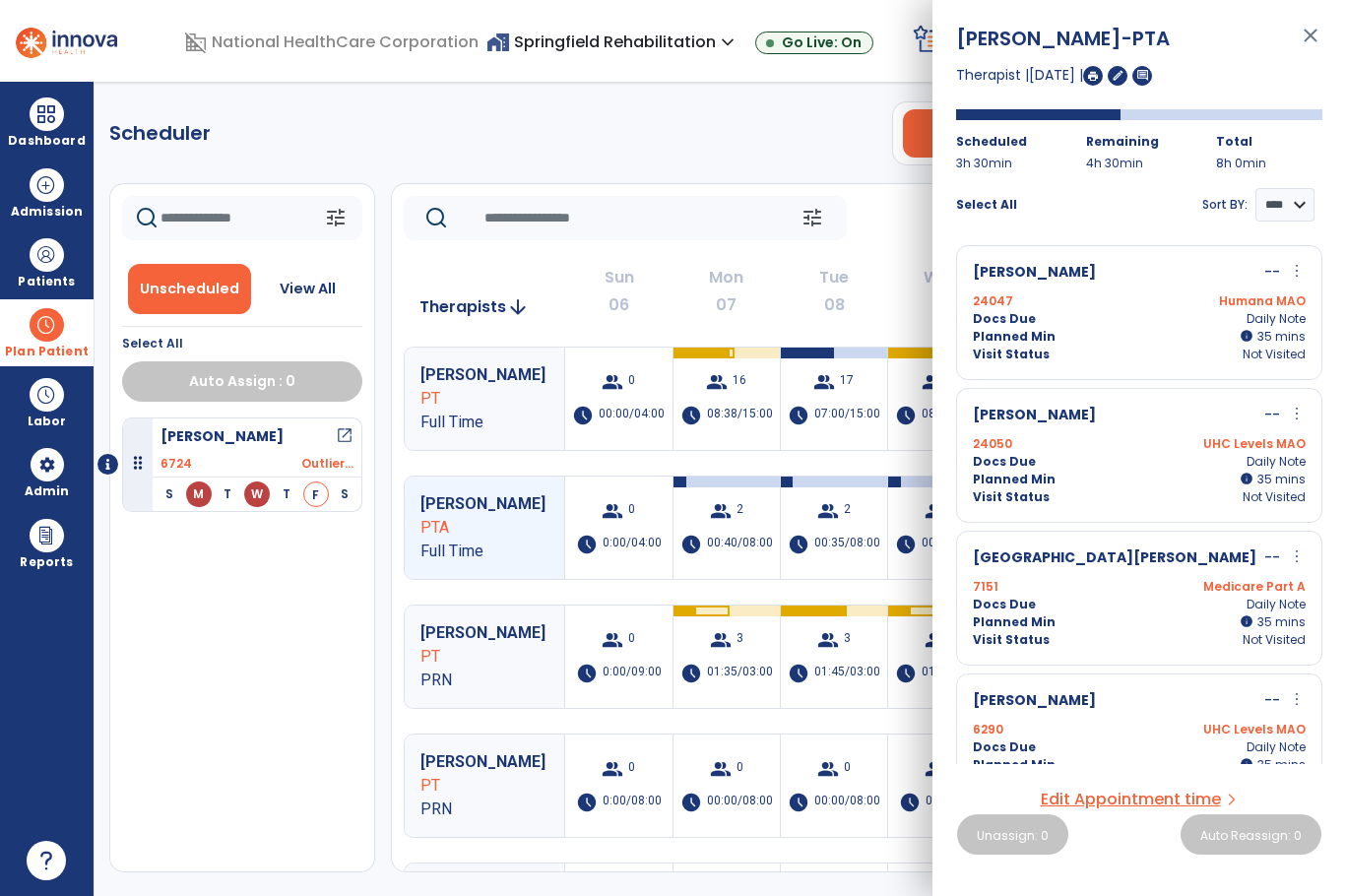 scroll, scrollTop: 98, scrollLeft: 0, axis: vertical 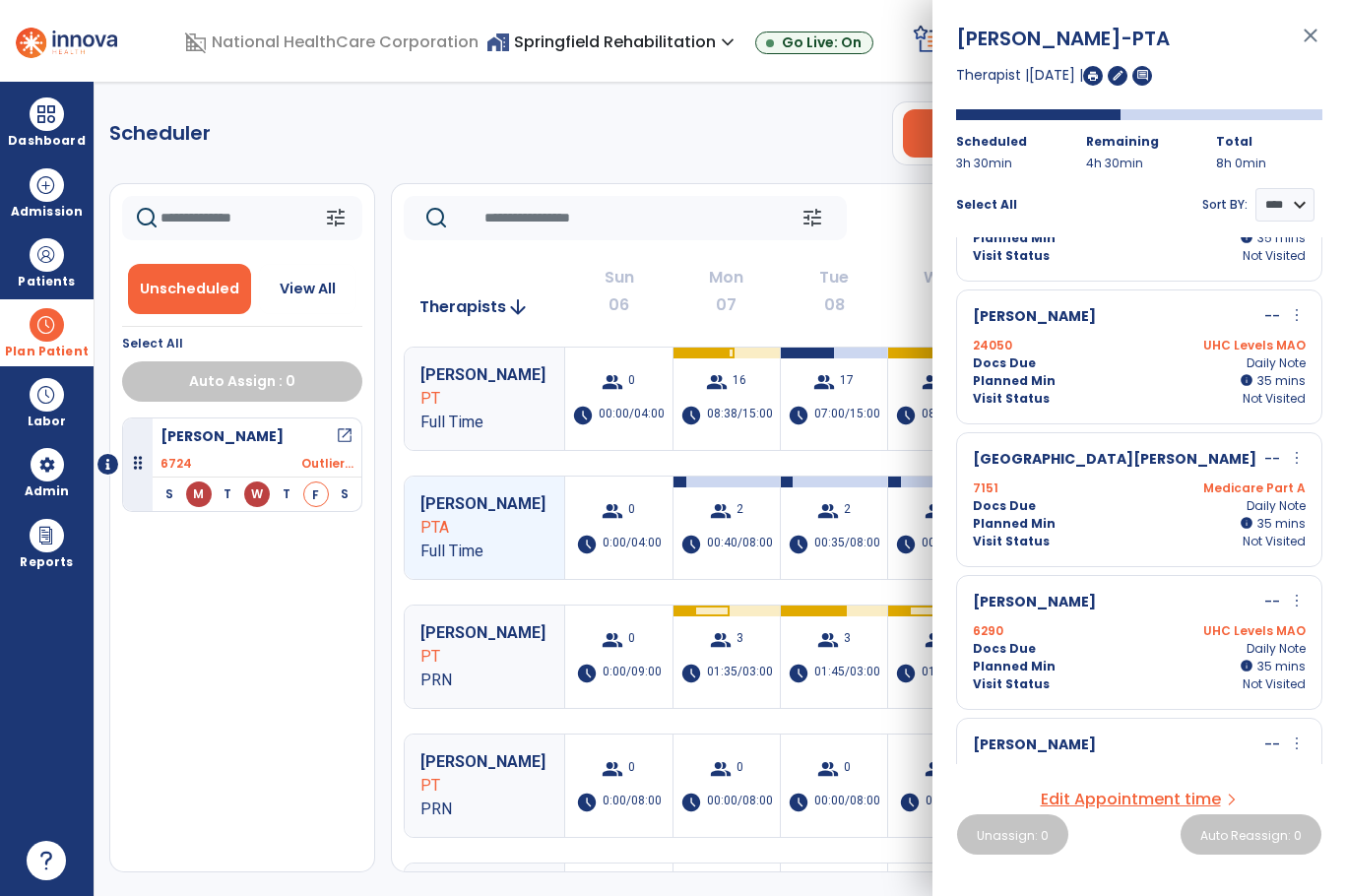click on "Scheduler   PT   OT   ST  **** *** more_vert  Manage Labor   View All Therapists   Print" 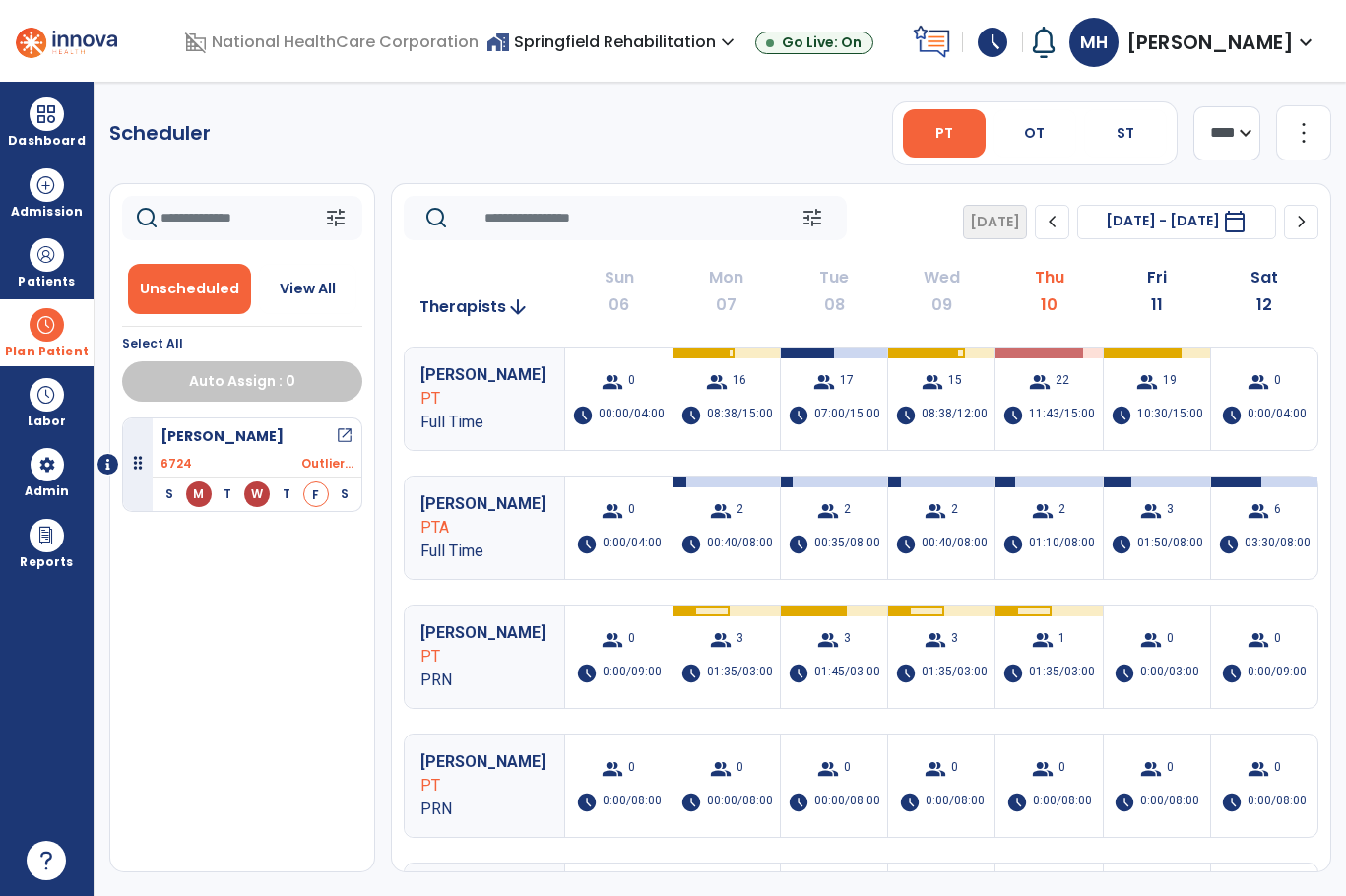 drag, startPoint x: 1089, startPoint y: 522, endPoint x: 1112, endPoint y: 251, distance: 271.97426 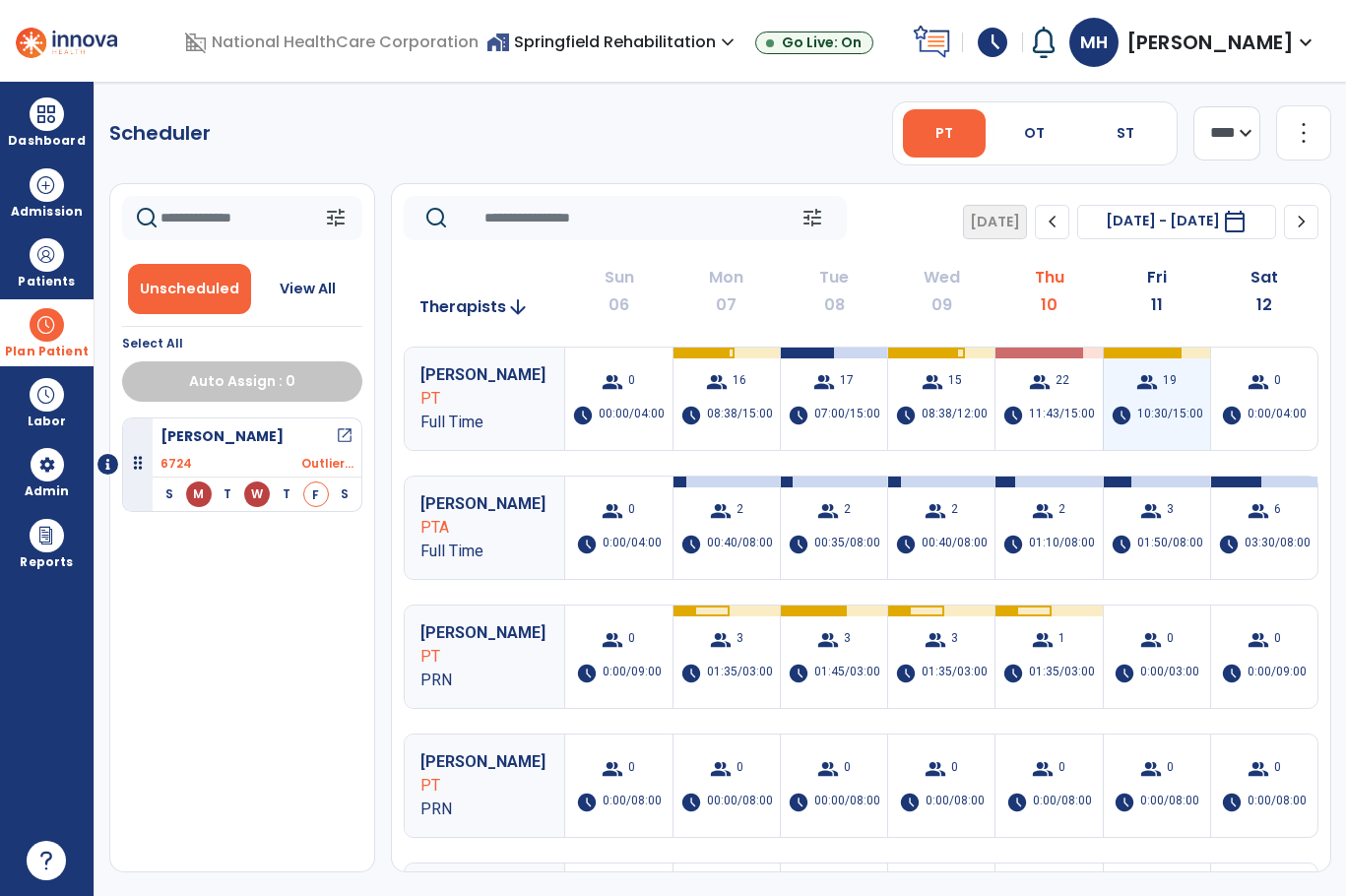 click on "10:30/15:00" at bounding box center [1170, 416] 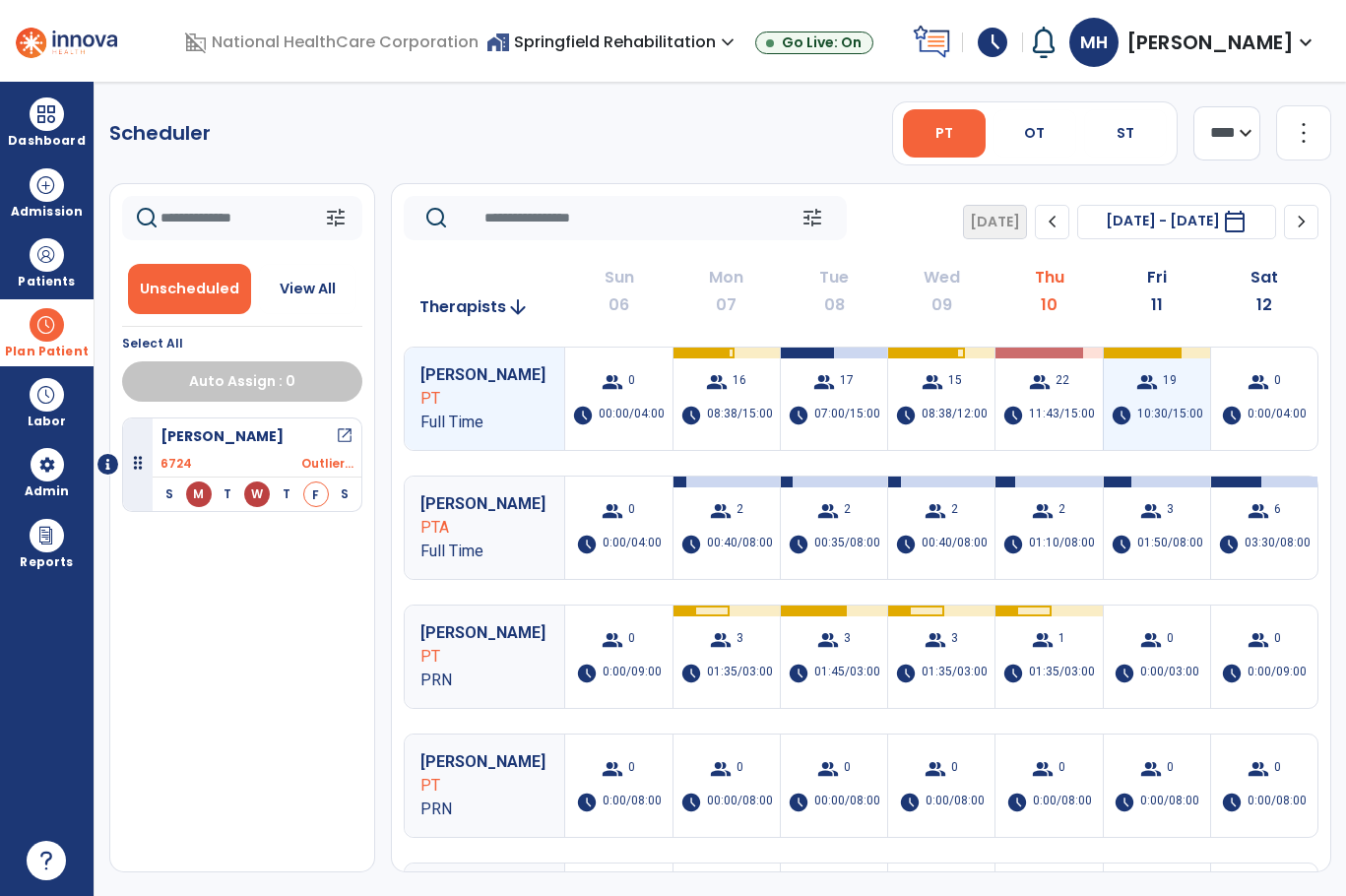 click on "10:30/15:00" at bounding box center (1170, 416) 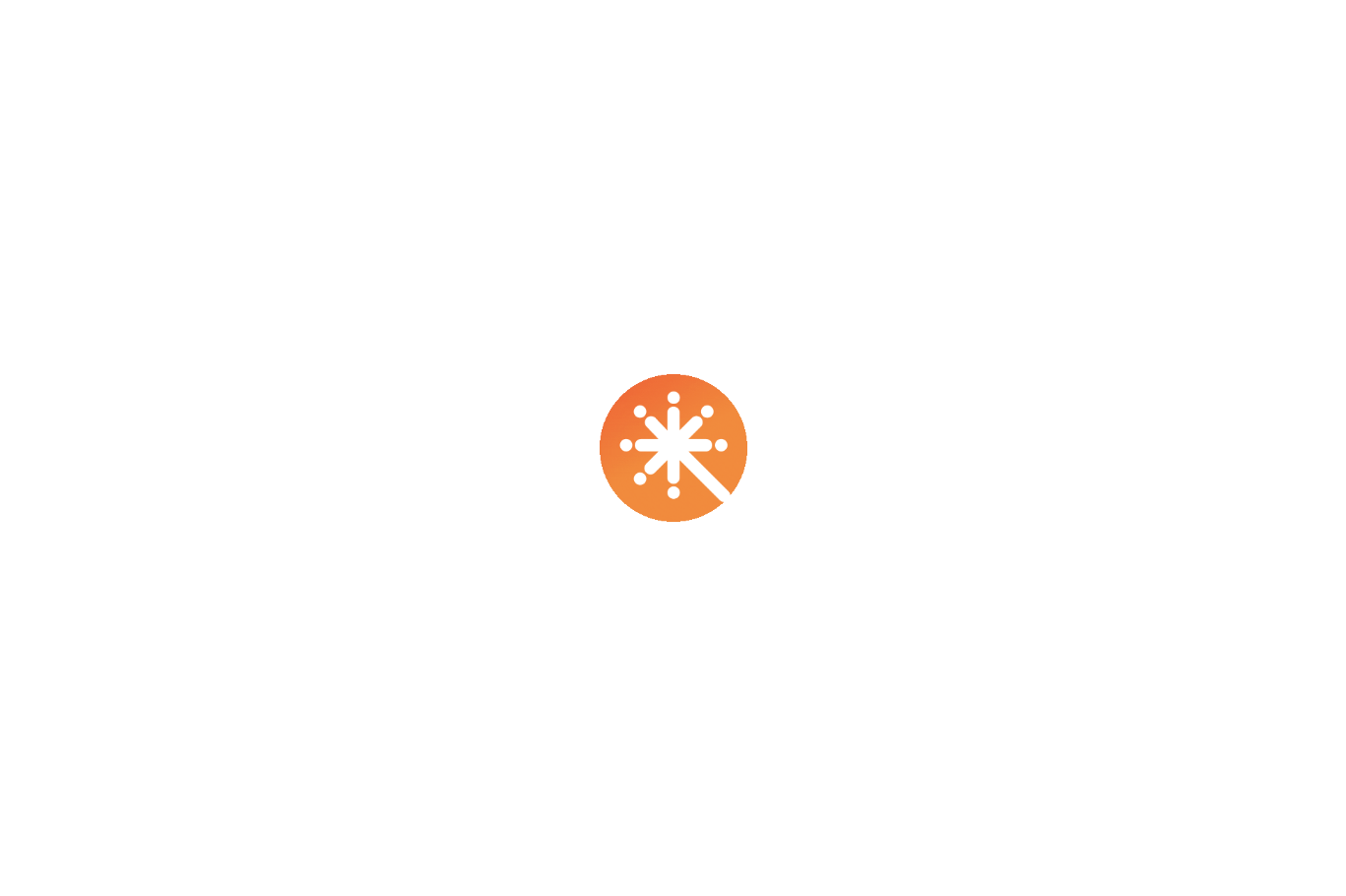 scroll, scrollTop: 0, scrollLeft: 0, axis: both 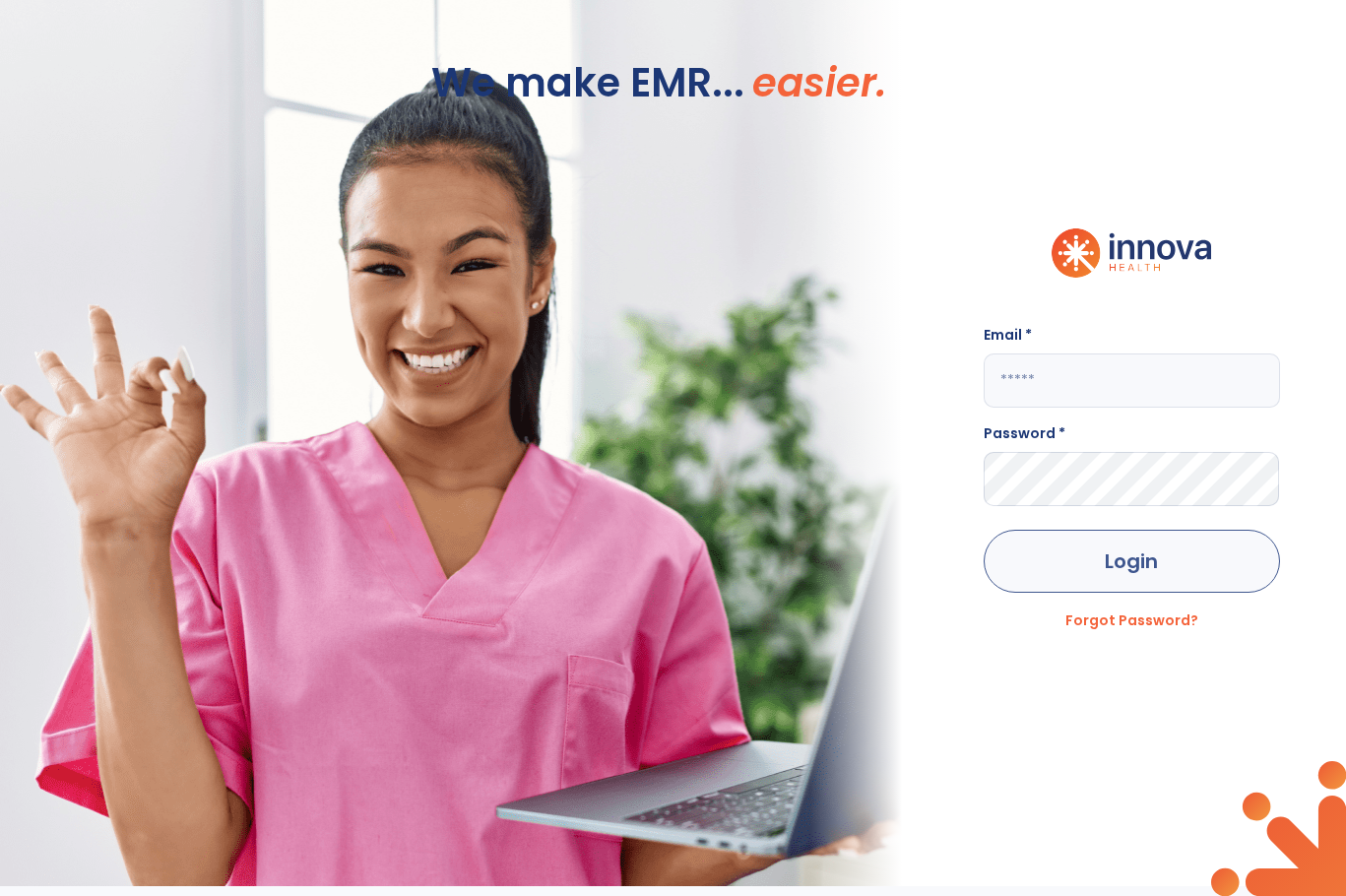 type on "**********" 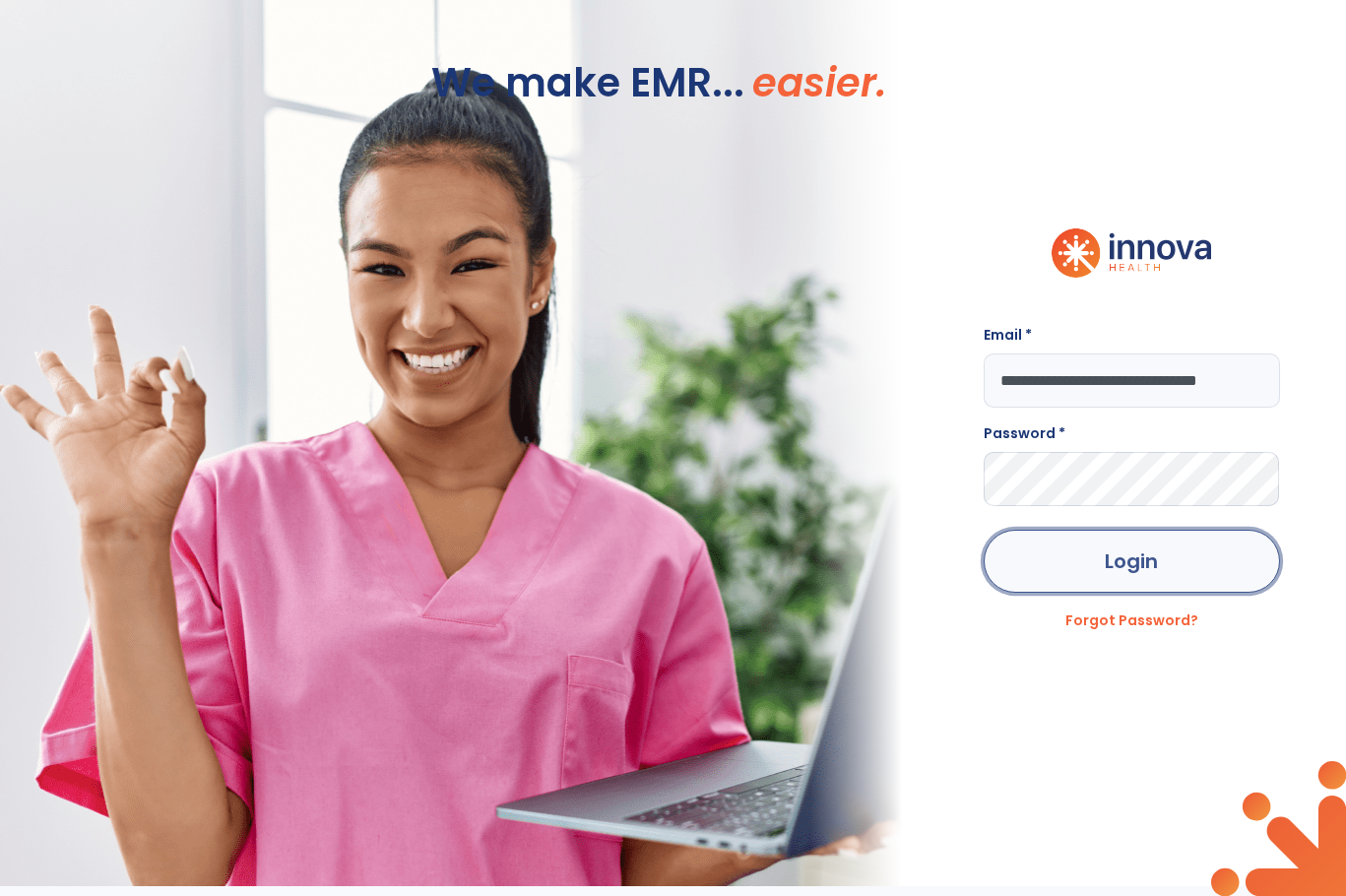 click on "Login" 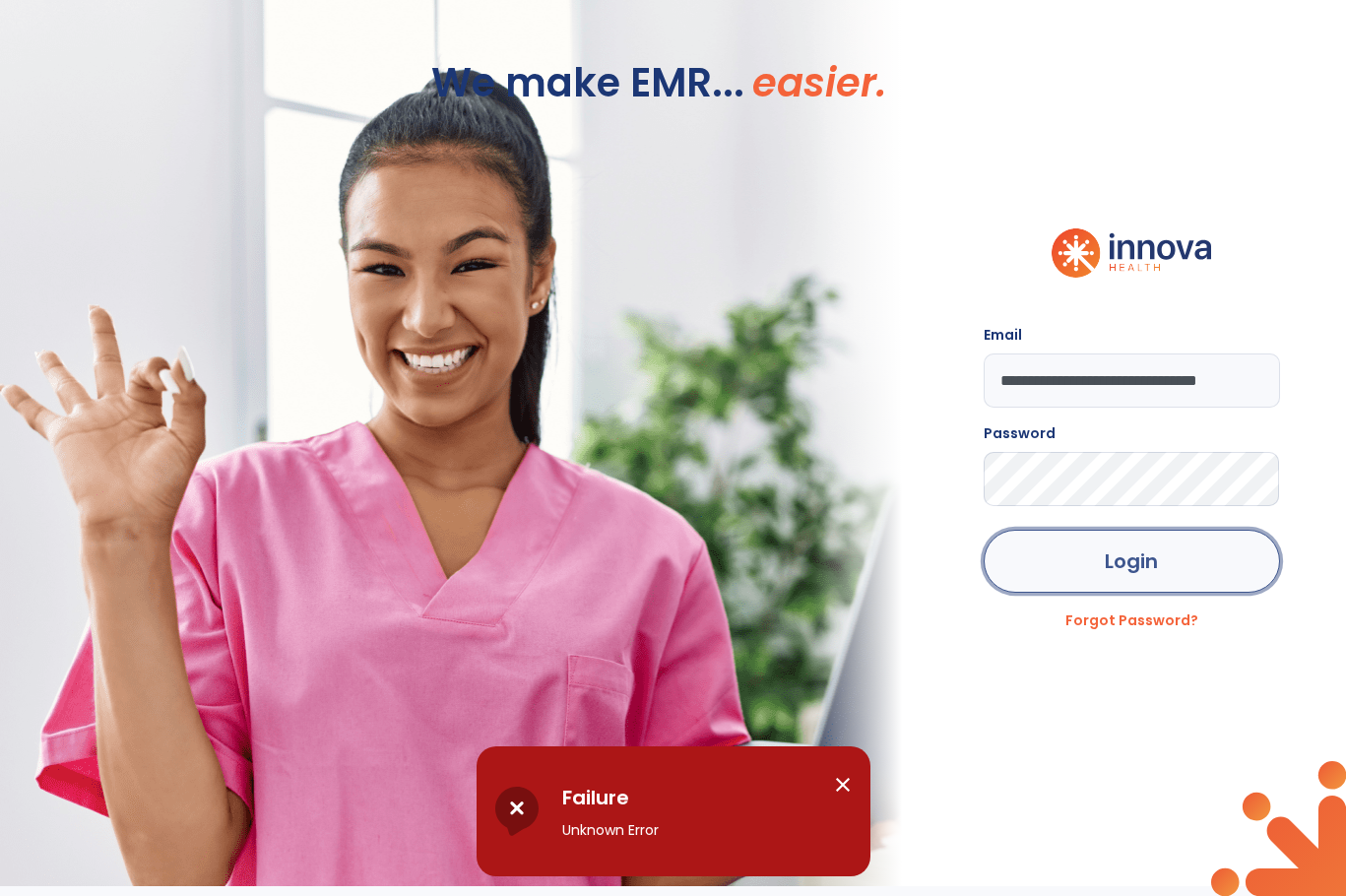 click on "Login" 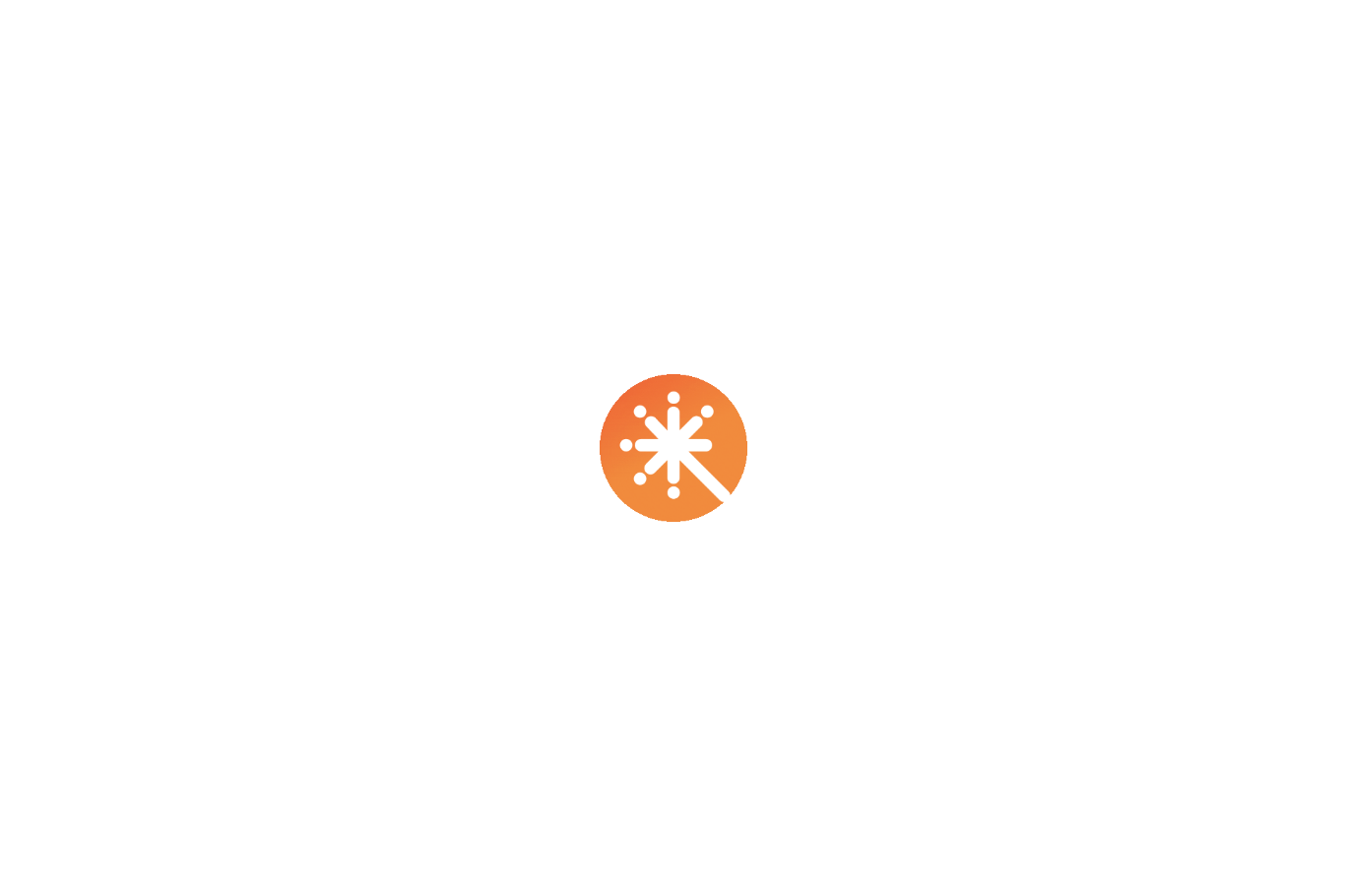 scroll, scrollTop: 0, scrollLeft: 0, axis: both 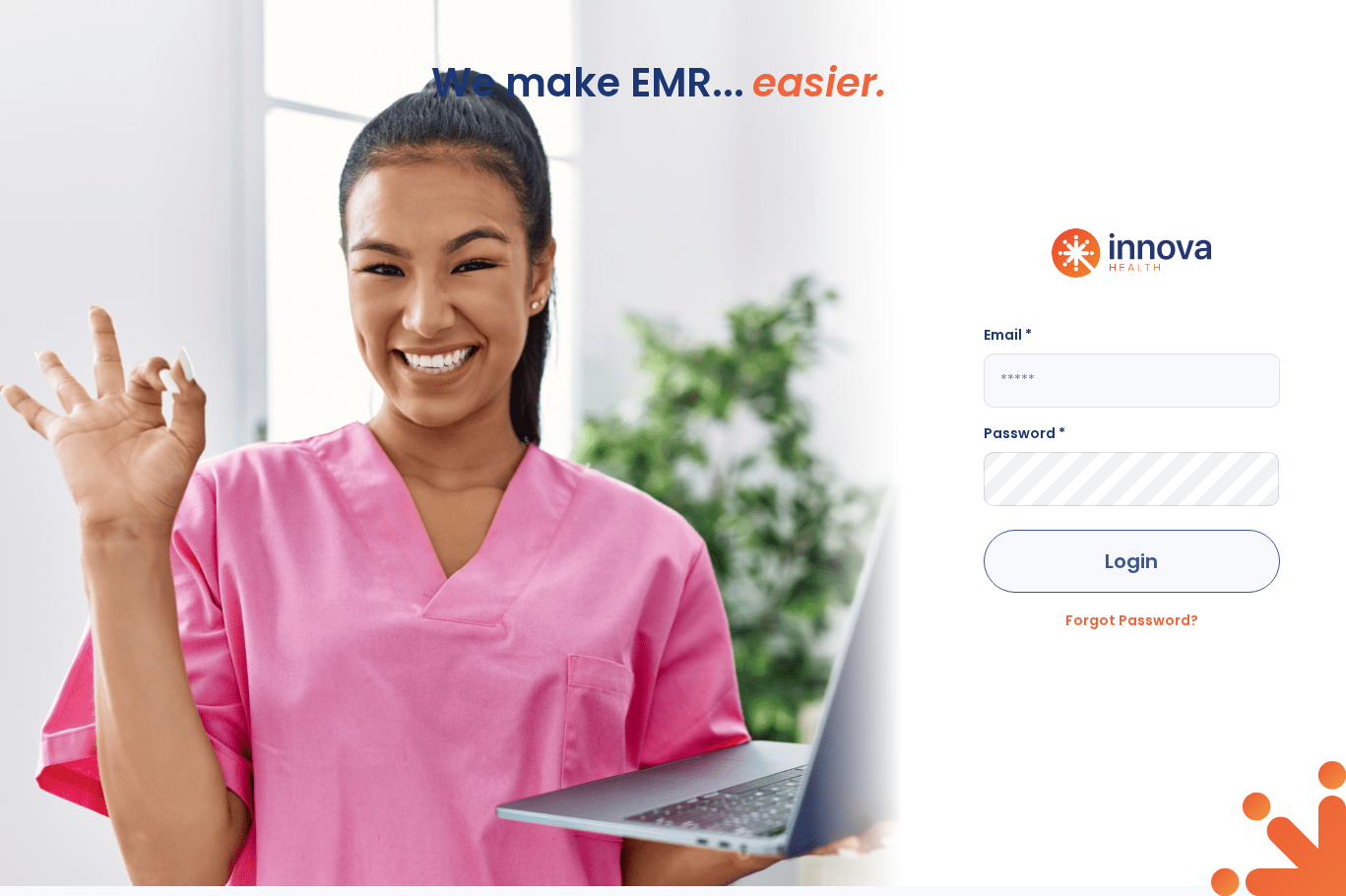 type on "**********" 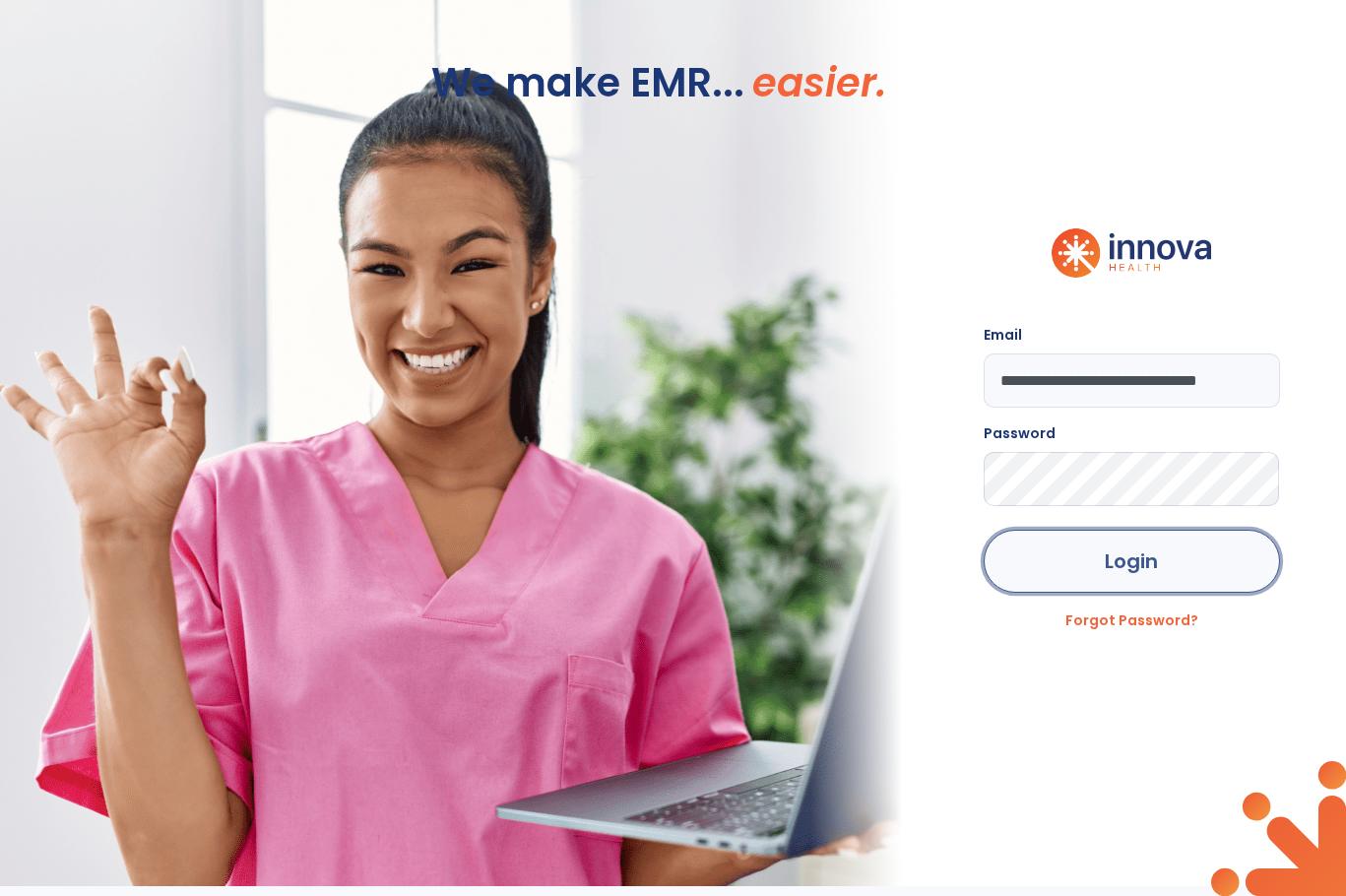 click on "Login" 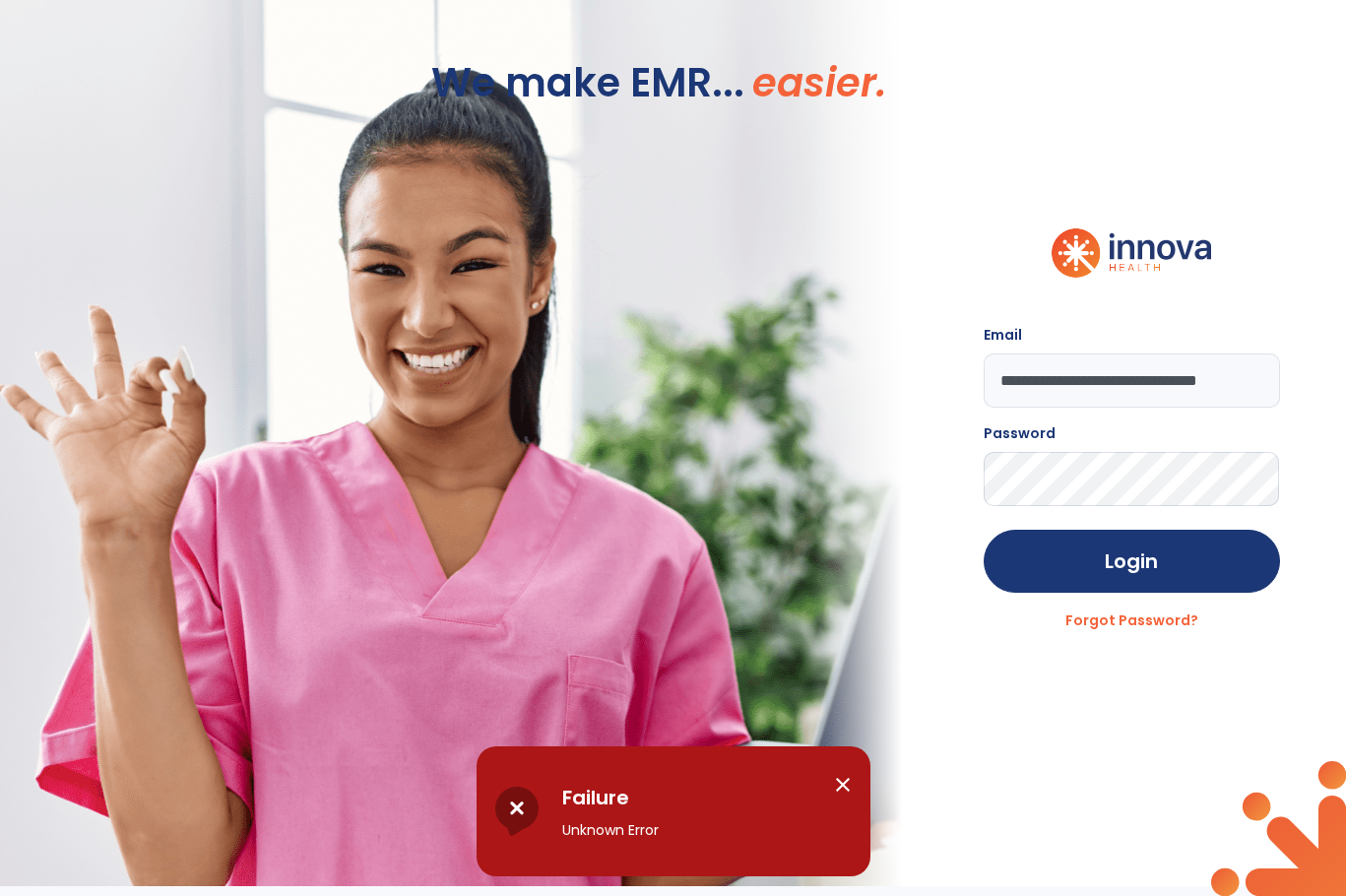click on "We make EMR... easier." 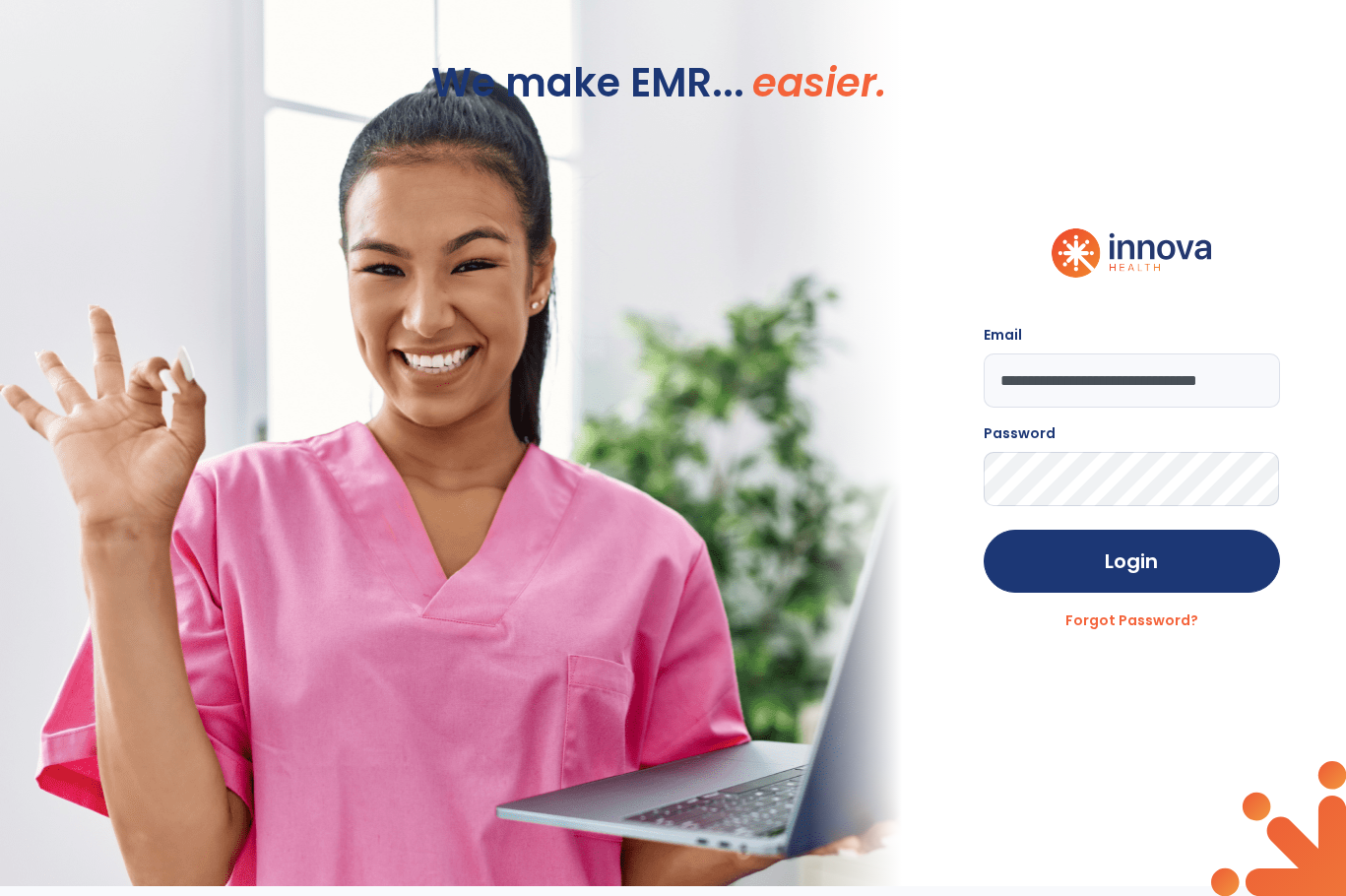 drag, startPoint x: 1318, startPoint y: 135, endPoint x: 675, endPoint y: 761, distance: 897.399 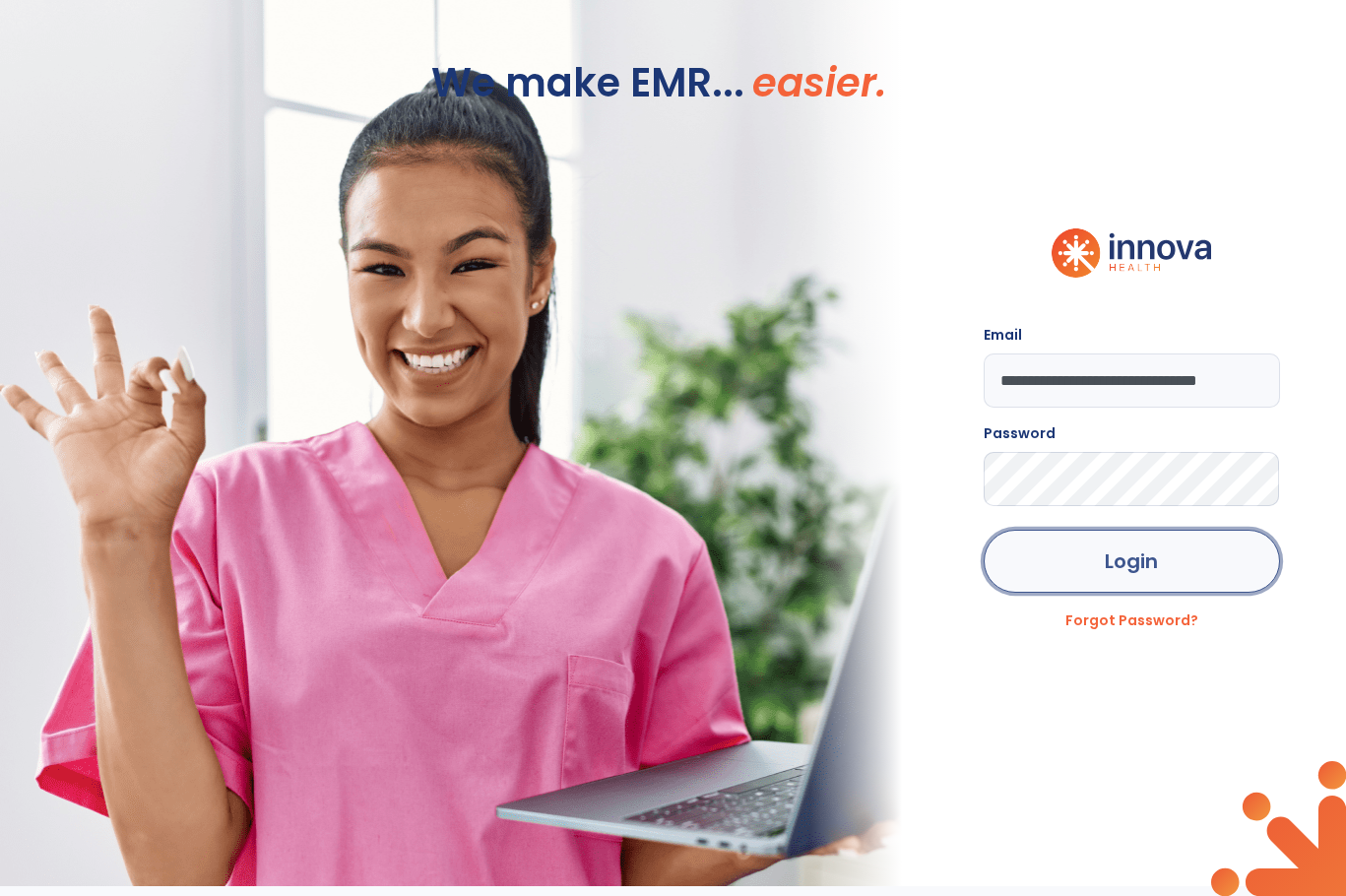 click on "Login" 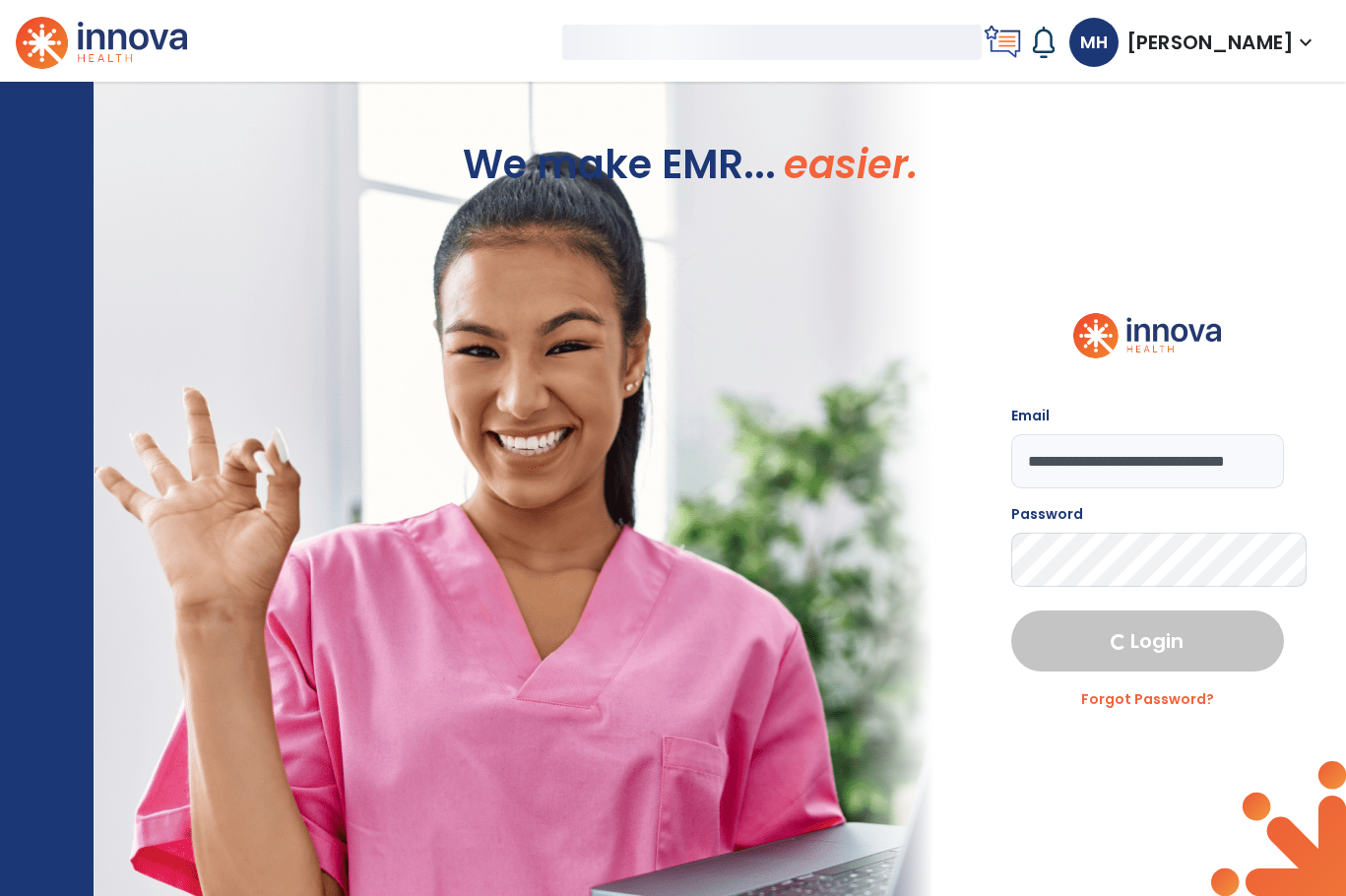 select on "***" 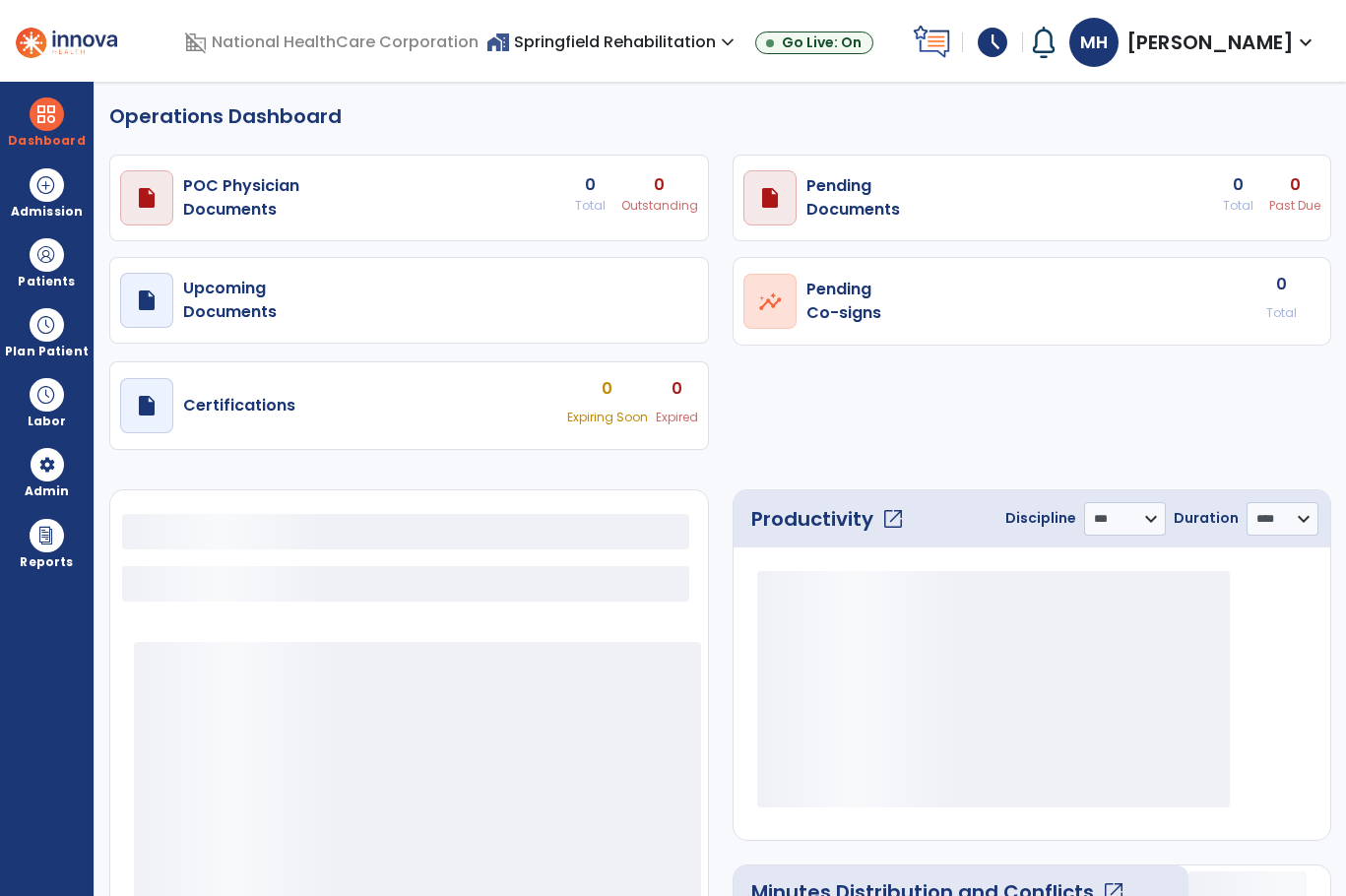 select on "***" 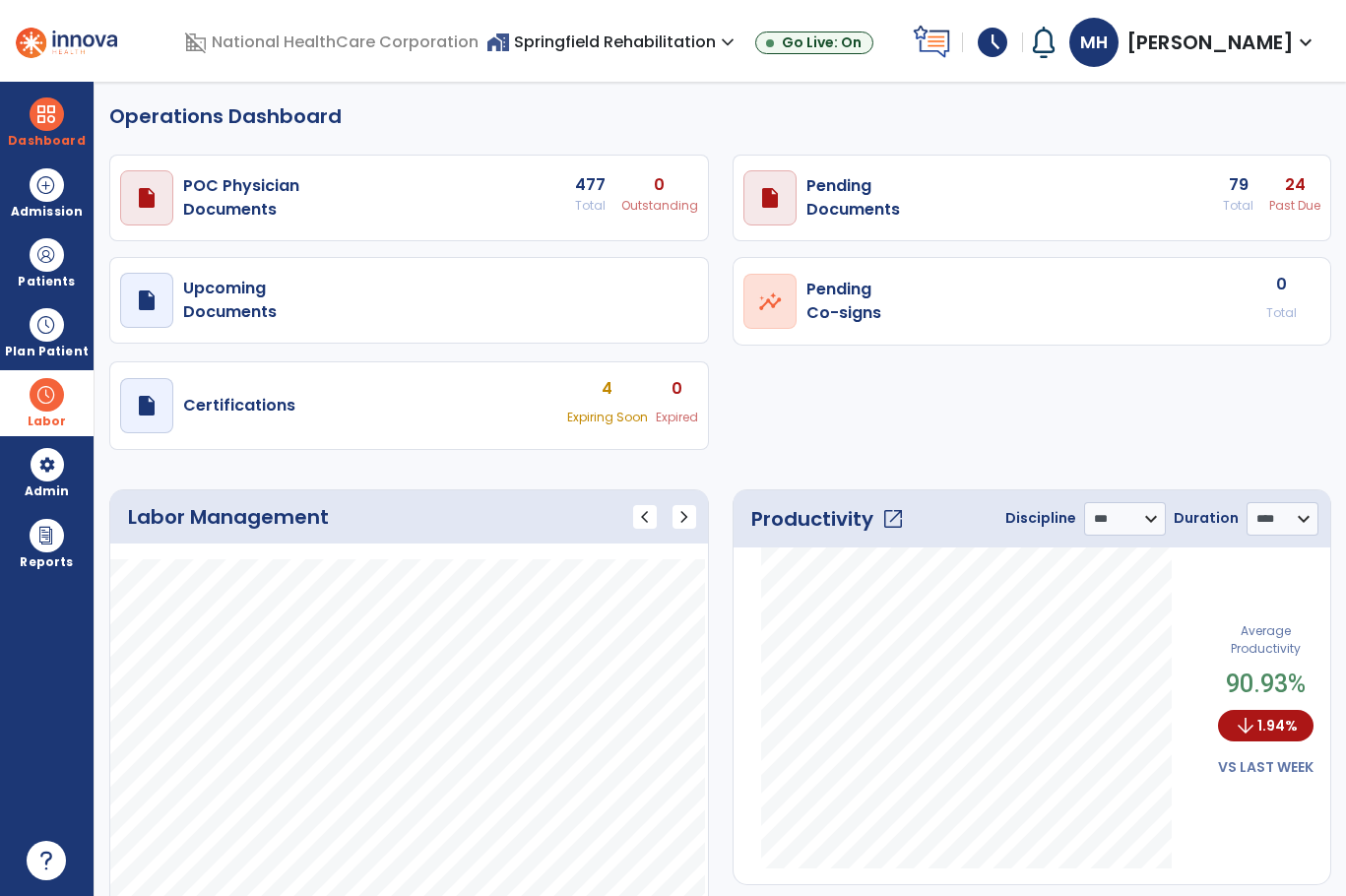 click at bounding box center (46, 395) 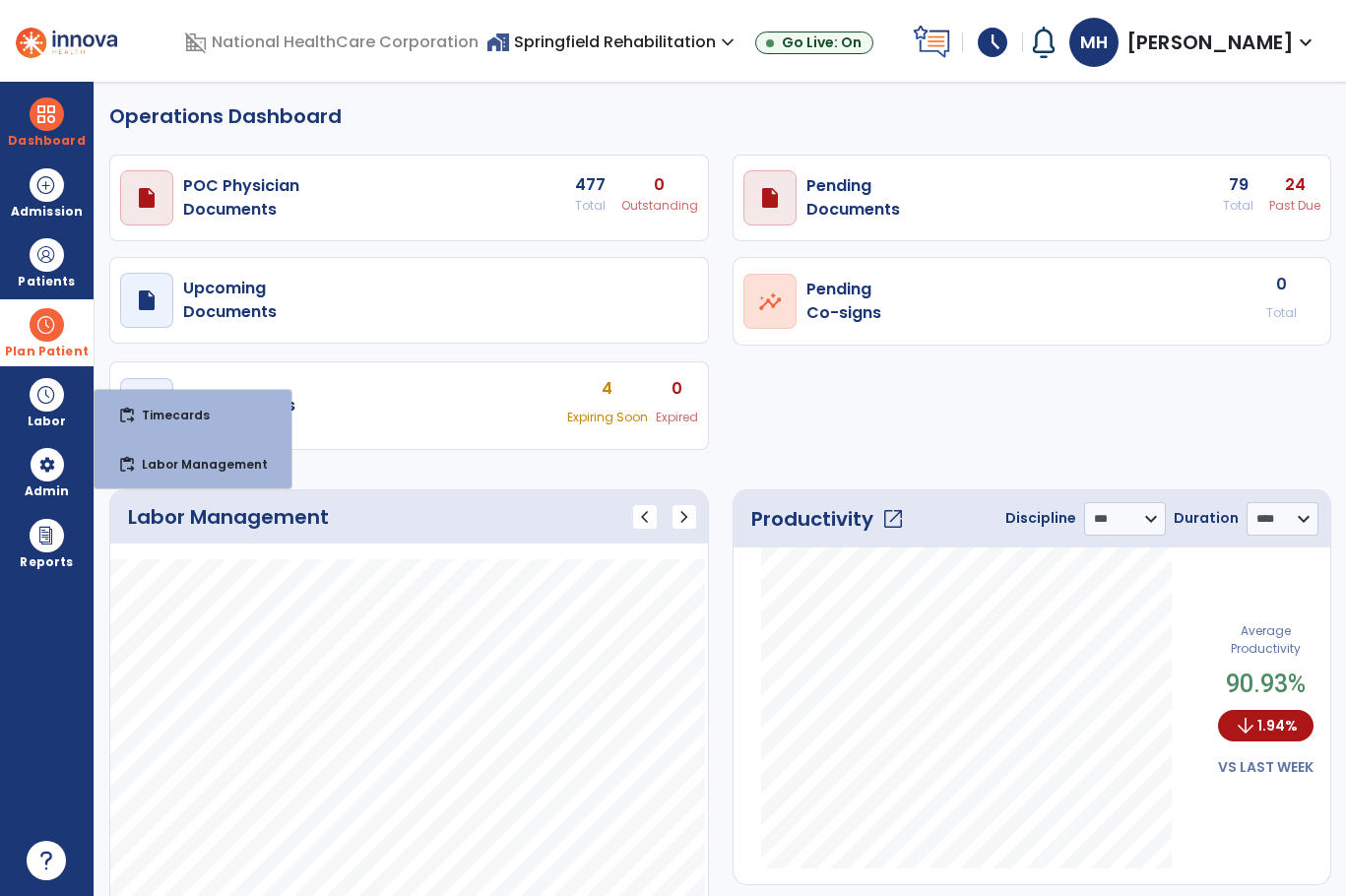 click on "Plan Patient" at bounding box center (46, 262) 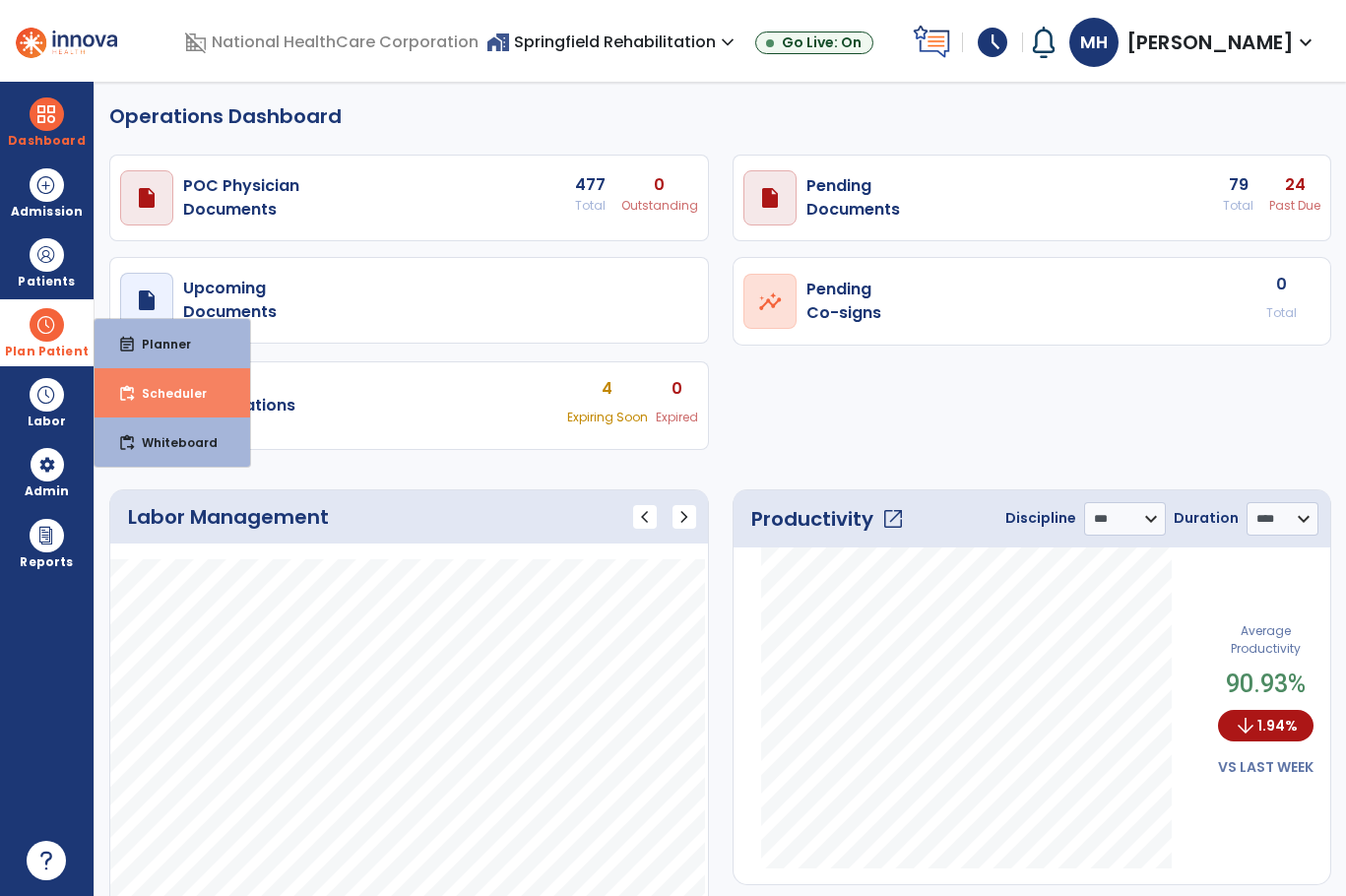 click on "Scheduler" at bounding box center [166, 393] 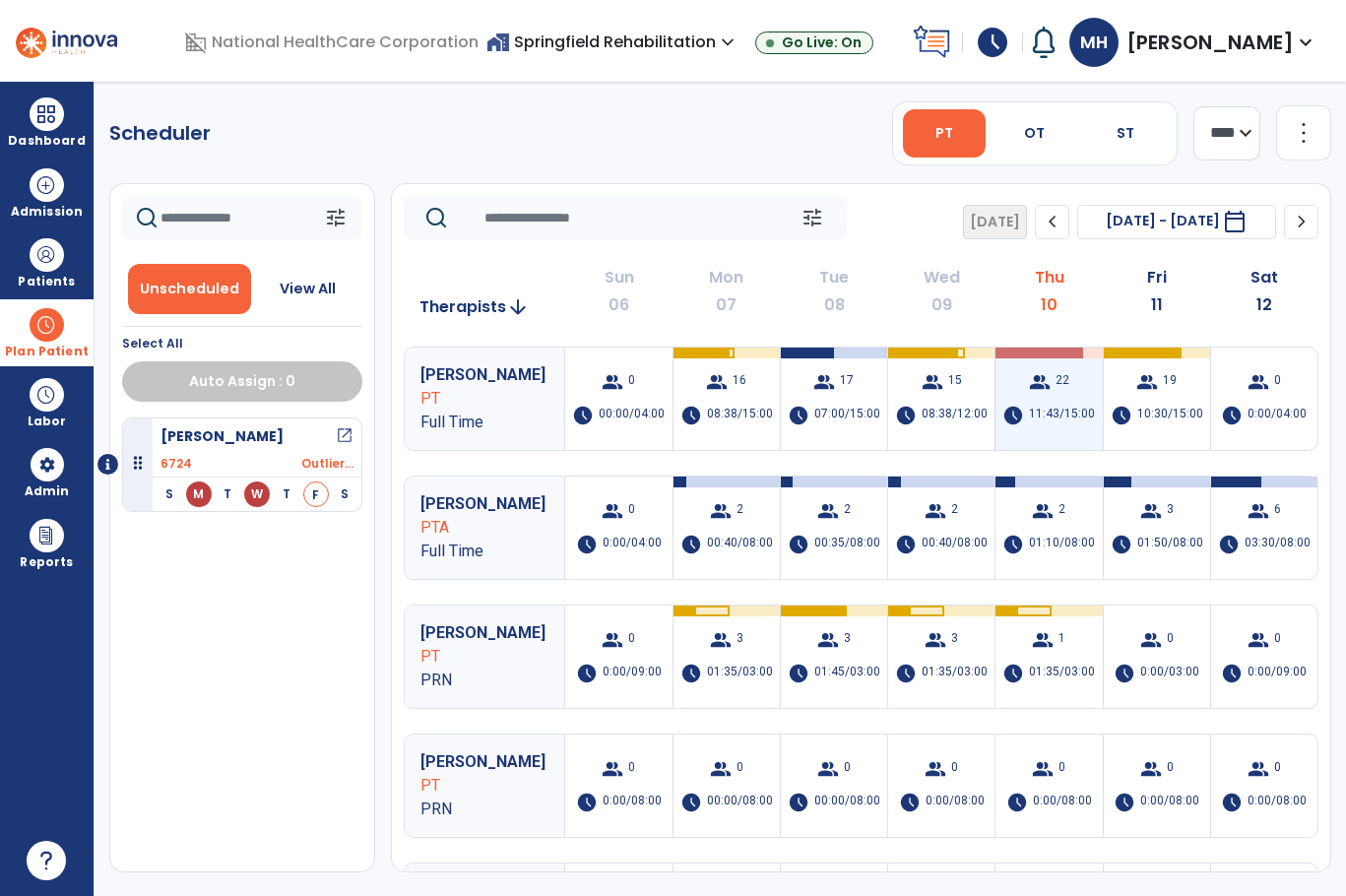 click on "group" at bounding box center (1040, 382) 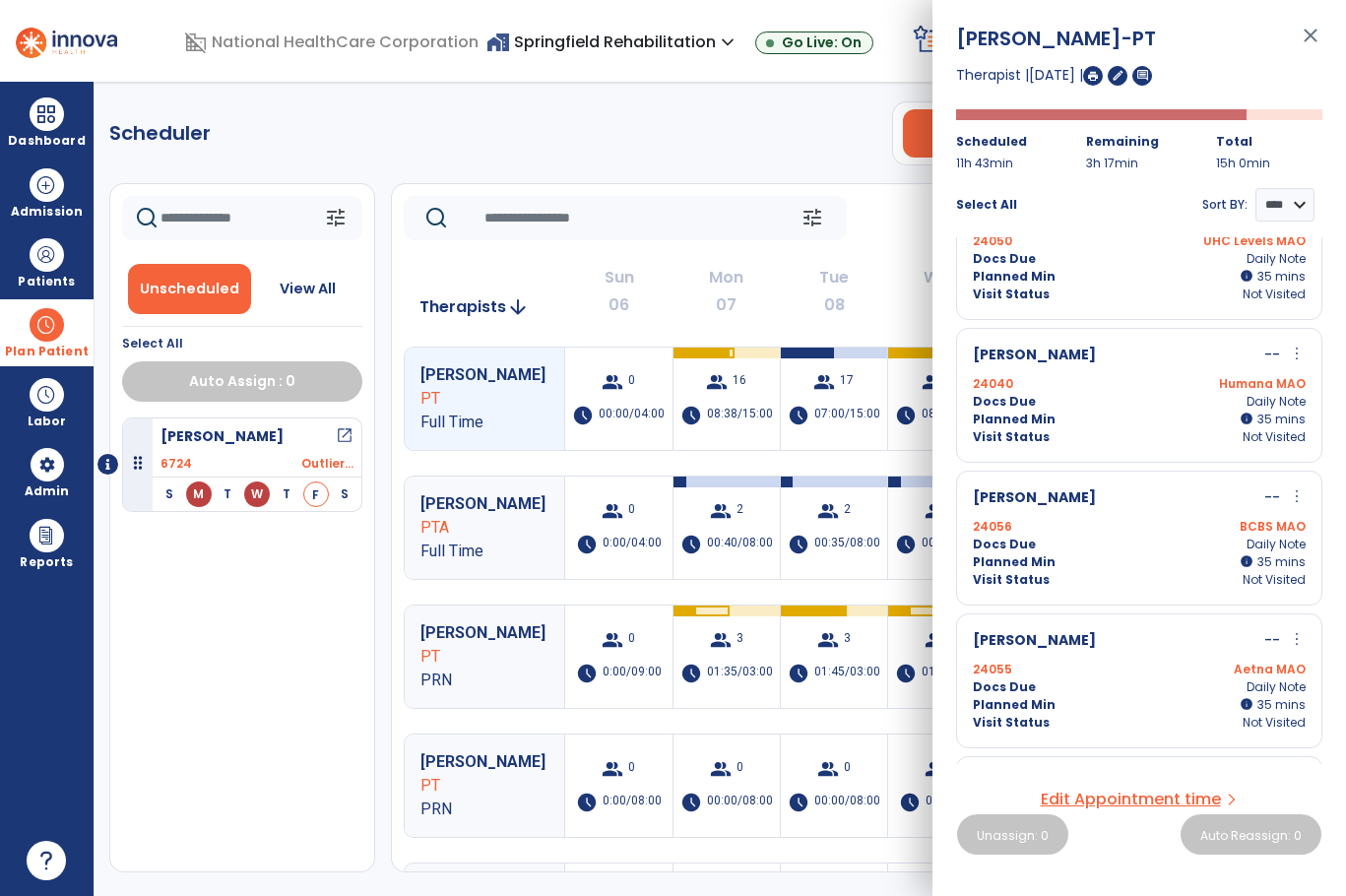 scroll, scrollTop: 394, scrollLeft: 0, axis: vertical 